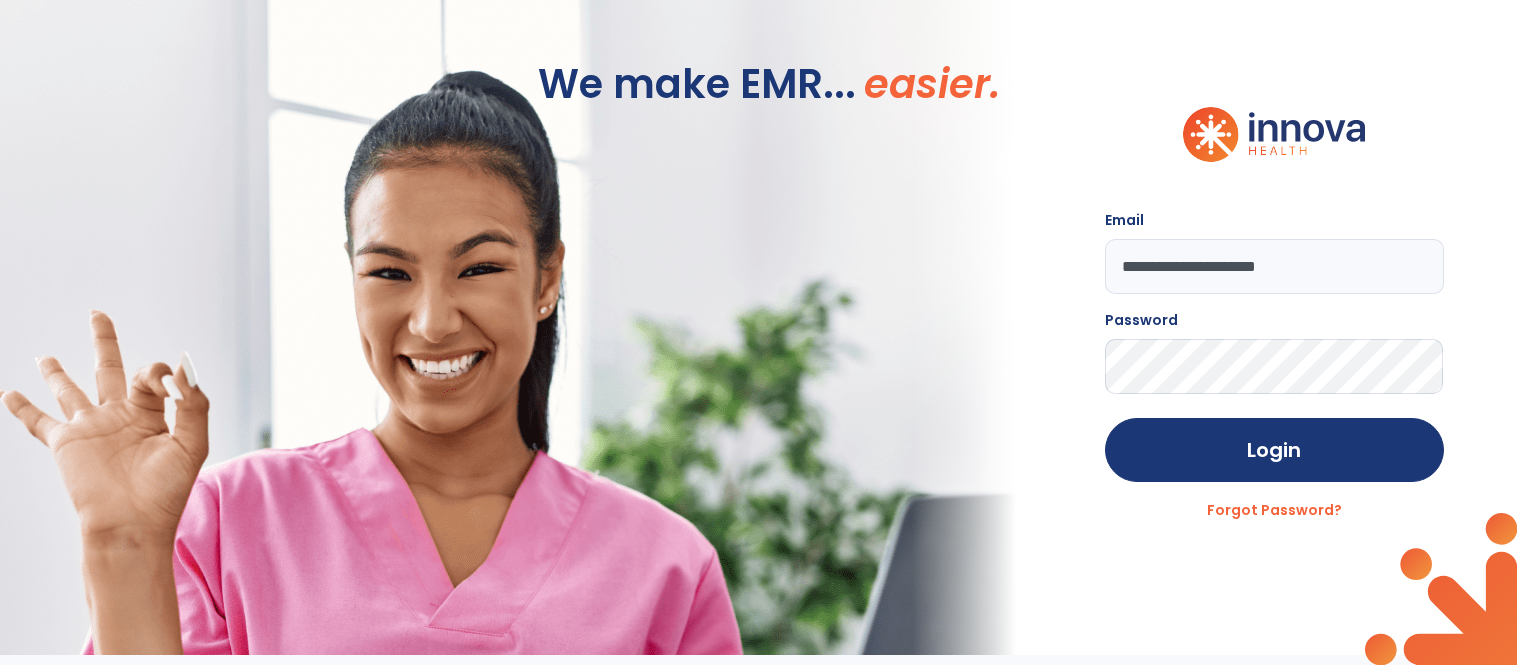 scroll, scrollTop: 0, scrollLeft: 0, axis: both 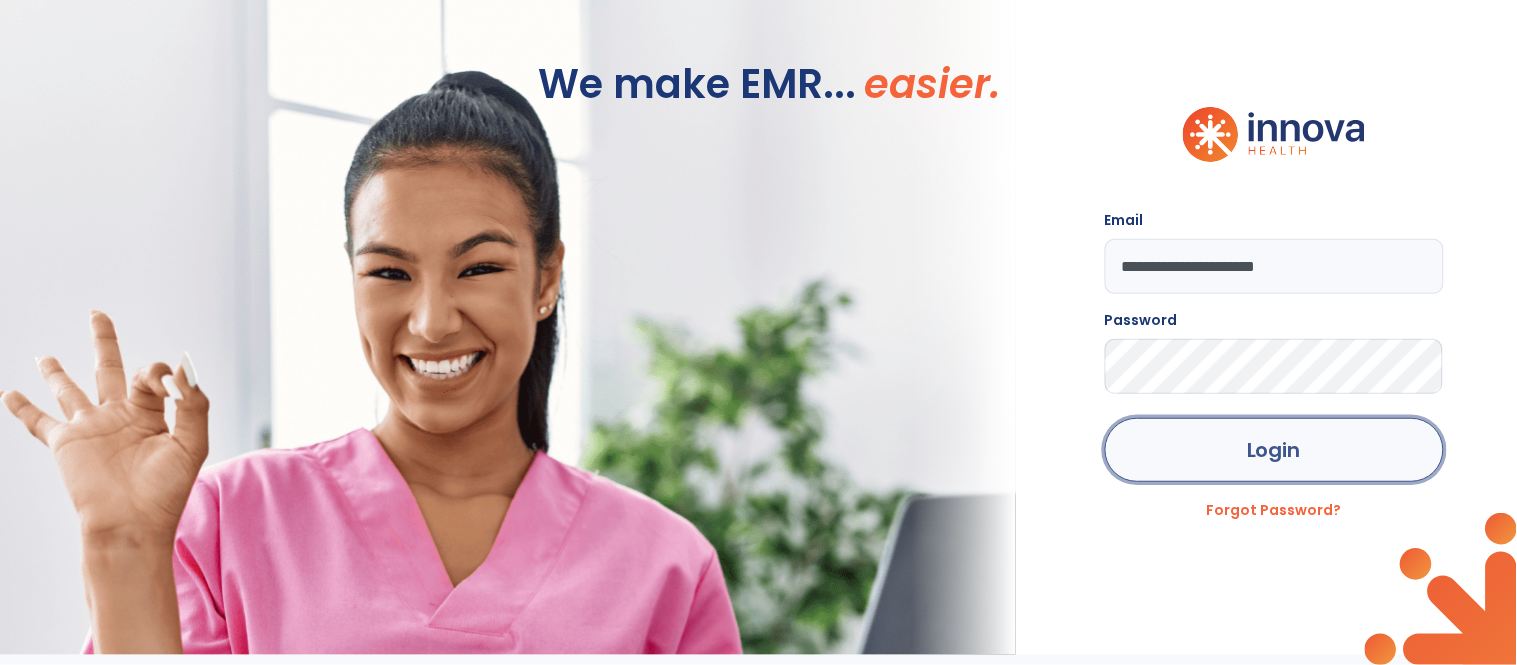 click on "Login" 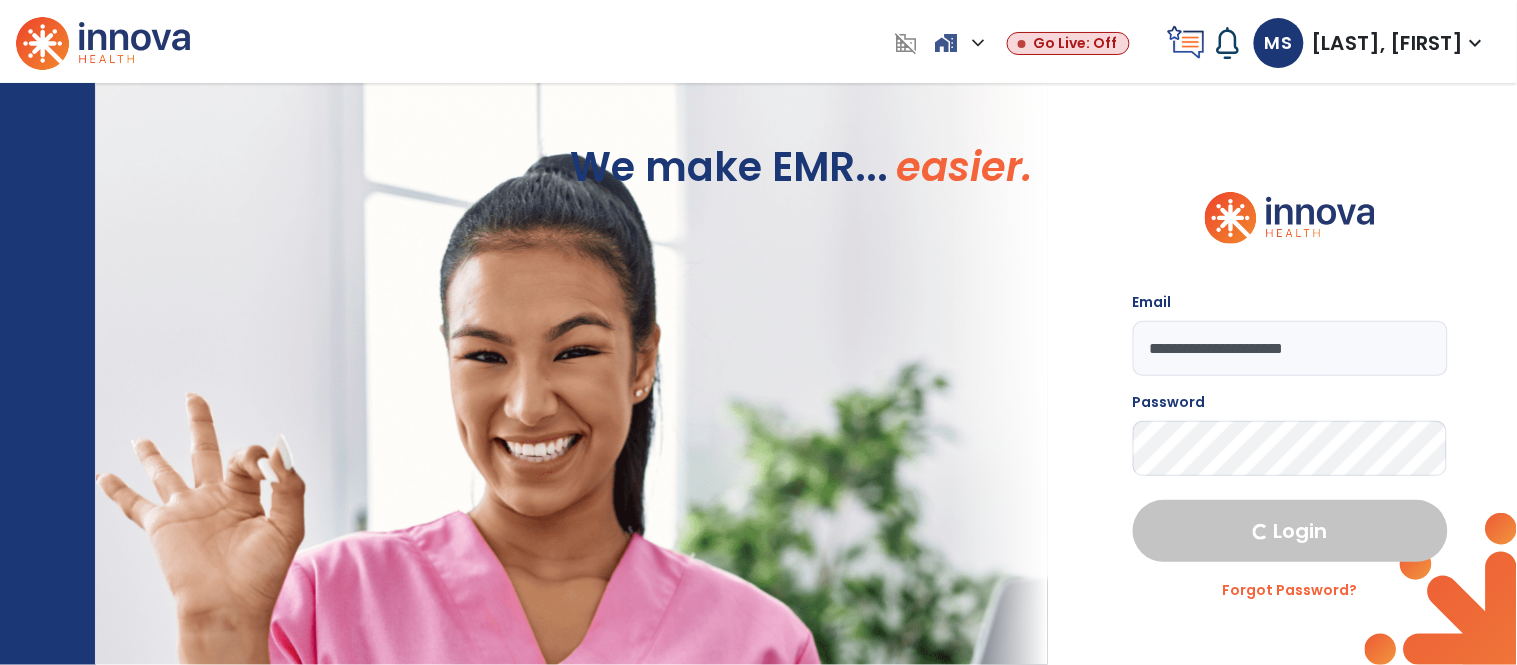 select on "****" 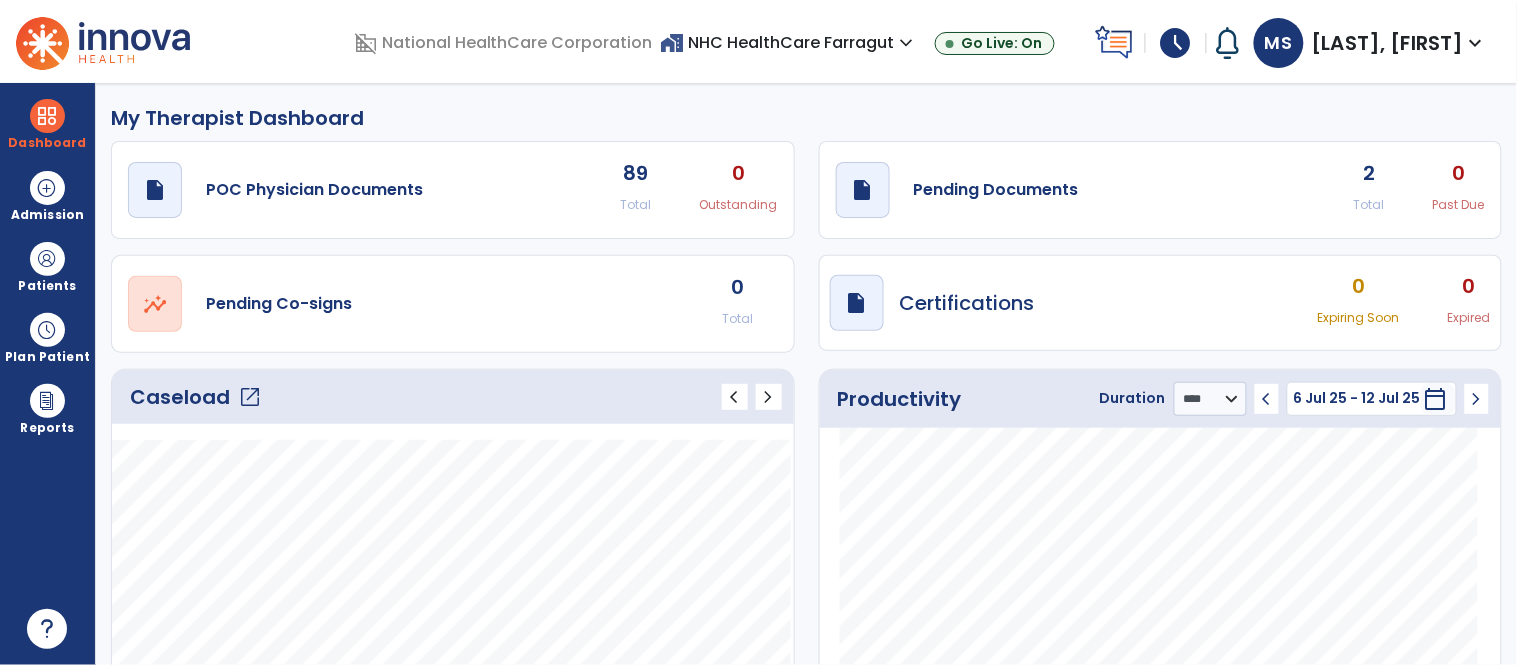 click on "open_in_new" 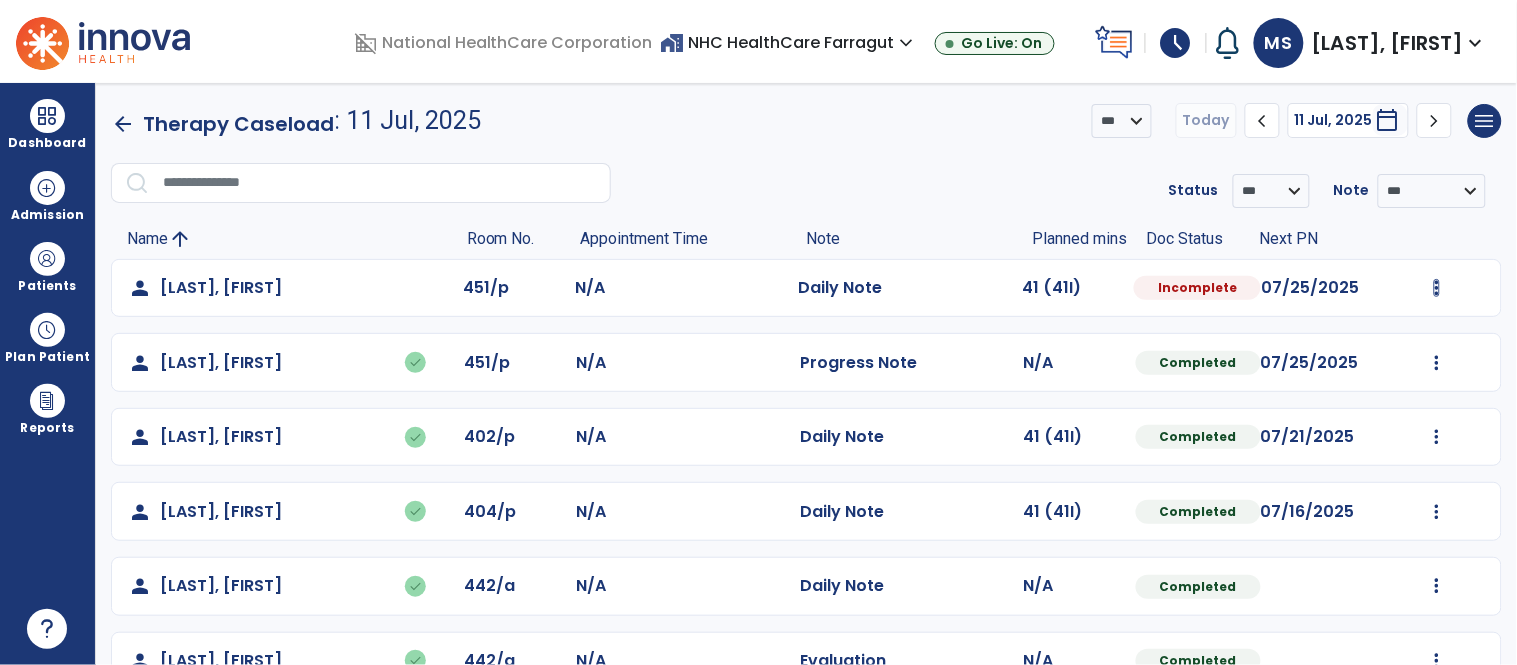 click on "Mark Visit As Complete   Reset Note   Open Document   G + C Mins" 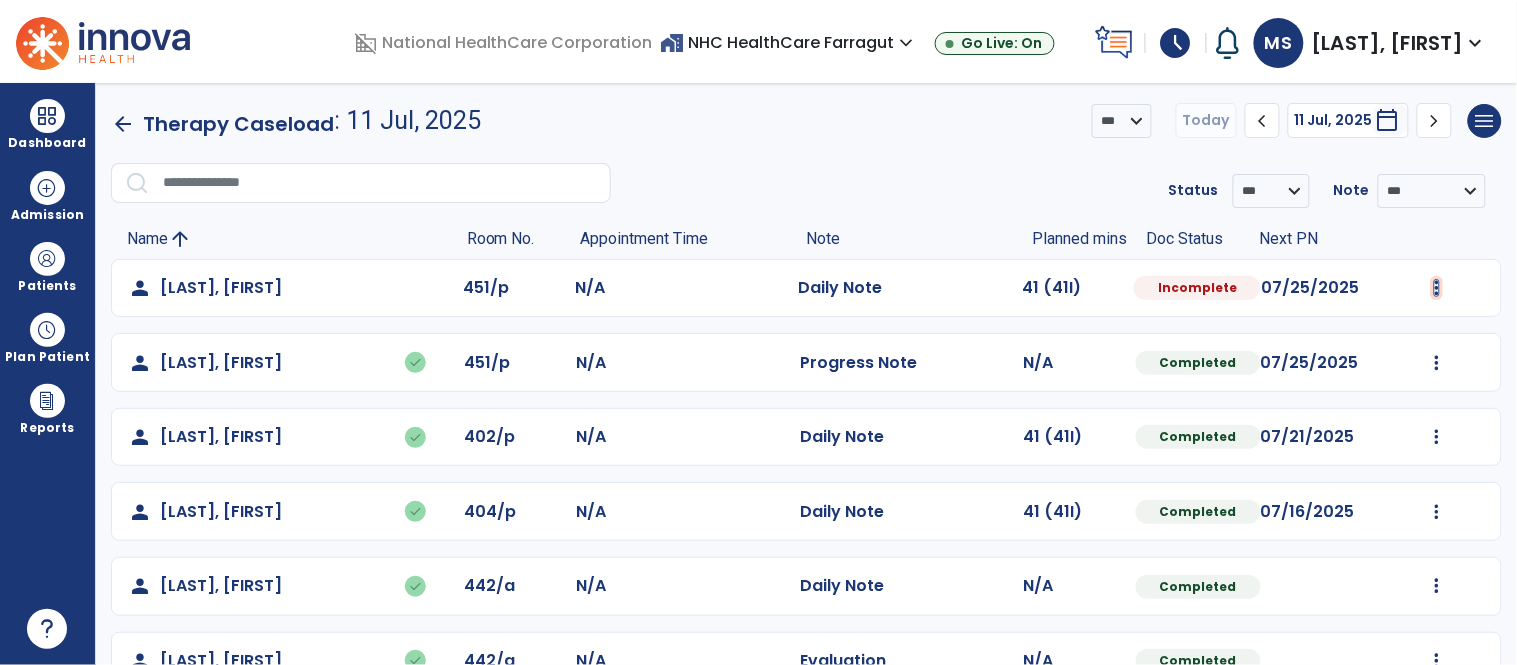 click at bounding box center [1437, 288] 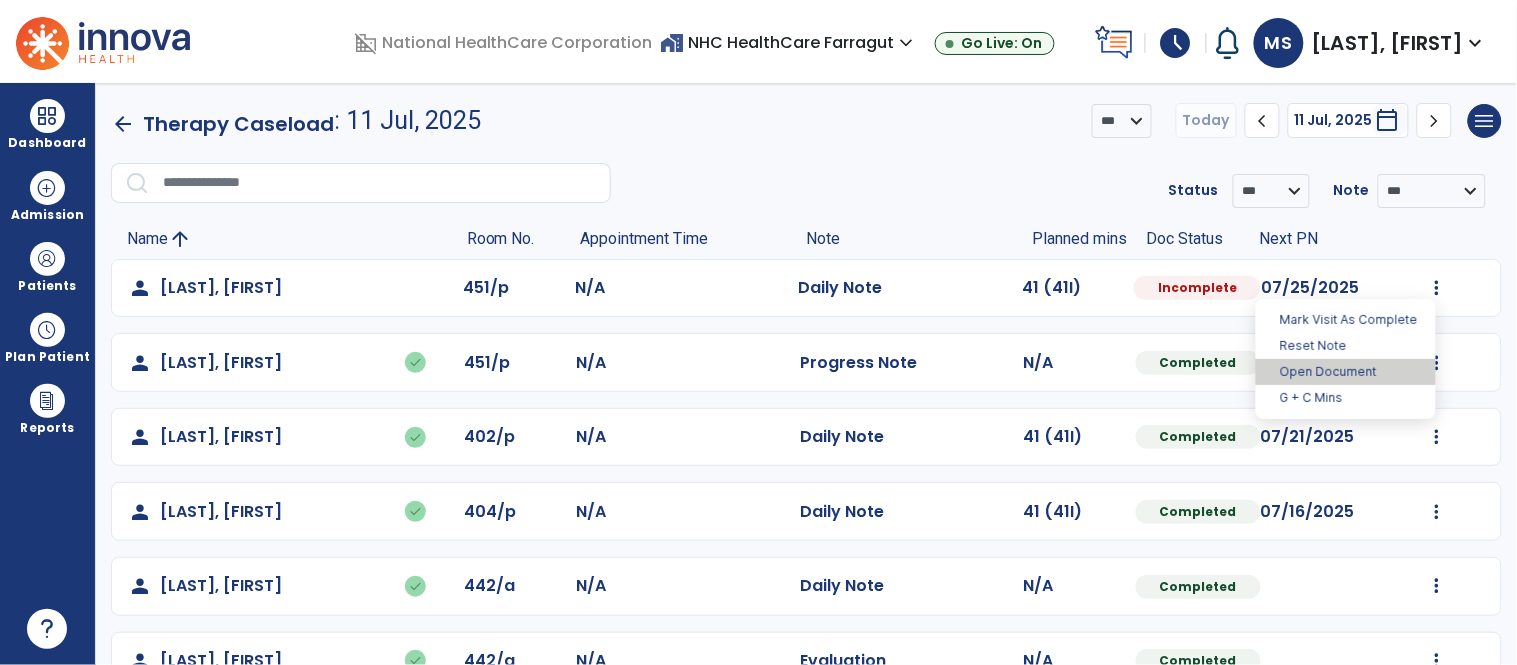 click on "Open Document" at bounding box center (1346, 372) 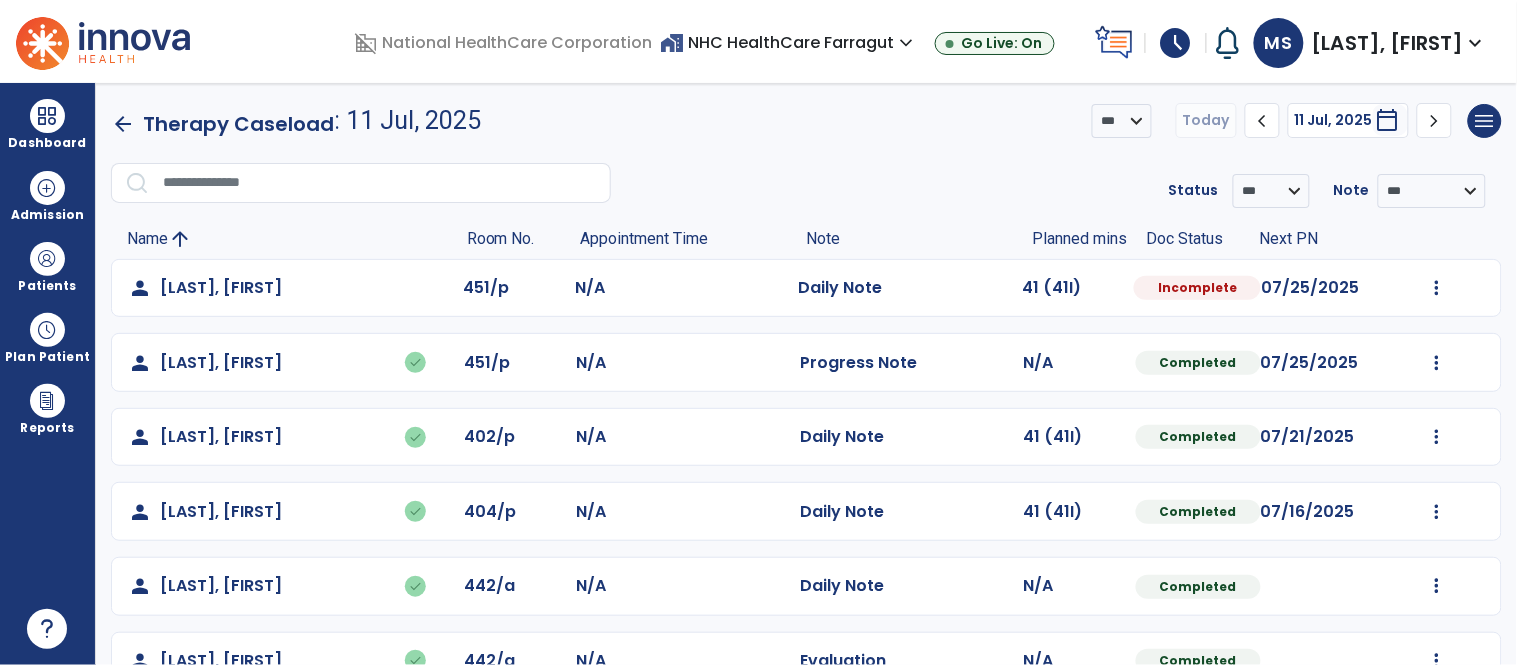select on "*" 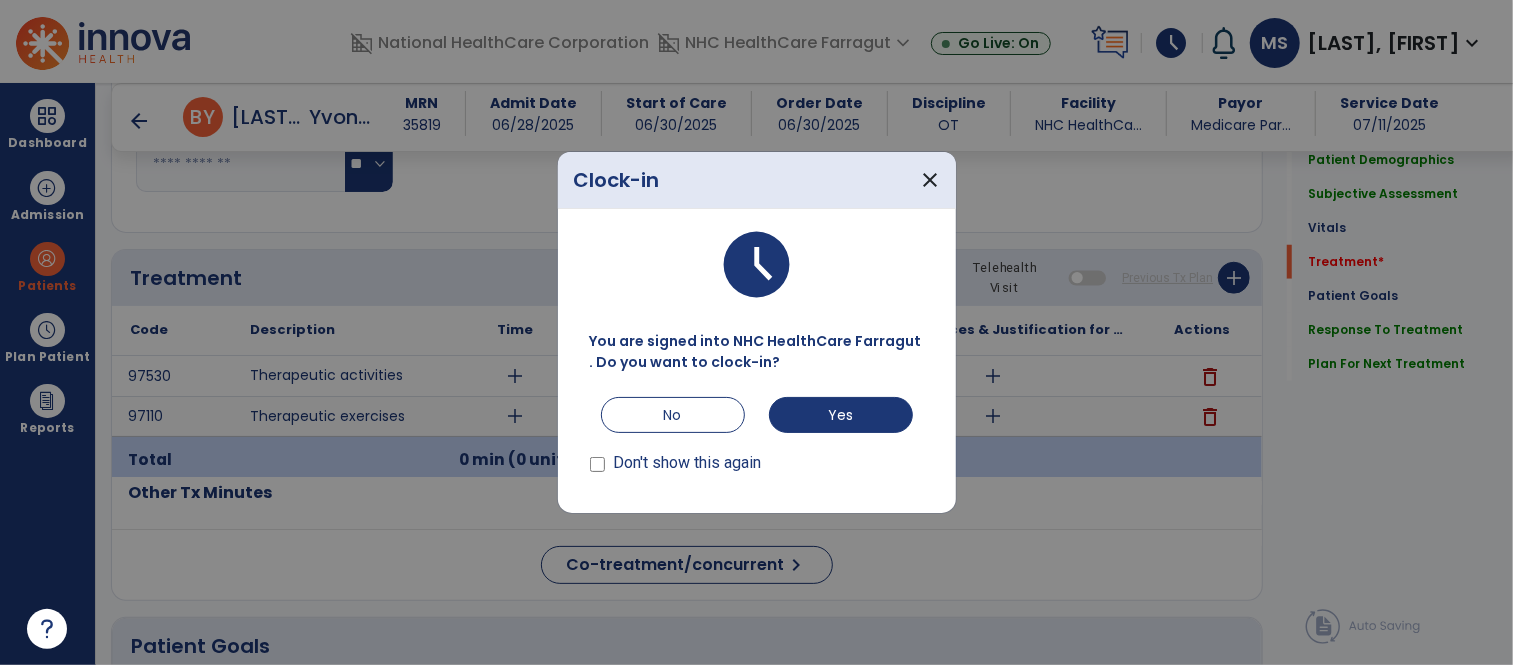 scroll, scrollTop: 1000, scrollLeft: 0, axis: vertical 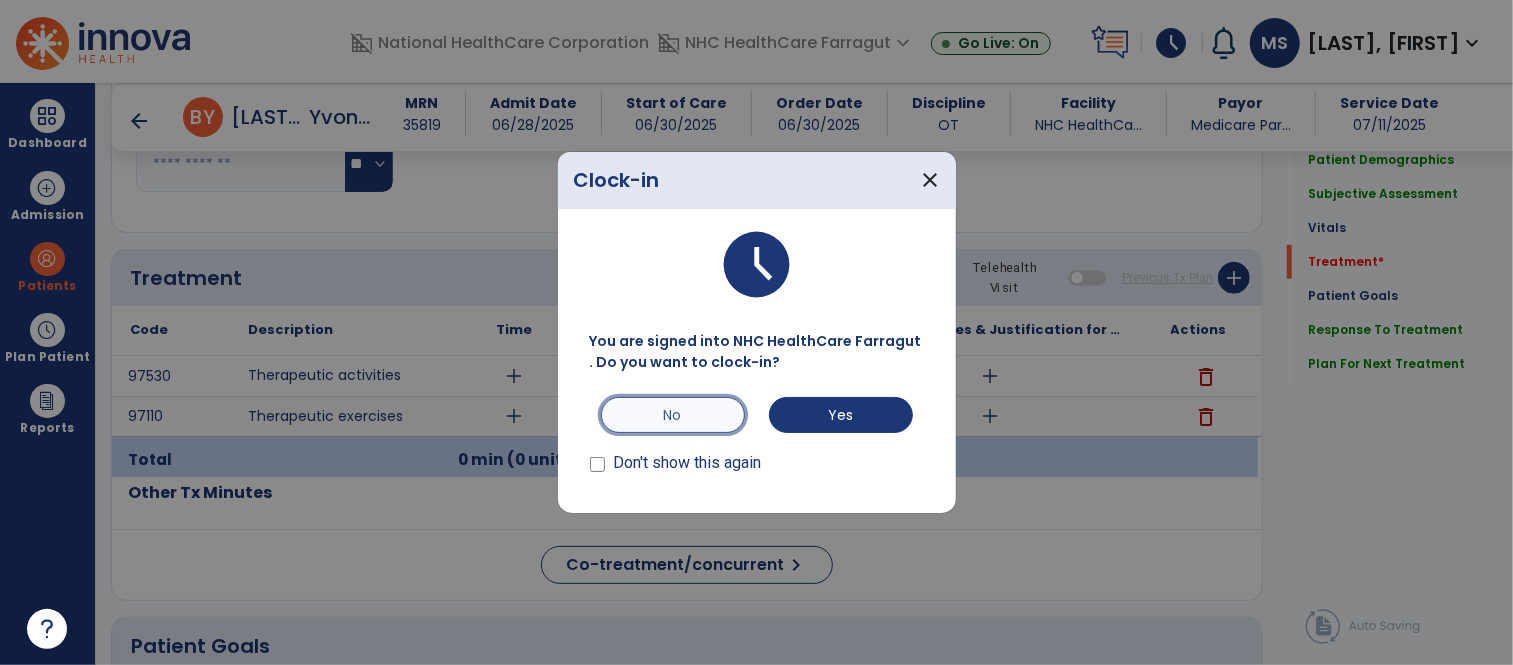 click on "No" at bounding box center (673, 415) 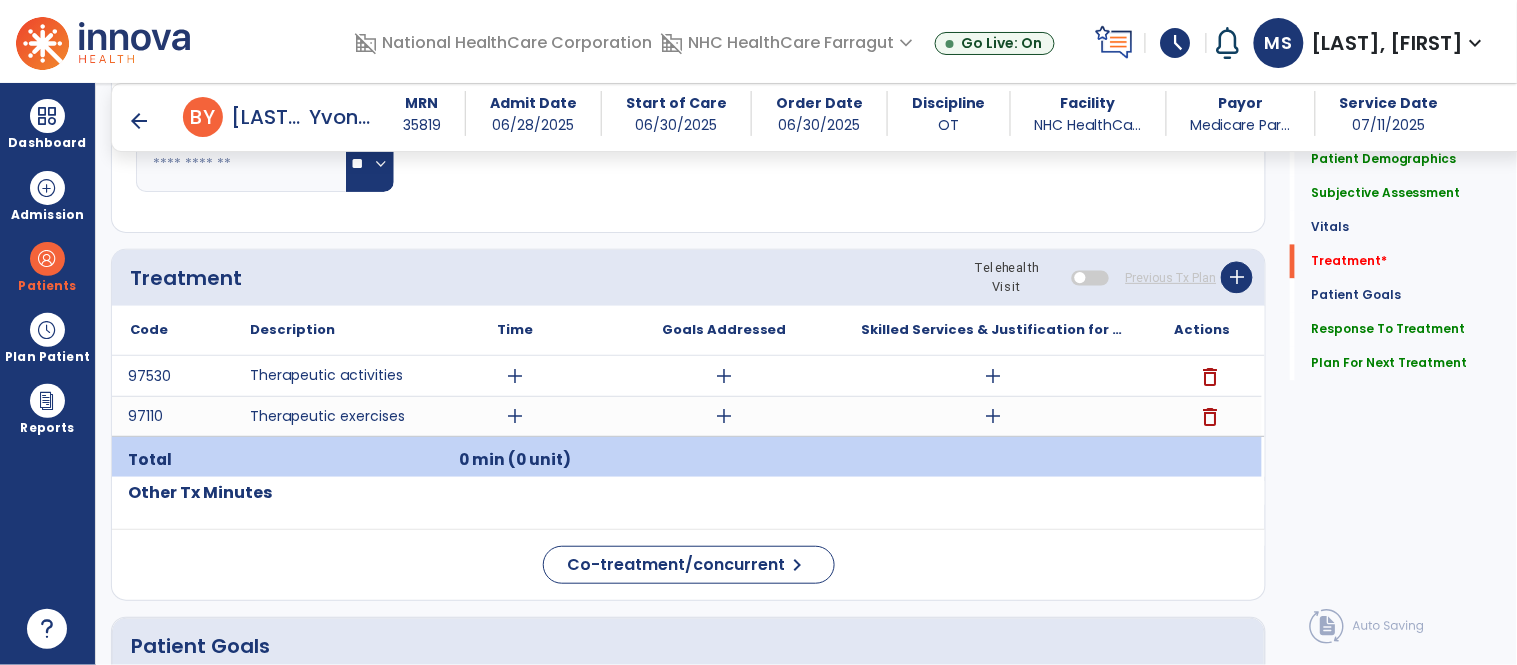 click on "Quick Links  Patient Demographics   Patient Demographics   Subjective Assessment   Subjective Assessment   Vitals   Vitals   Treatment   *  Treatment   *  Patient Goals   Patient Goals   Response To Treatment   Response To Treatment   Plan For Next Treatment   Plan For Next Treatment" 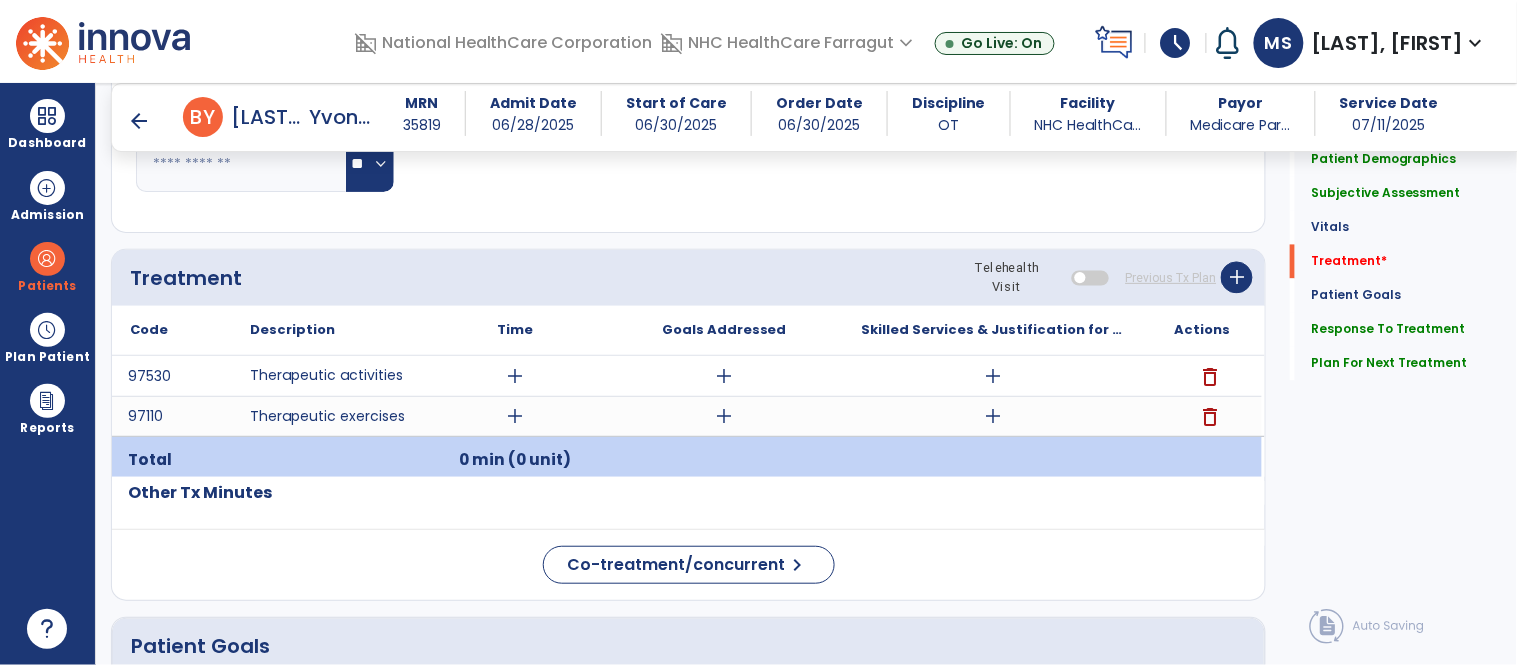 click on "Patient Demographics  Medical Diagnosis   Treatment Diagnosis   Precautions   Contraindications
Code
Description
Pdpm Clinical Category
Z47.1 to" 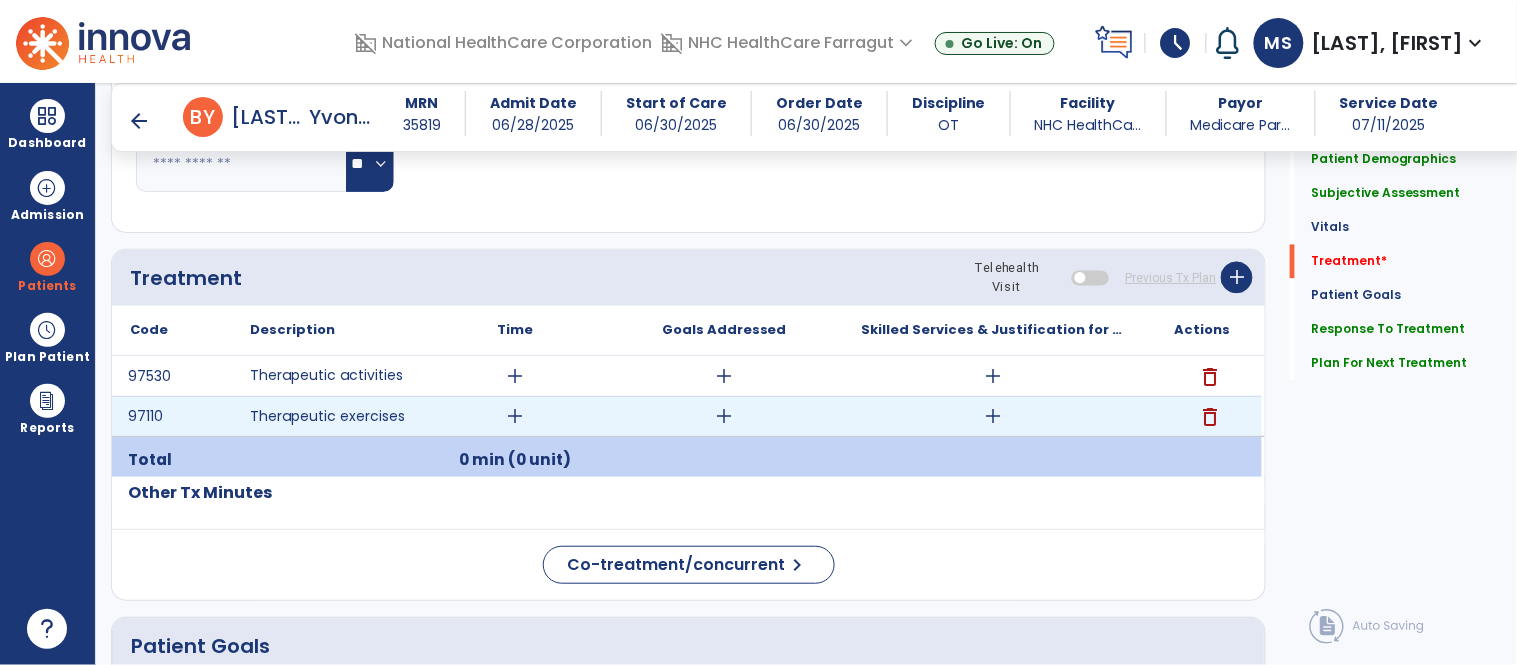 click on "add" at bounding box center [993, 416] 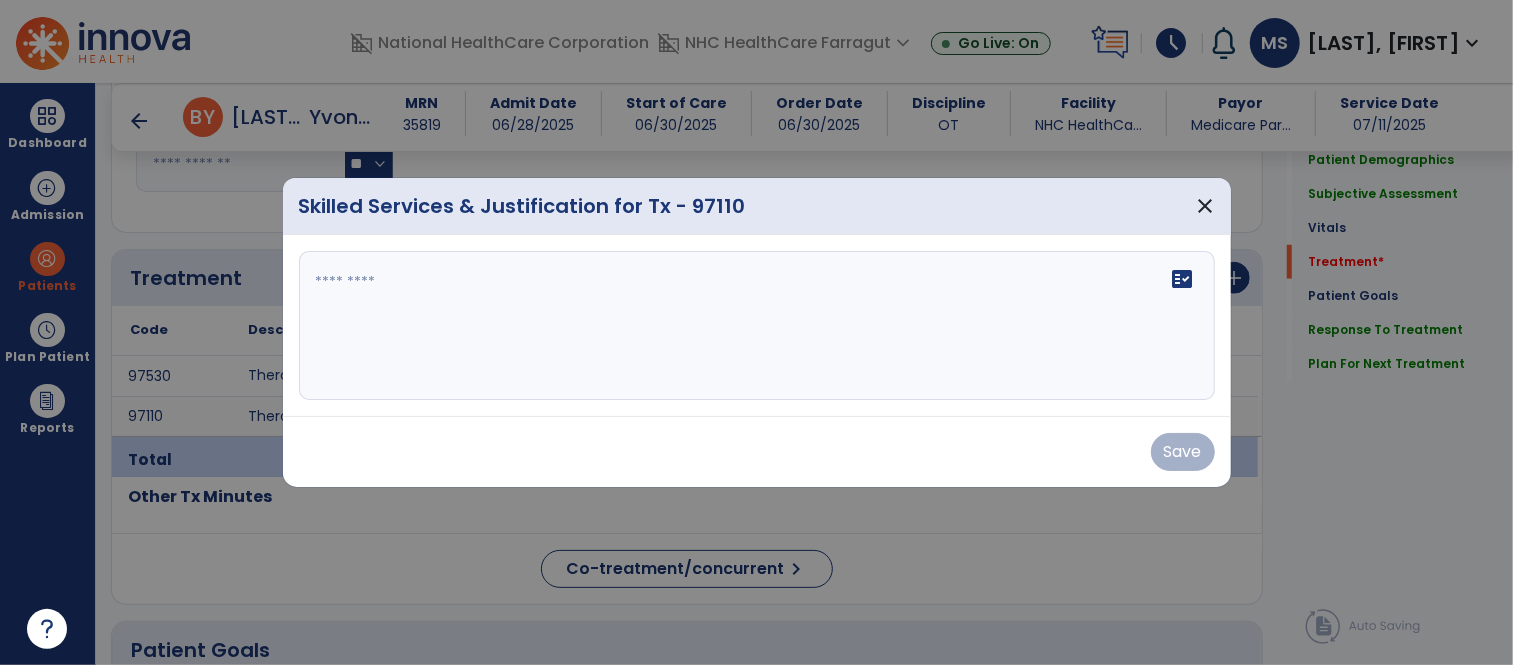 scroll, scrollTop: 1000, scrollLeft: 0, axis: vertical 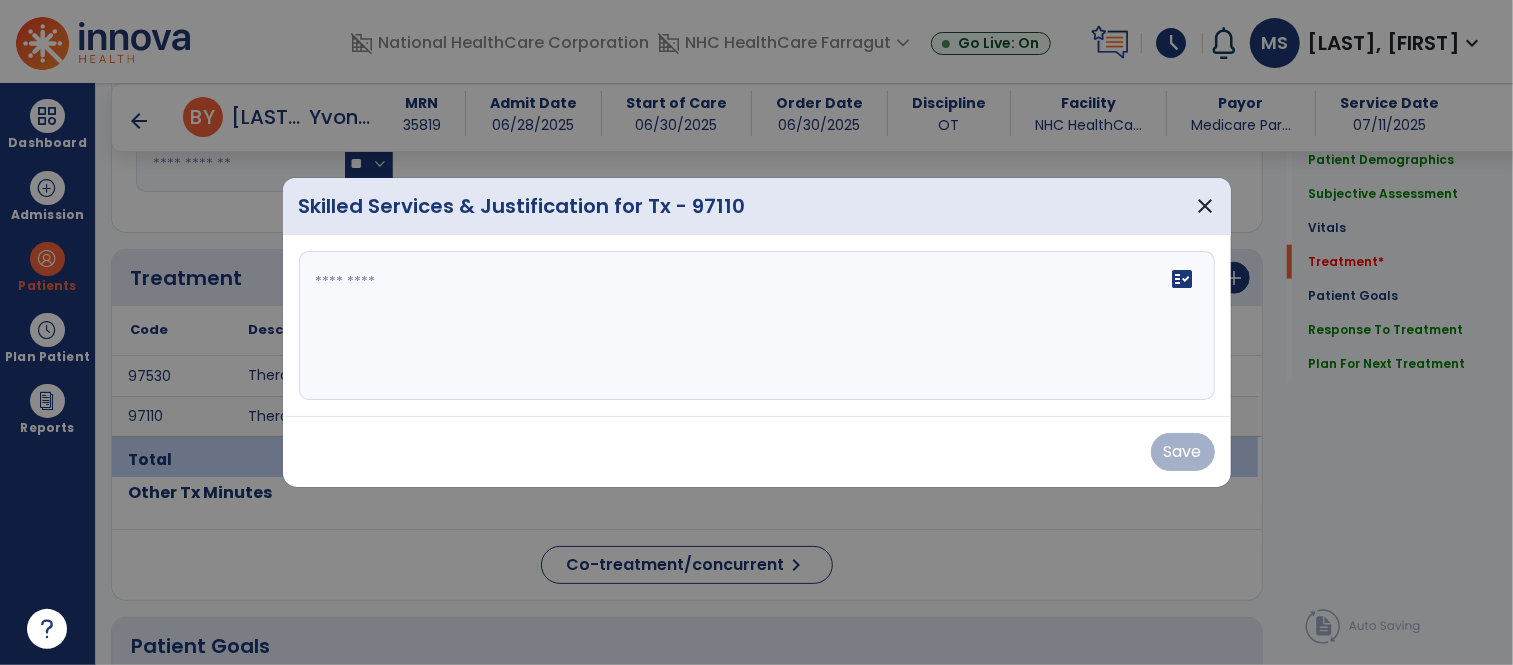 click on "fact_check" at bounding box center (757, 326) 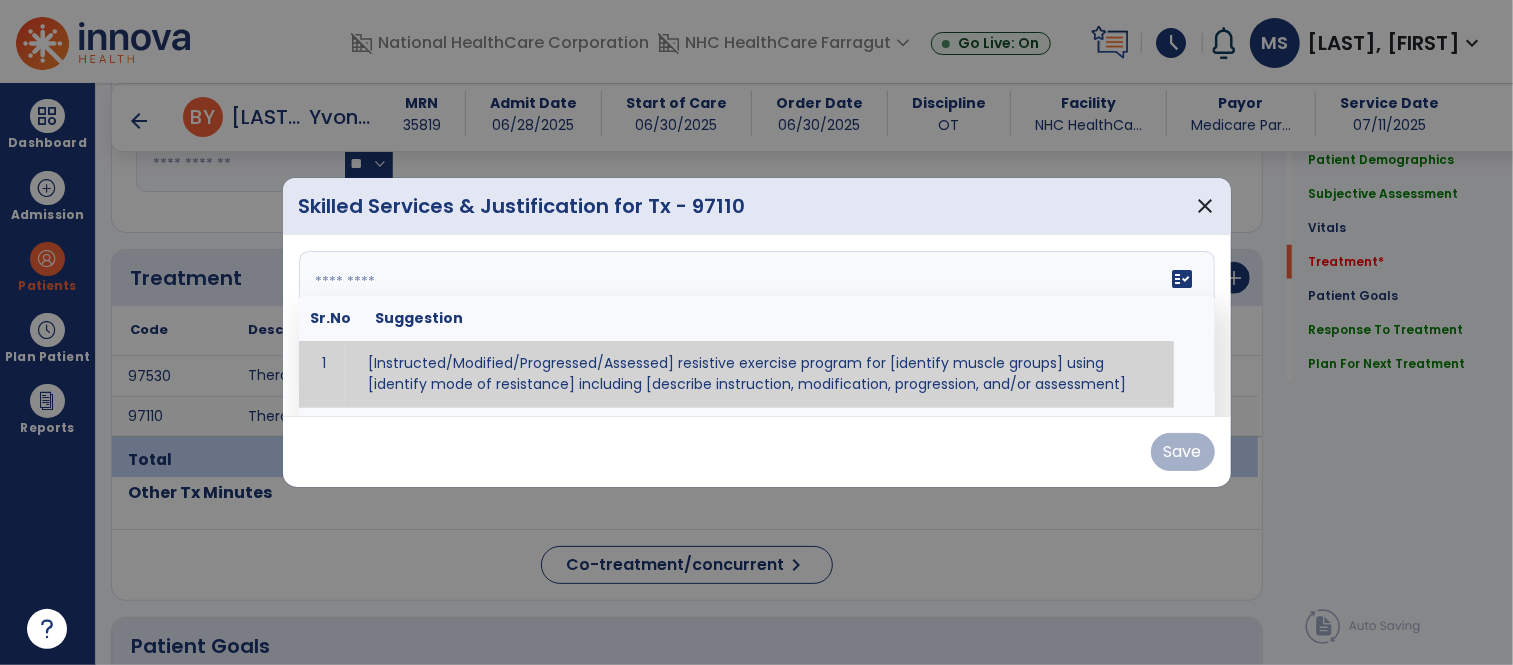 paste on "**********" 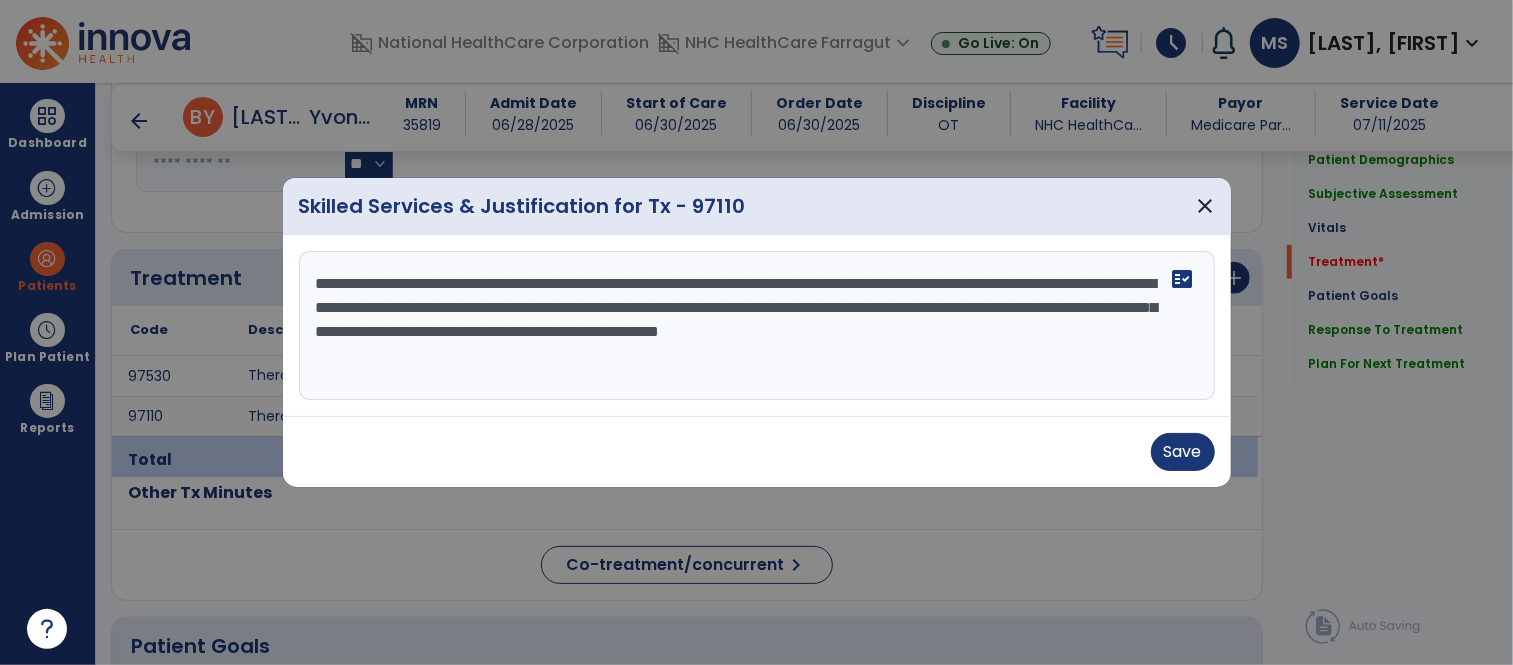 click on "**********" at bounding box center [757, 326] 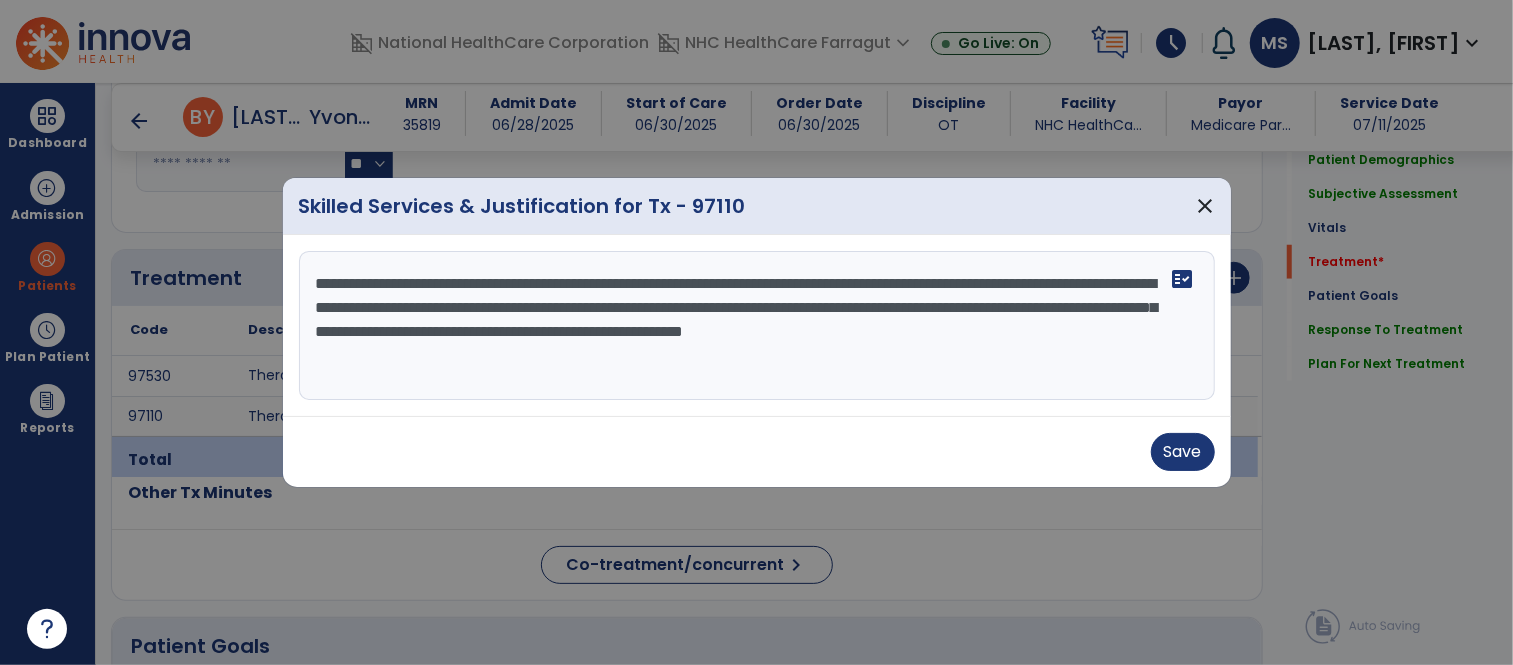 click on "**********" at bounding box center (757, 326) 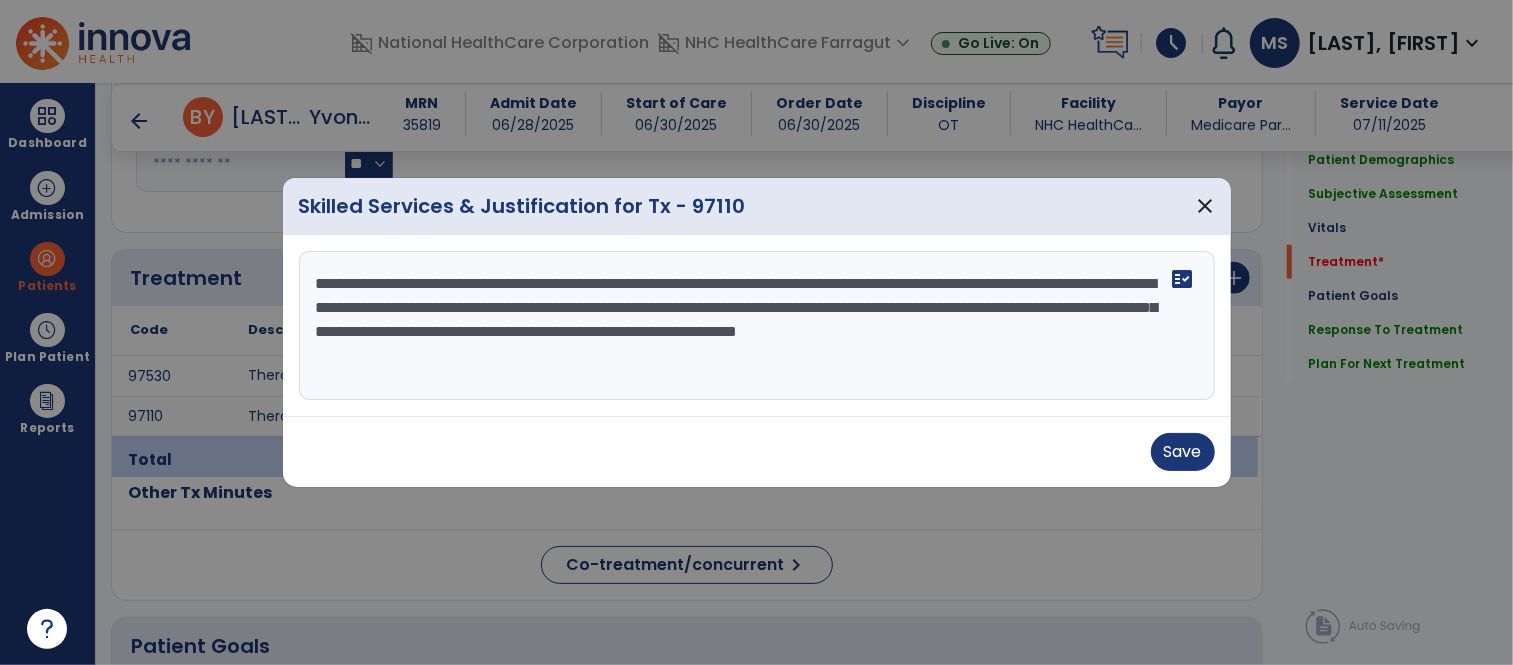 click on "**********" at bounding box center [757, 326] 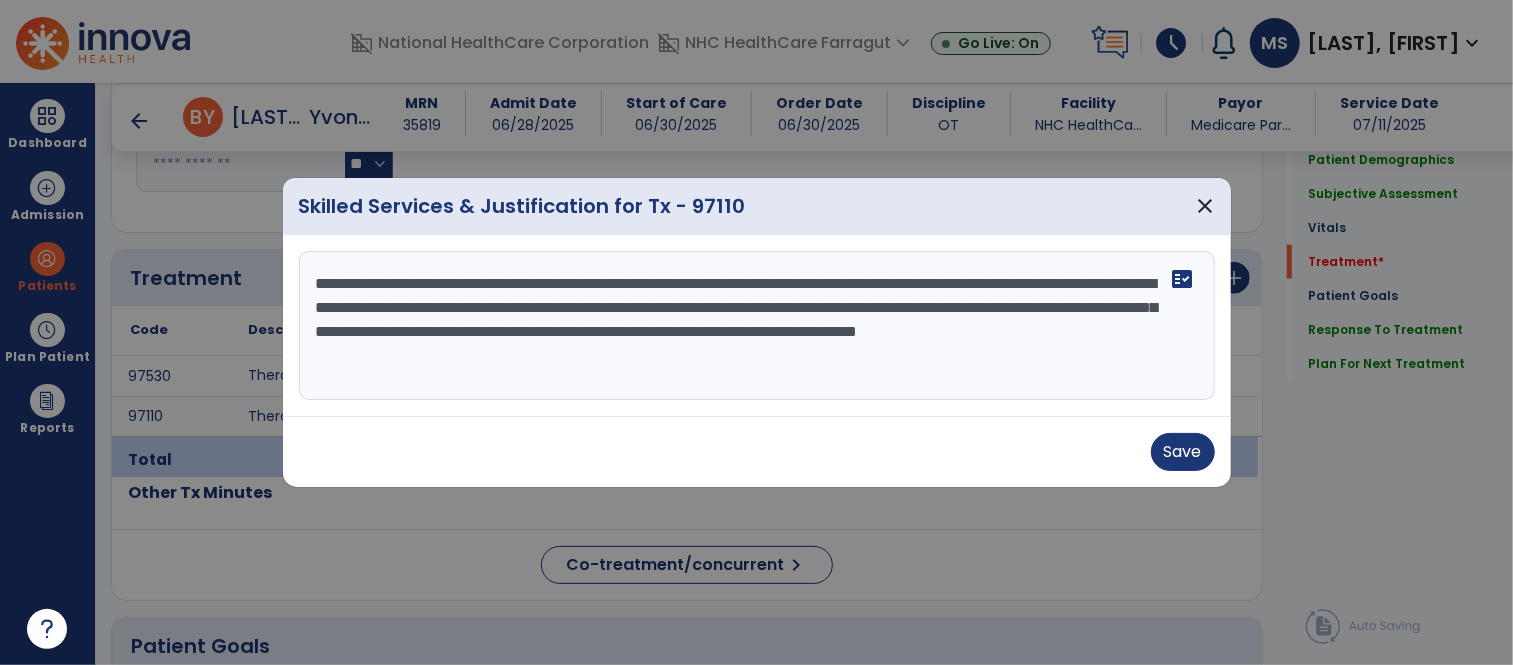 drag, startPoint x: 730, startPoint y: 304, endPoint x: 394, endPoint y: 333, distance: 337.24918 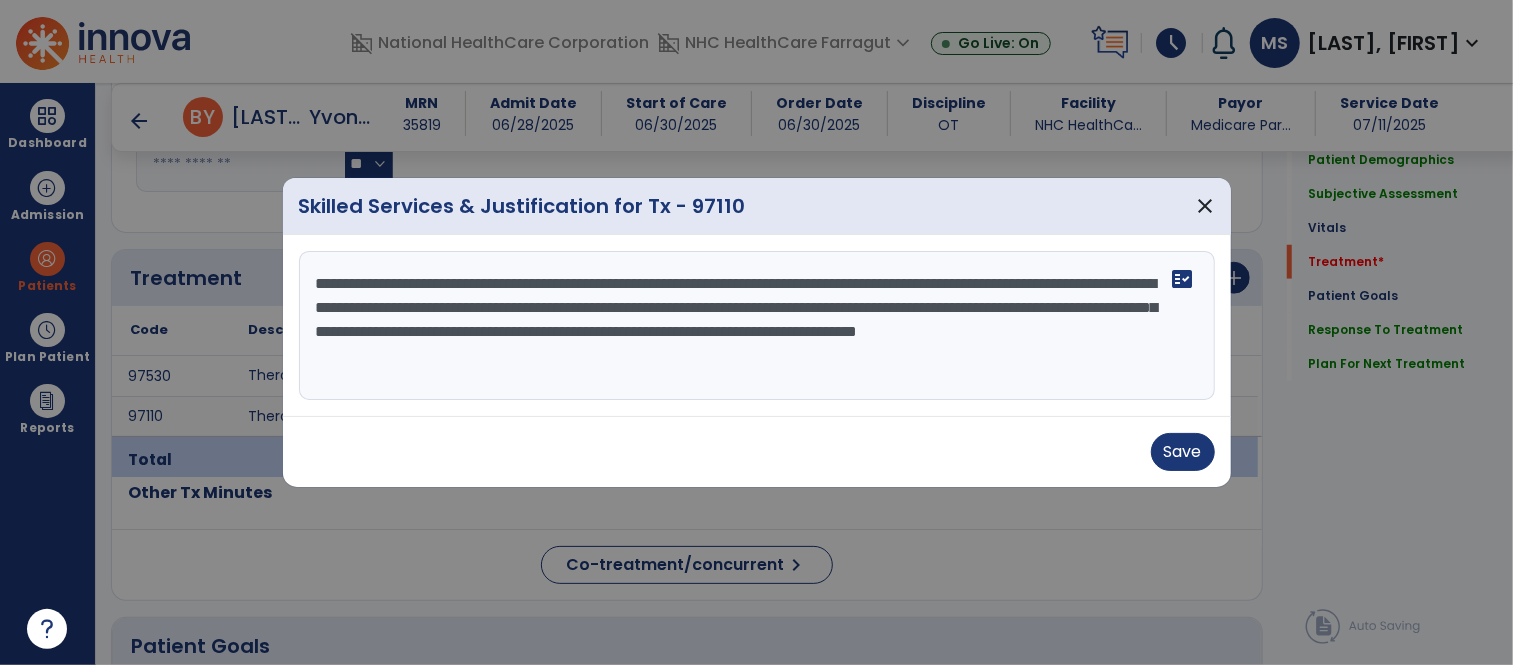 click on "**********" at bounding box center [757, 326] 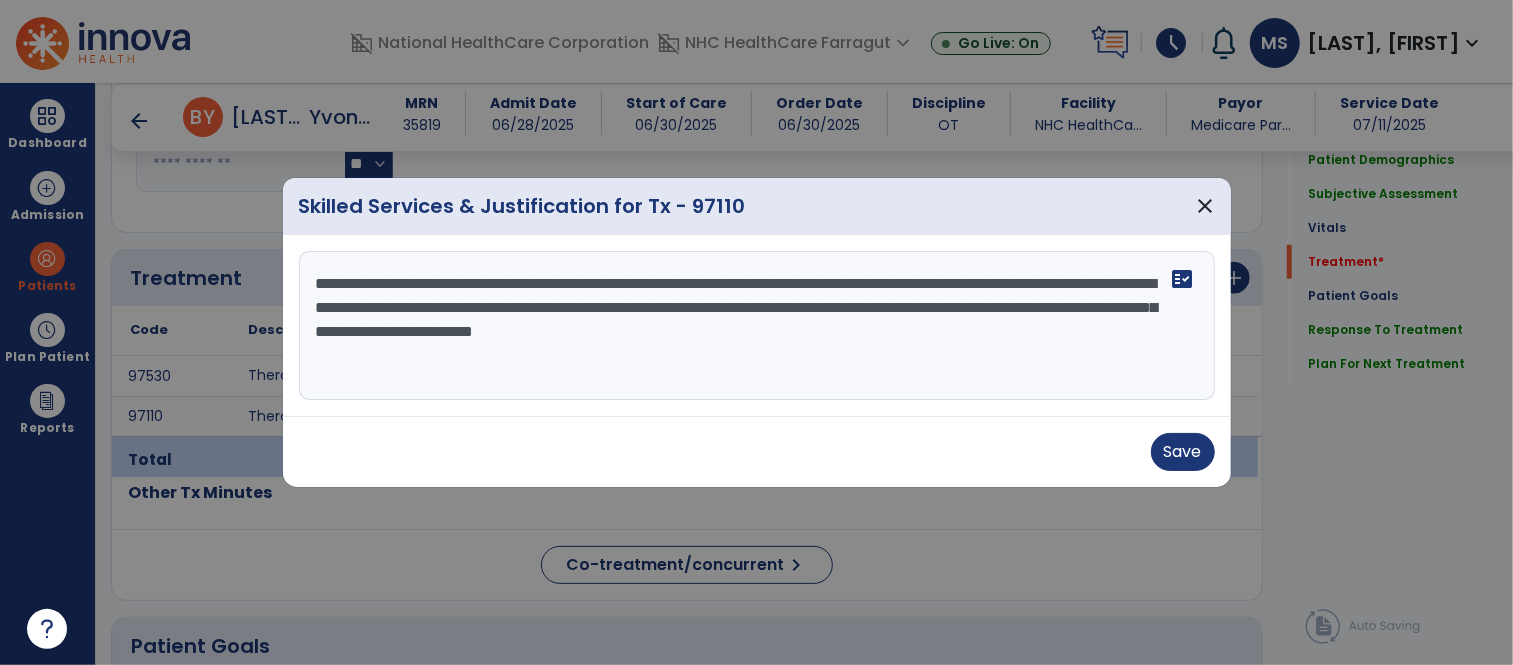 click on "**********" at bounding box center [757, 326] 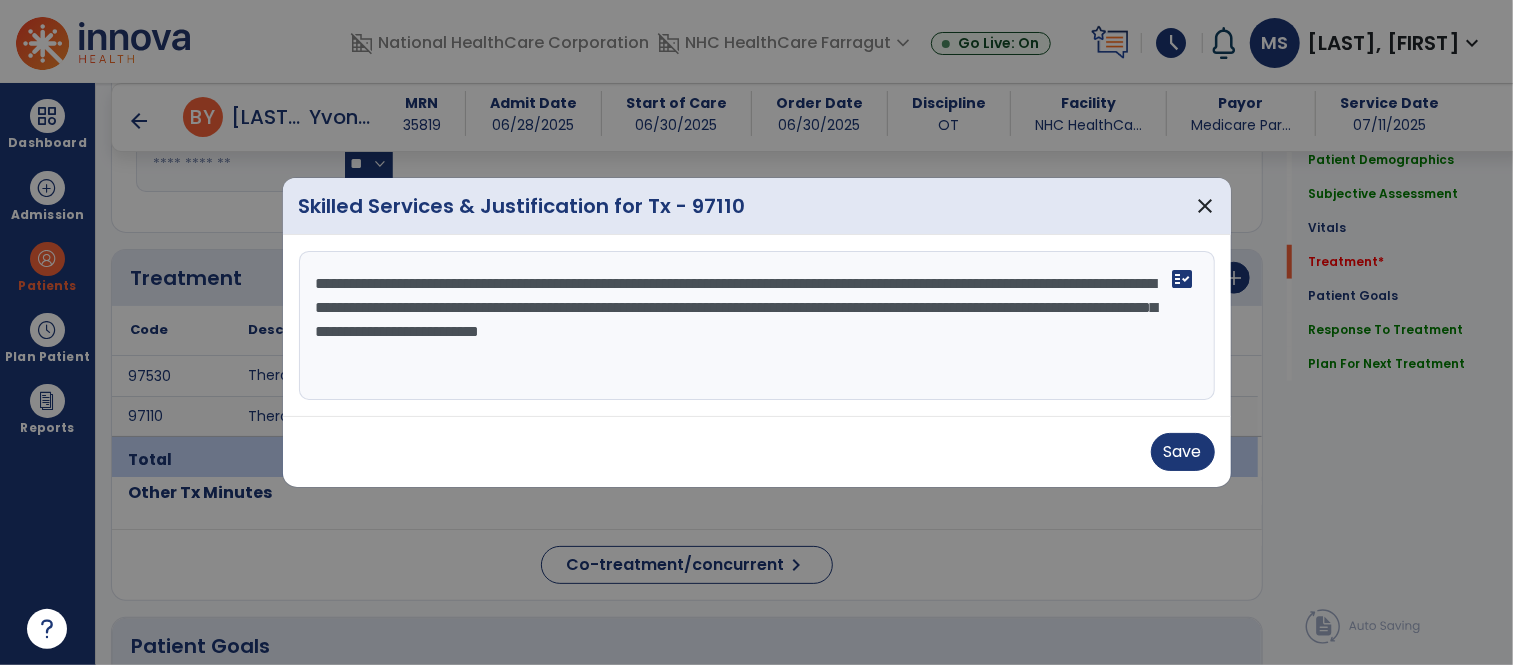 type on "**********" 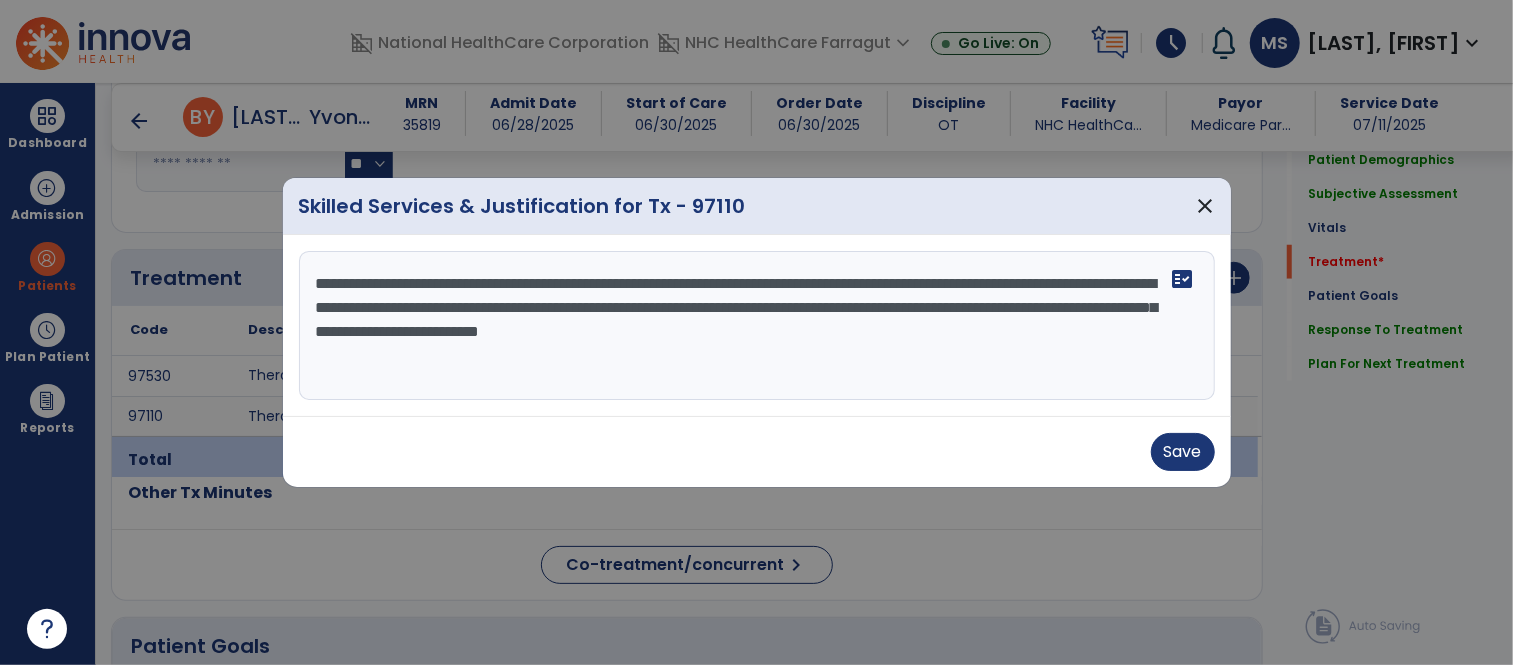 click on "**********" at bounding box center [757, 326] 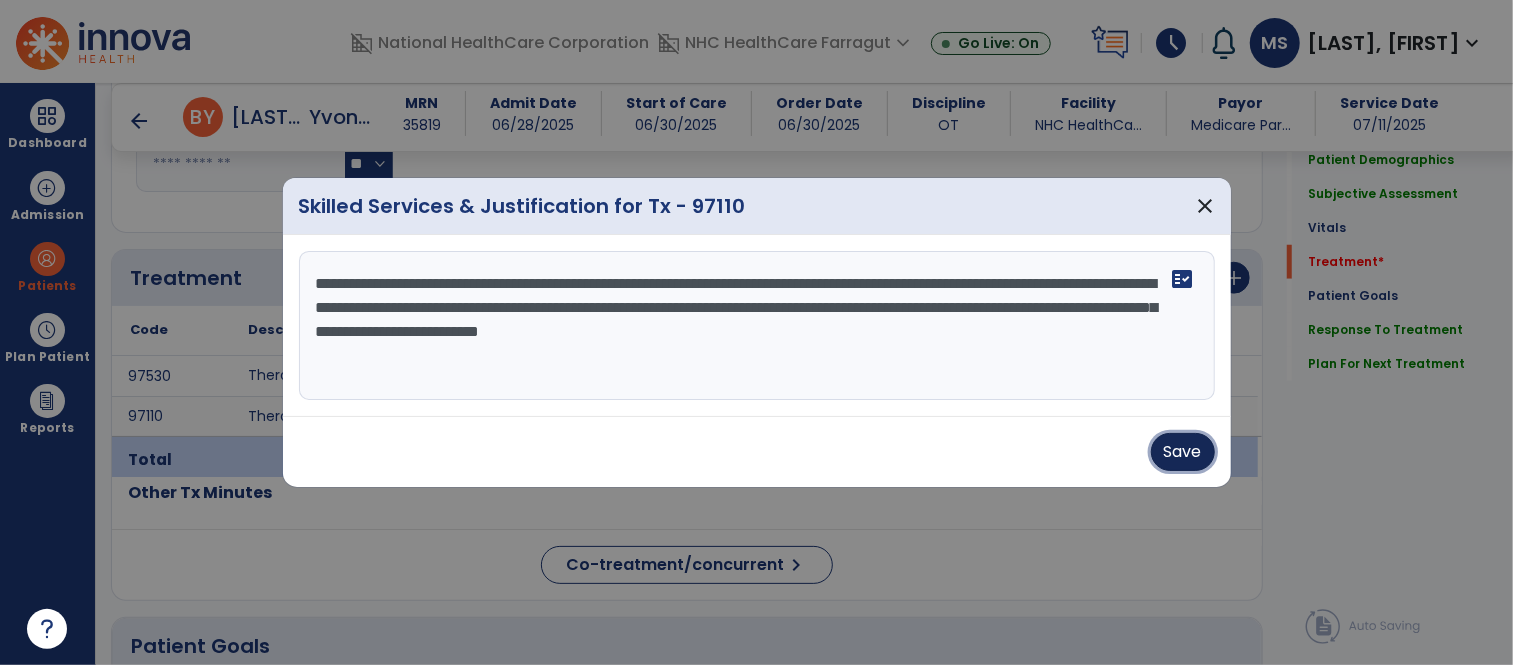 click on "Save" at bounding box center [1183, 452] 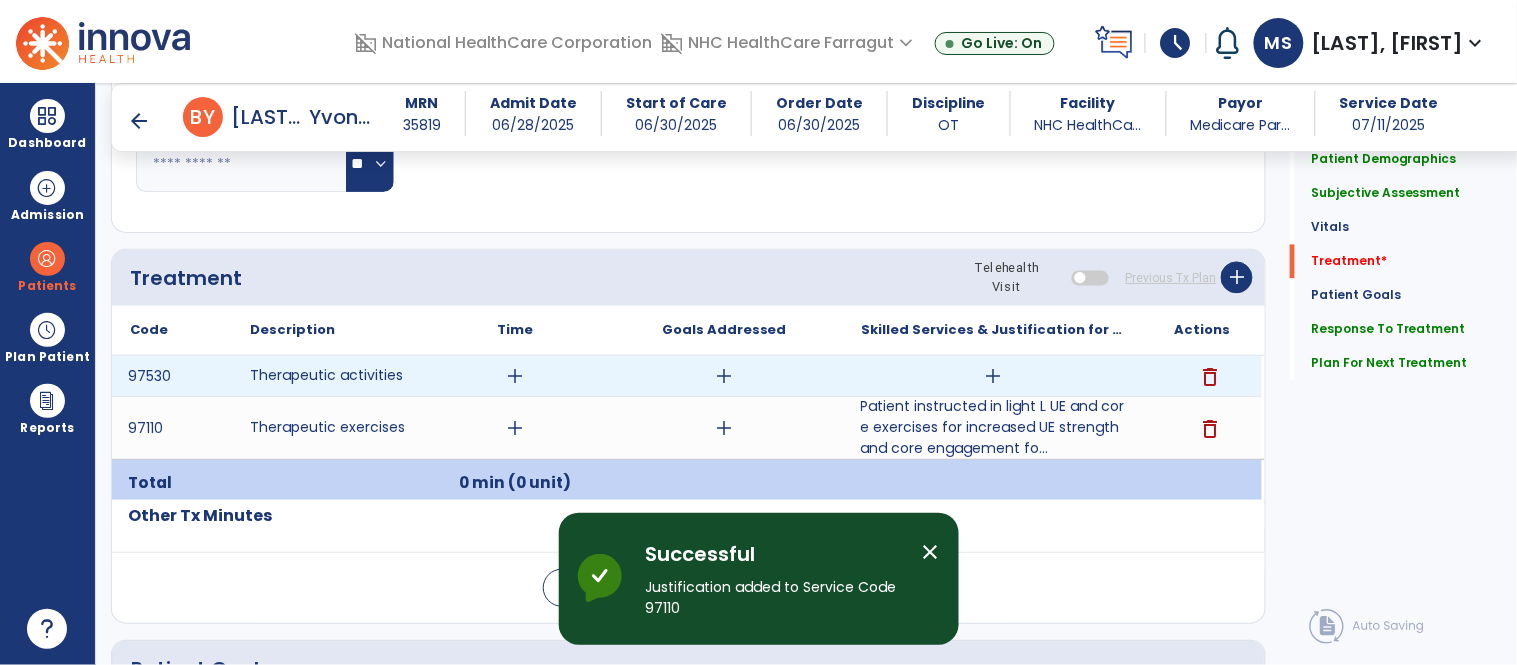 click on "add" at bounding box center [993, 376] 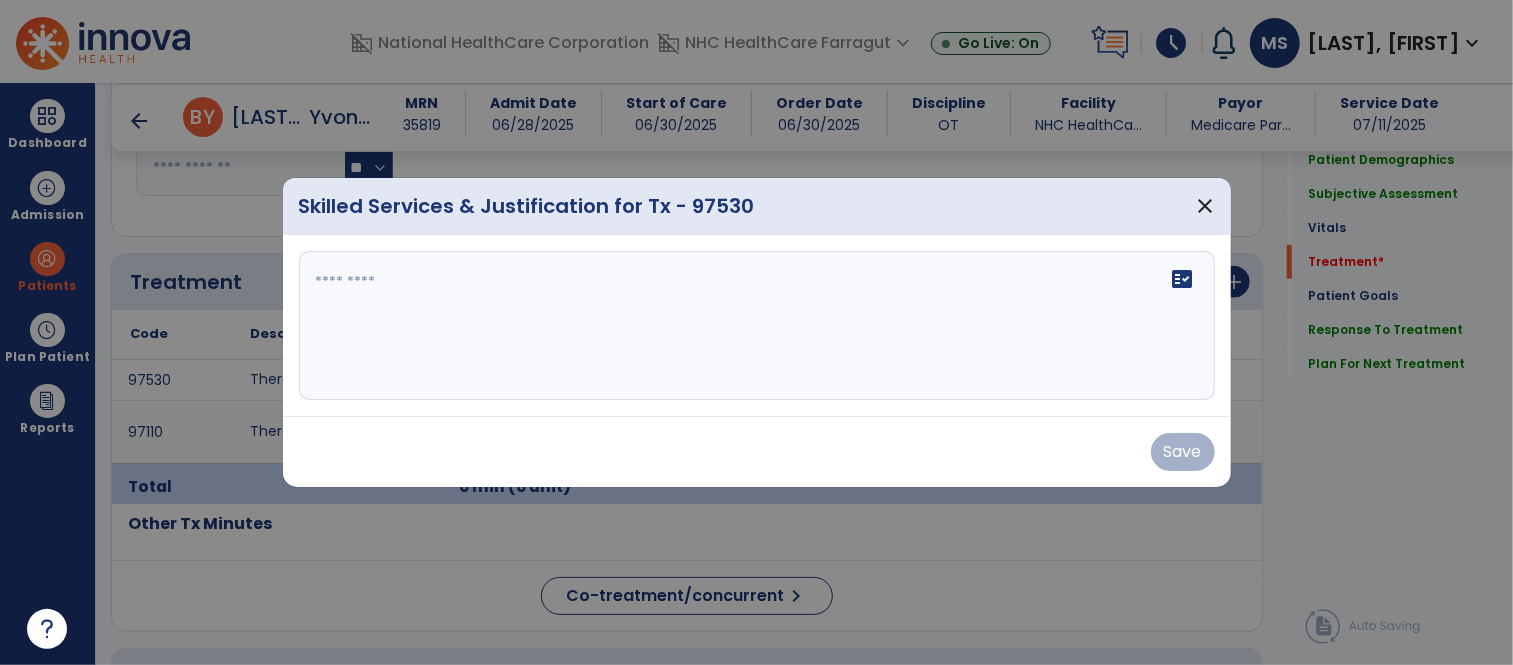 scroll, scrollTop: 1000, scrollLeft: 0, axis: vertical 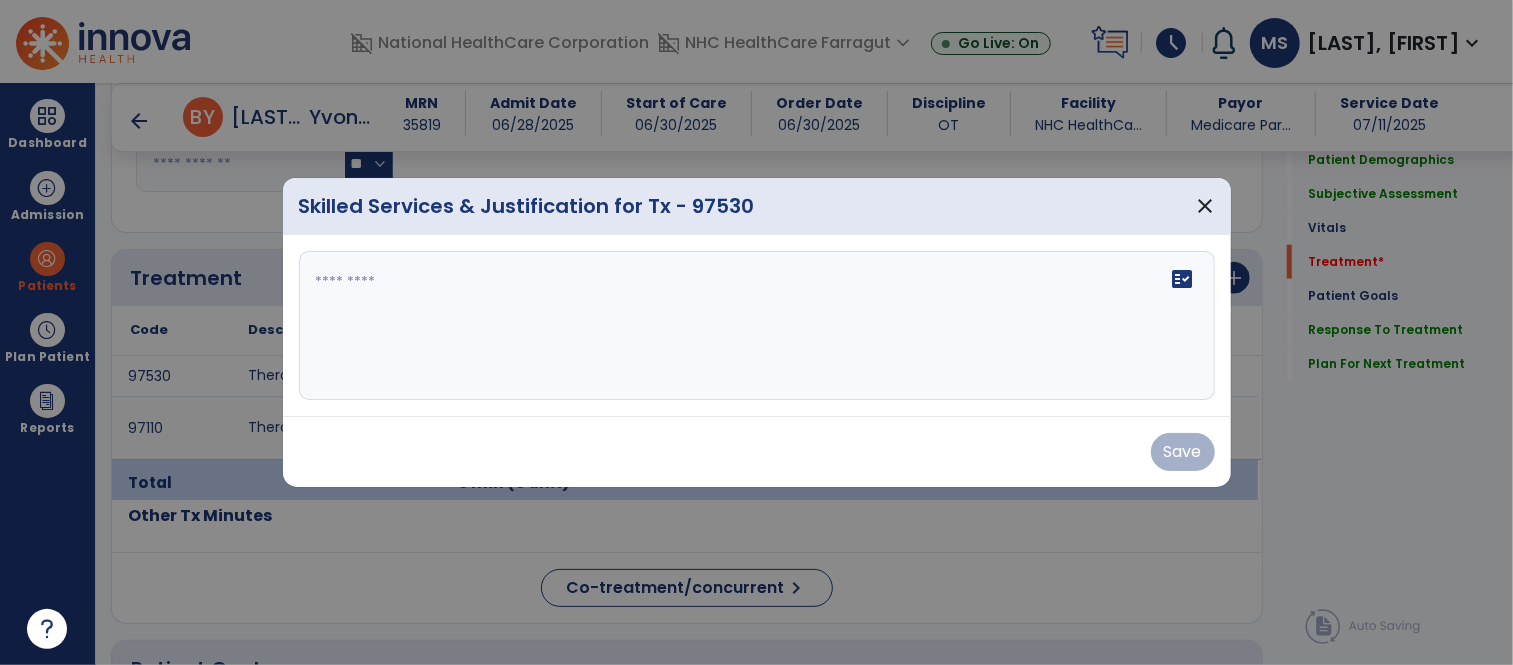 click on "fact_check" at bounding box center (757, 326) 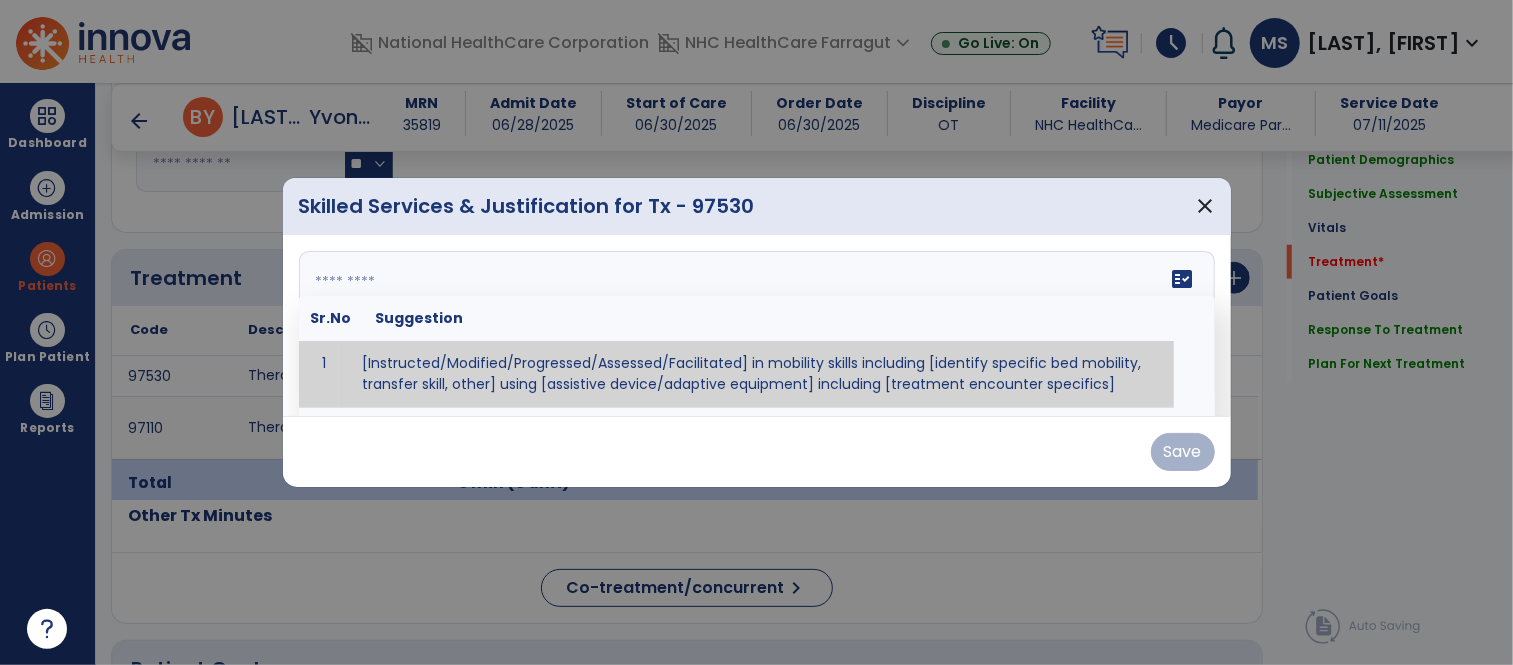 paste on "**********" 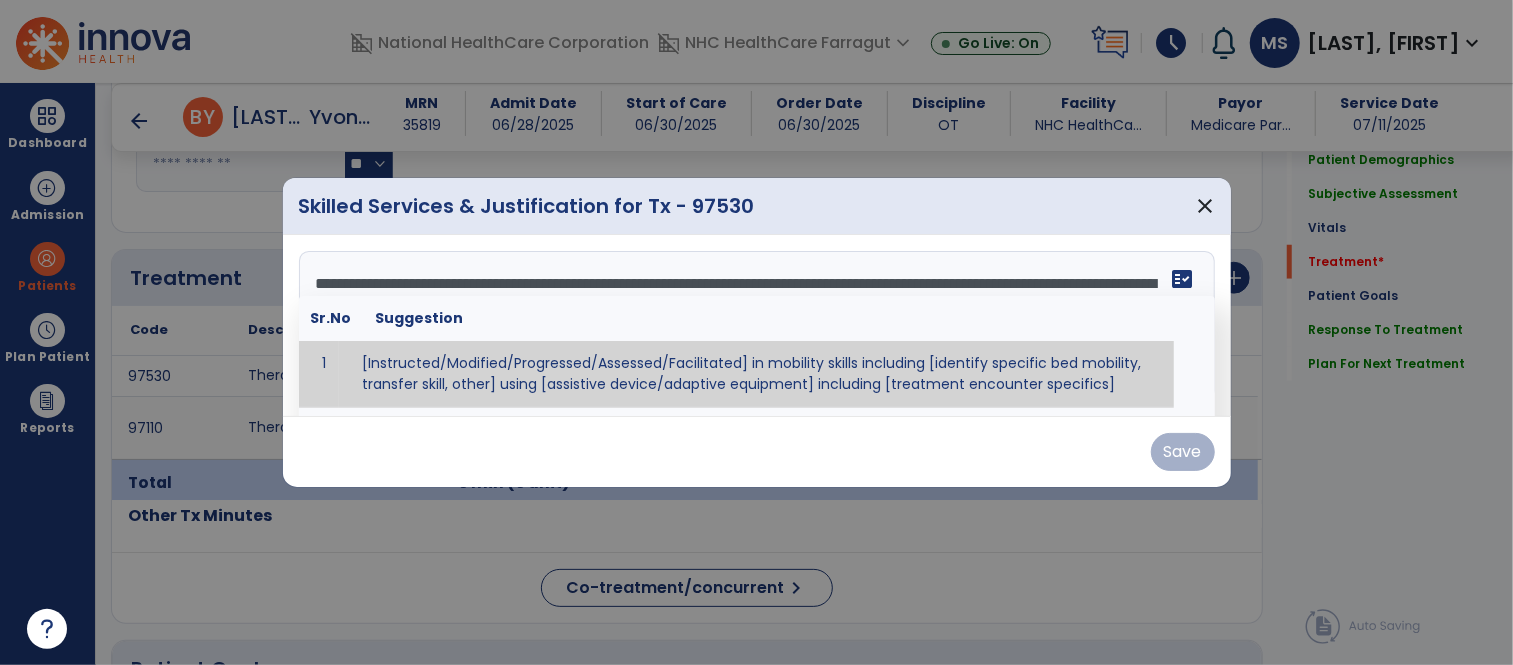 scroll, scrollTop: 62, scrollLeft: 0, axis: vertical 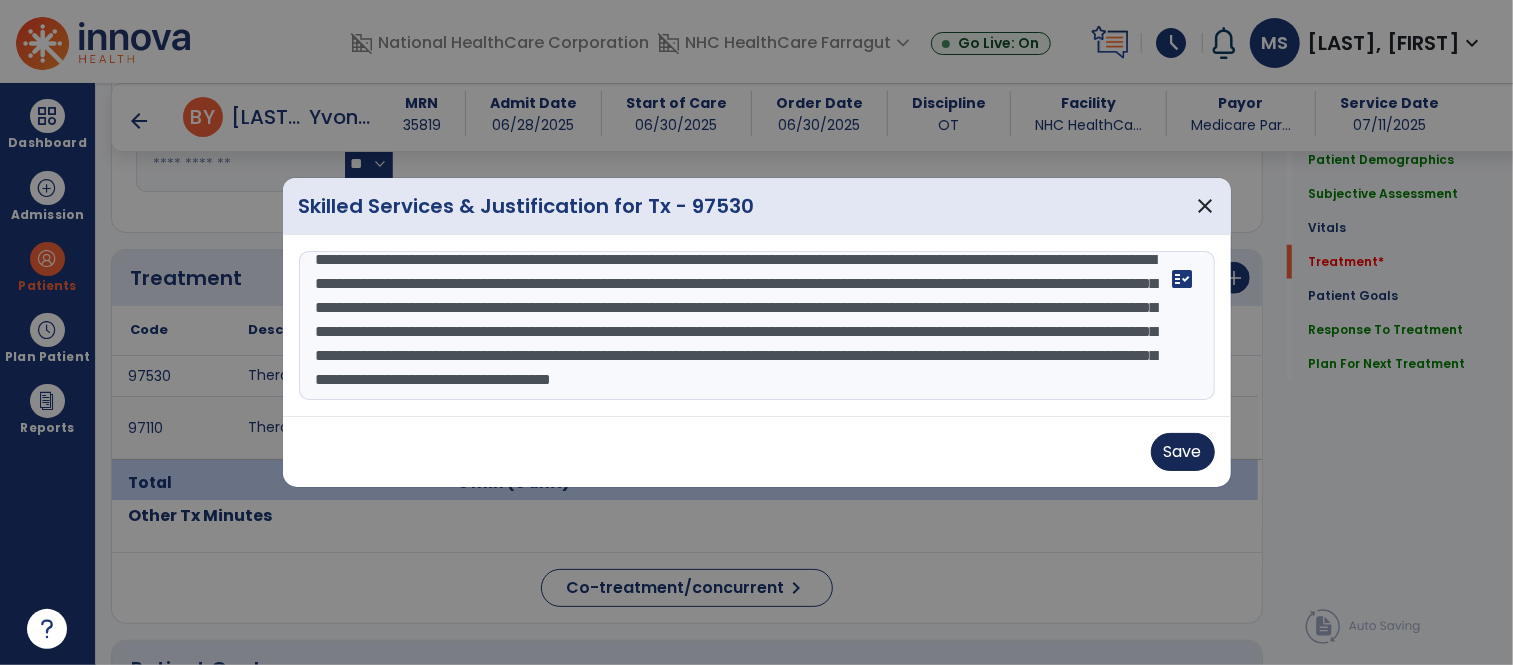 type on "**********" 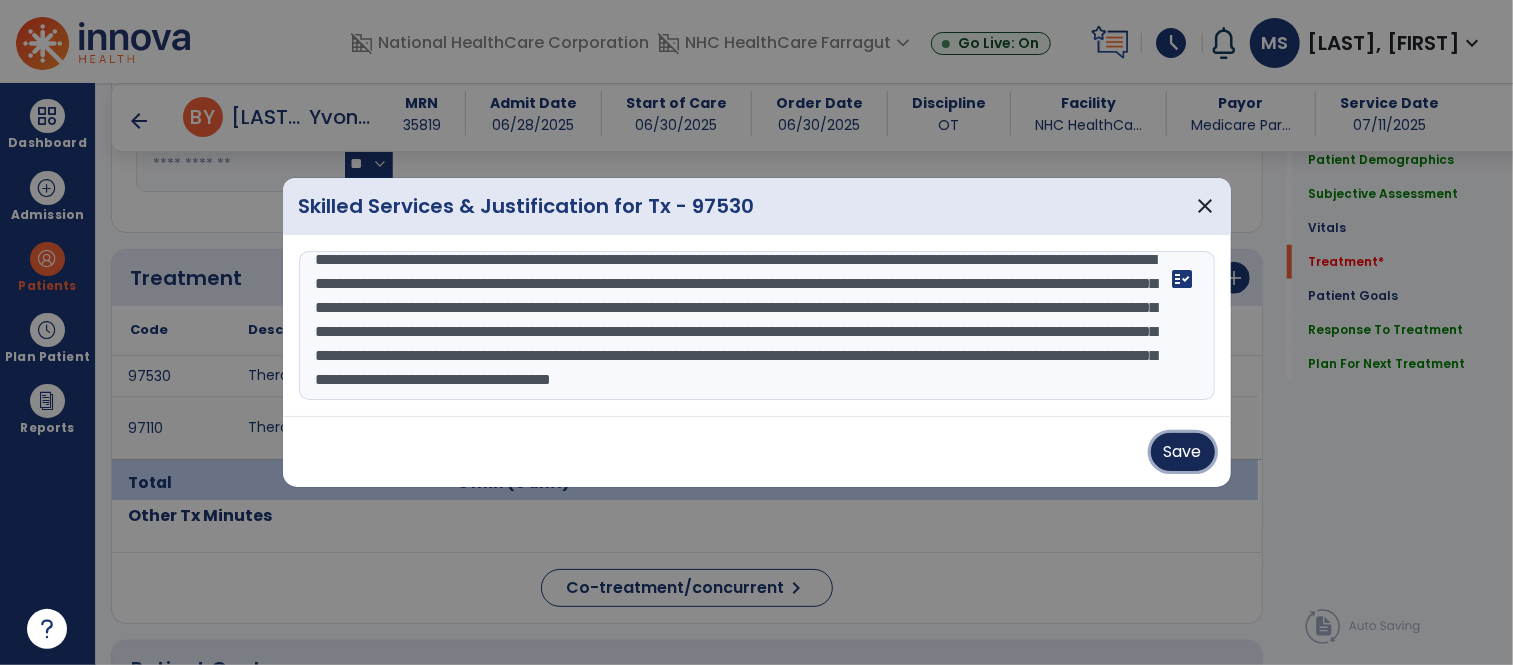 click on "Save" at bounding box center (1183, 452) 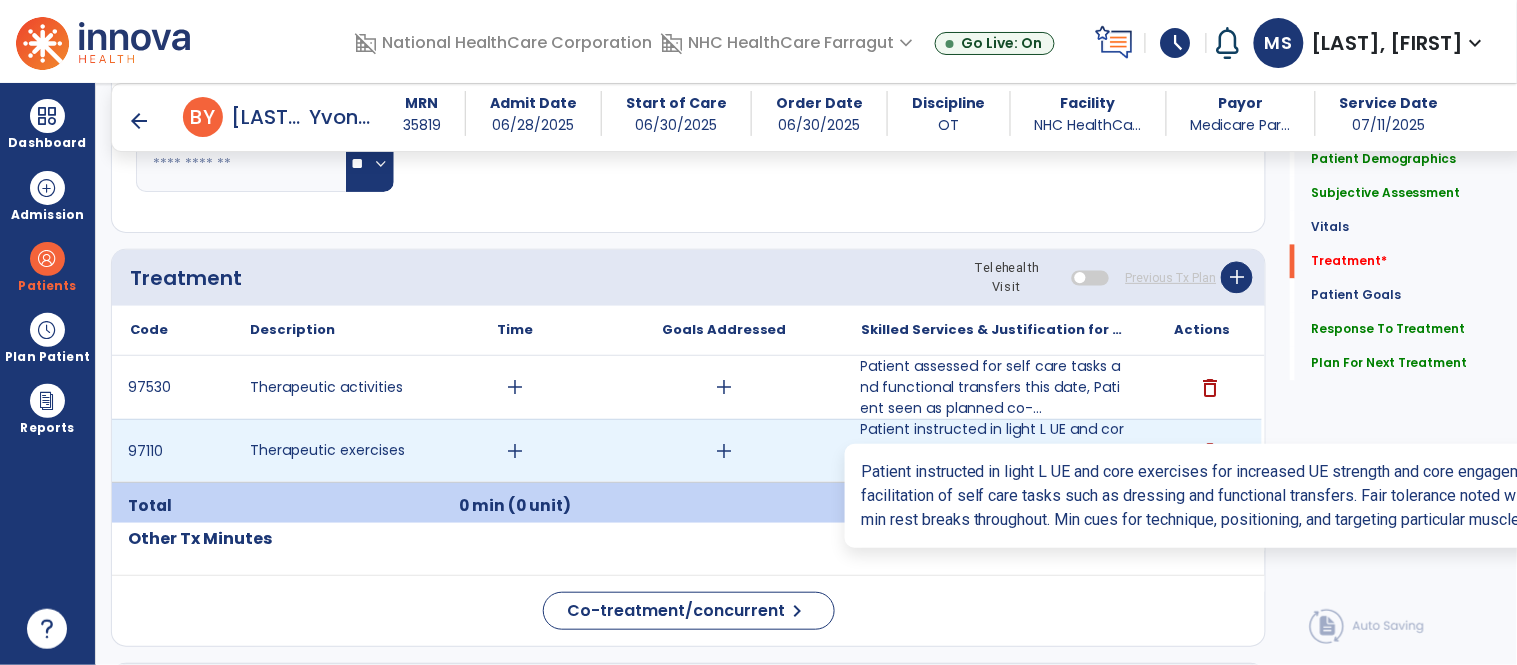 click on "Patient instructed in light L UE and core exercises for increased UE strength and core engagement fo..." at bounding box center (993, 450) 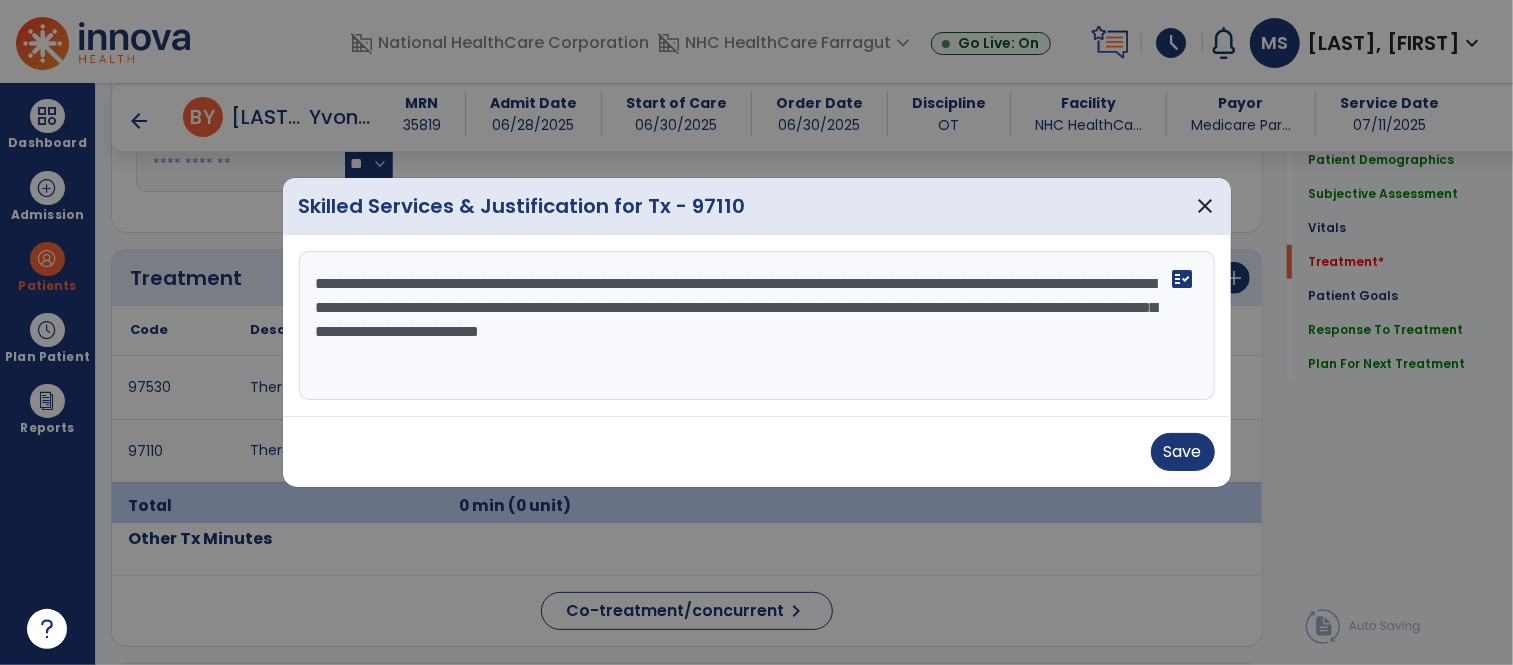 scroll, scrollTop: 1000, scrollLeft: 0, axis: vertical 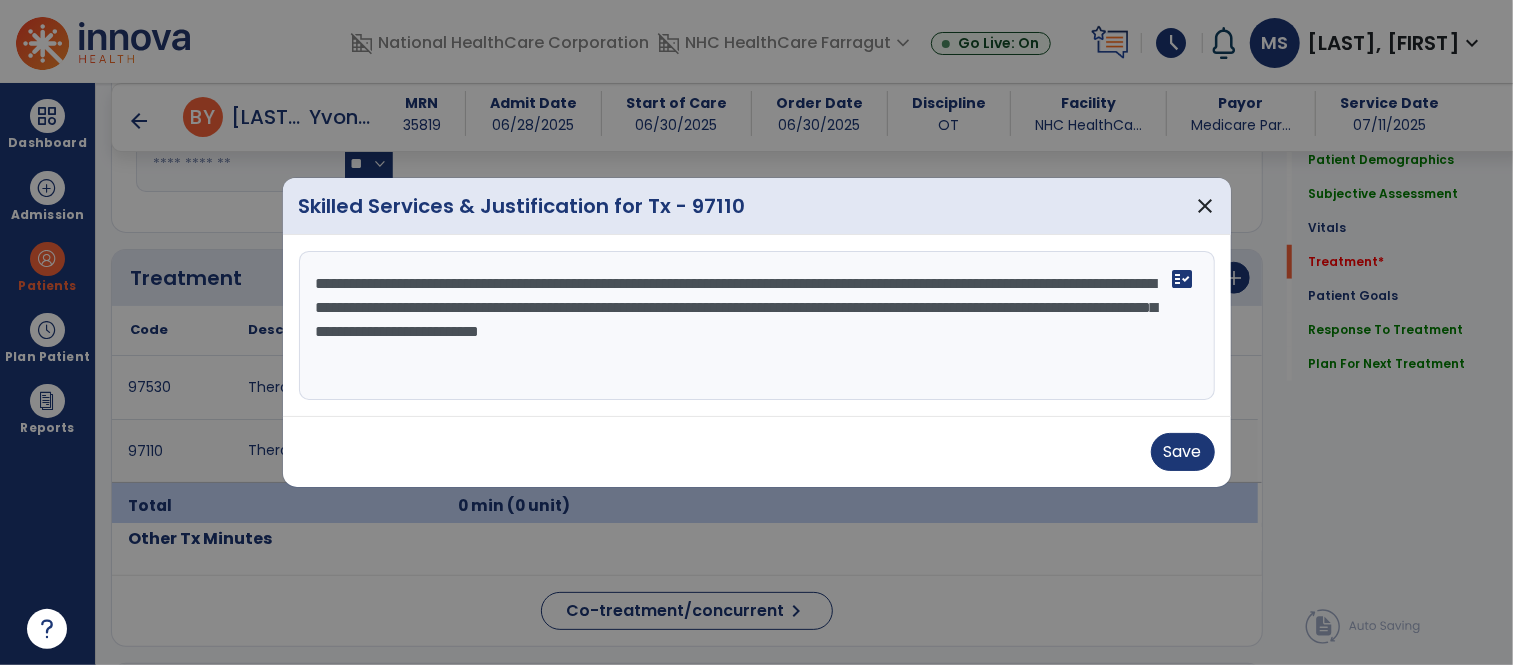 click on "**********" at bounding box center (757, 326) 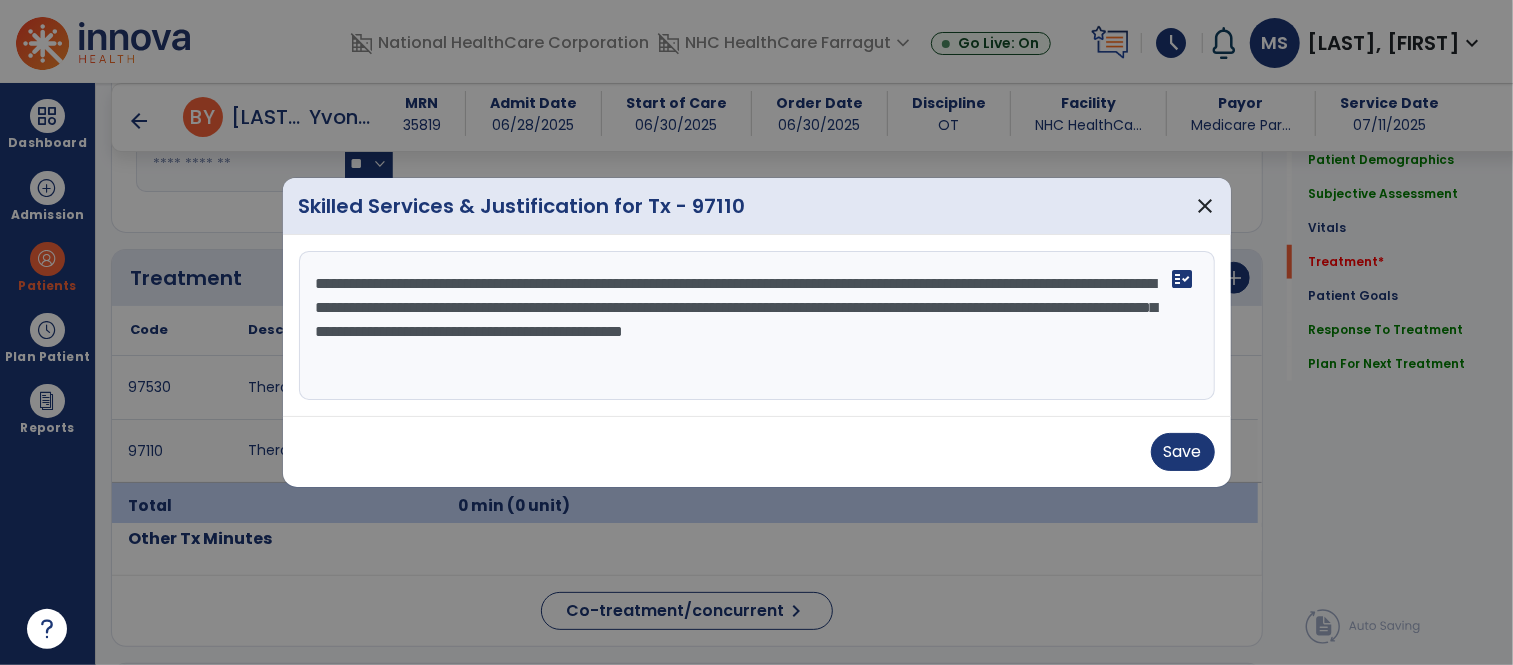 click on "**********" at bounding box center [757, 326] 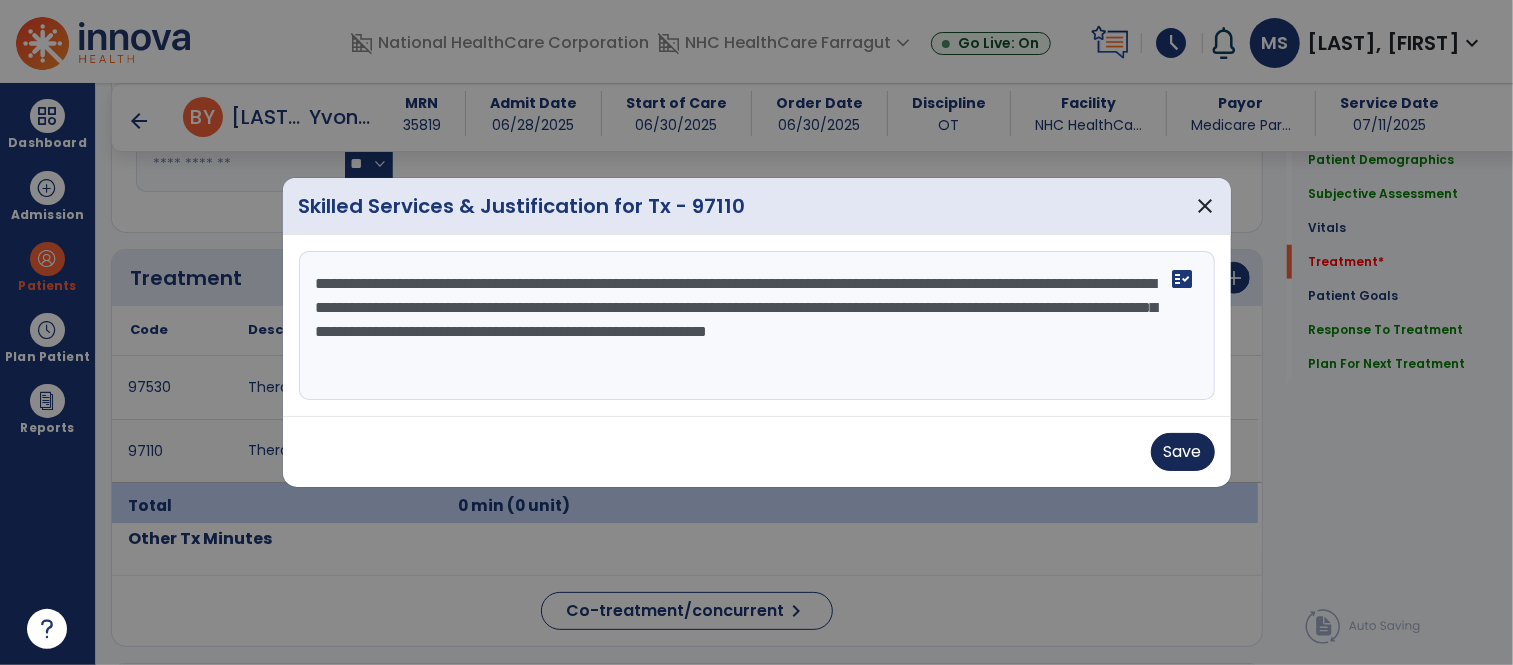 type on "**********" 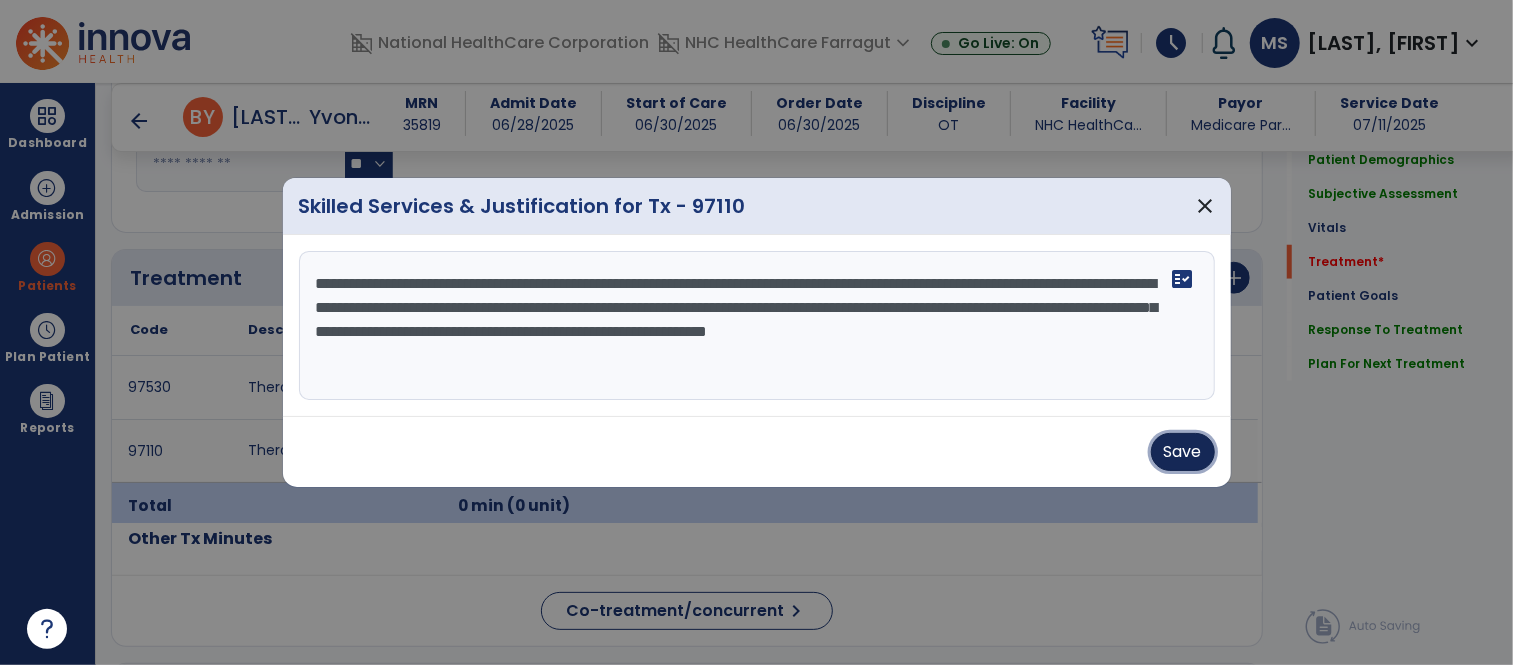click on "Save" at bounding box center [1183, 452] 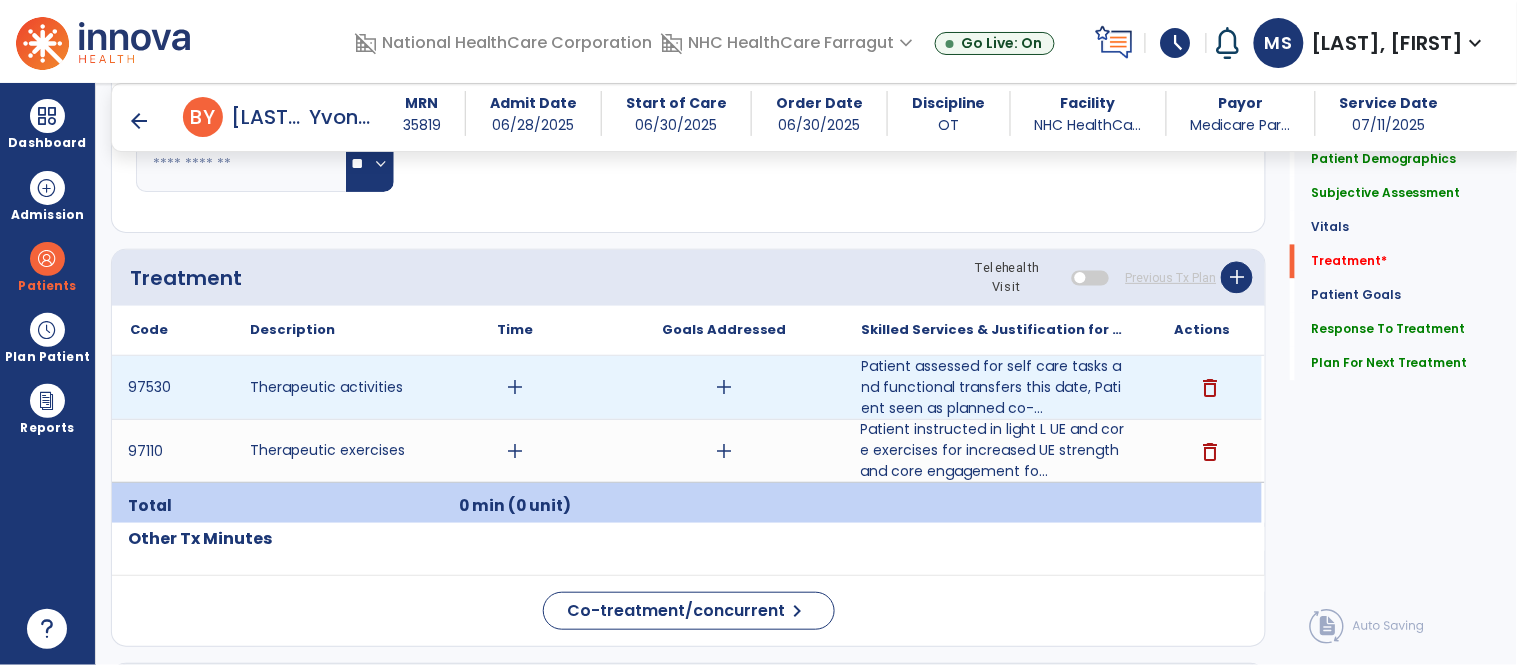 click on "add" at bounding box center [515, 387] 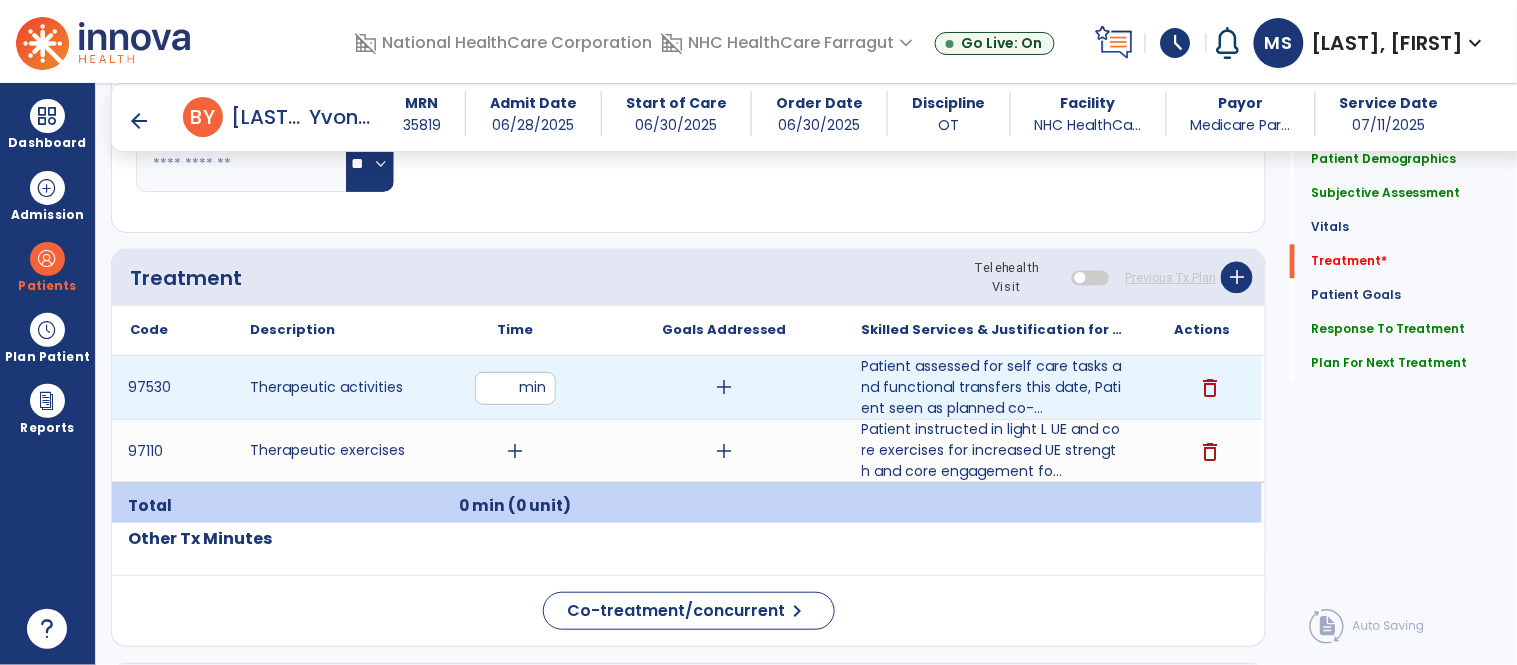 type on "**" 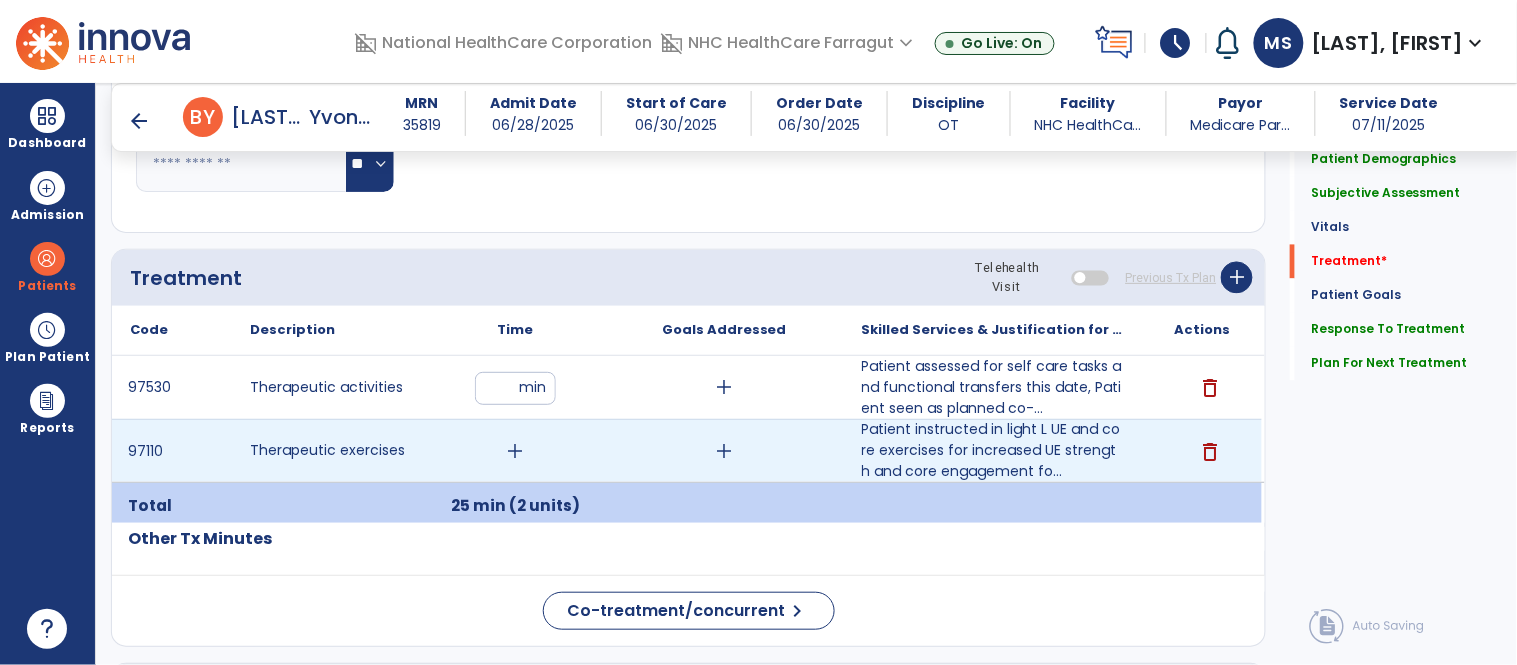 click on "add" at bounding box center (515, 451) 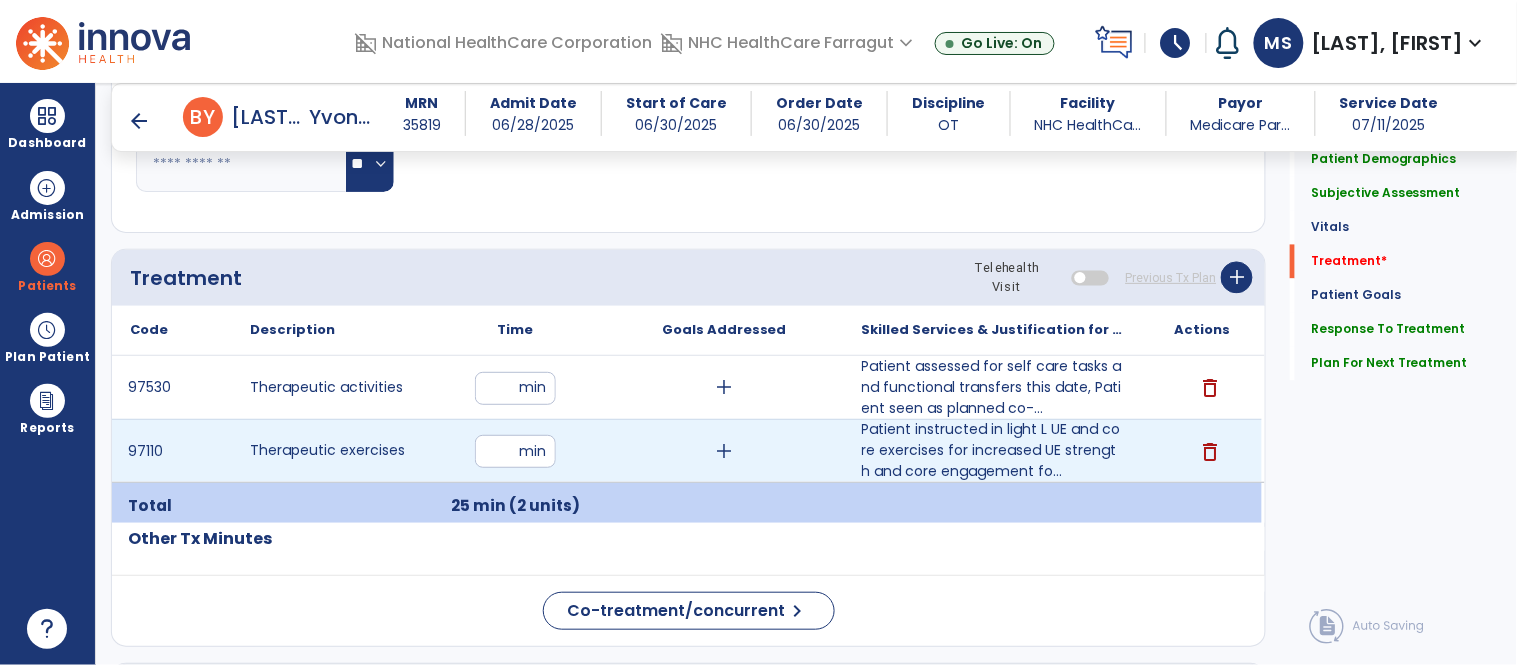type on "**" 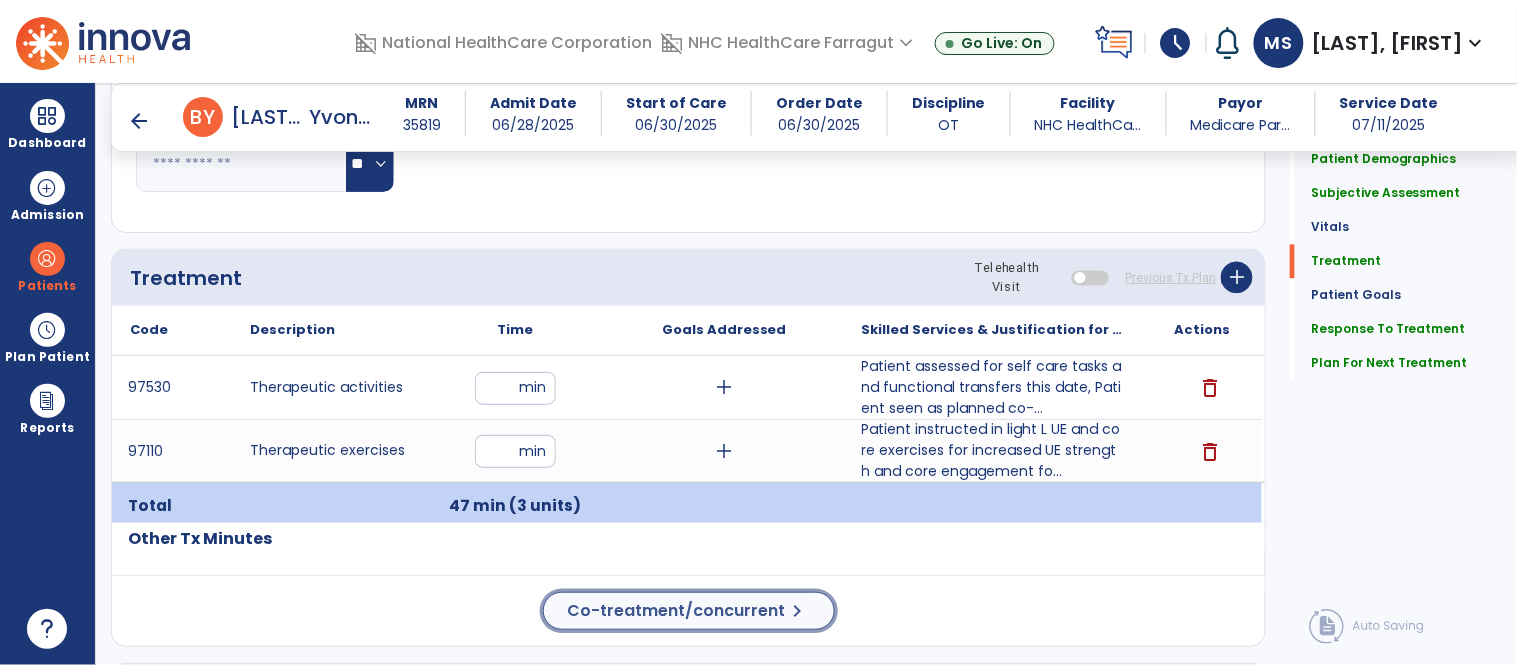 click on "Co-treatment/concurrent" 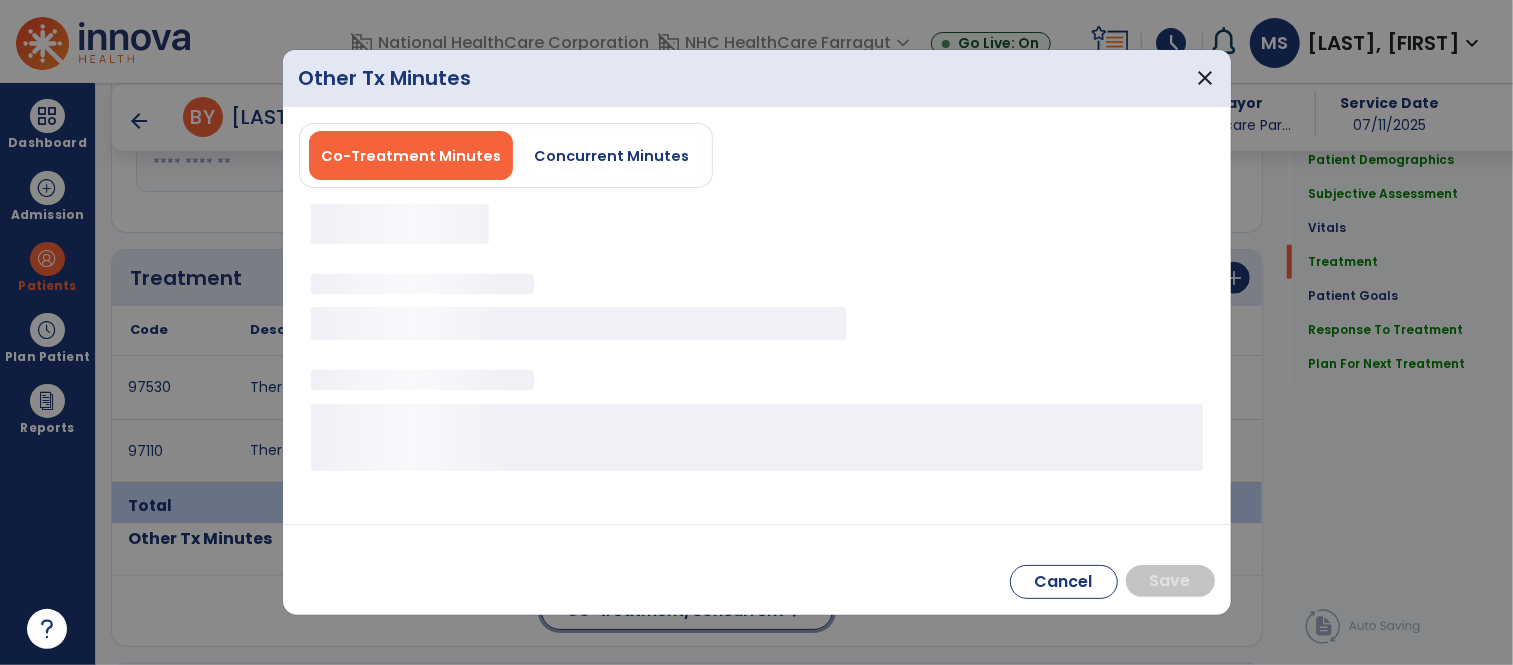 scroll, scrollTop: 1000, scrollLeft: 0, axis: vertical 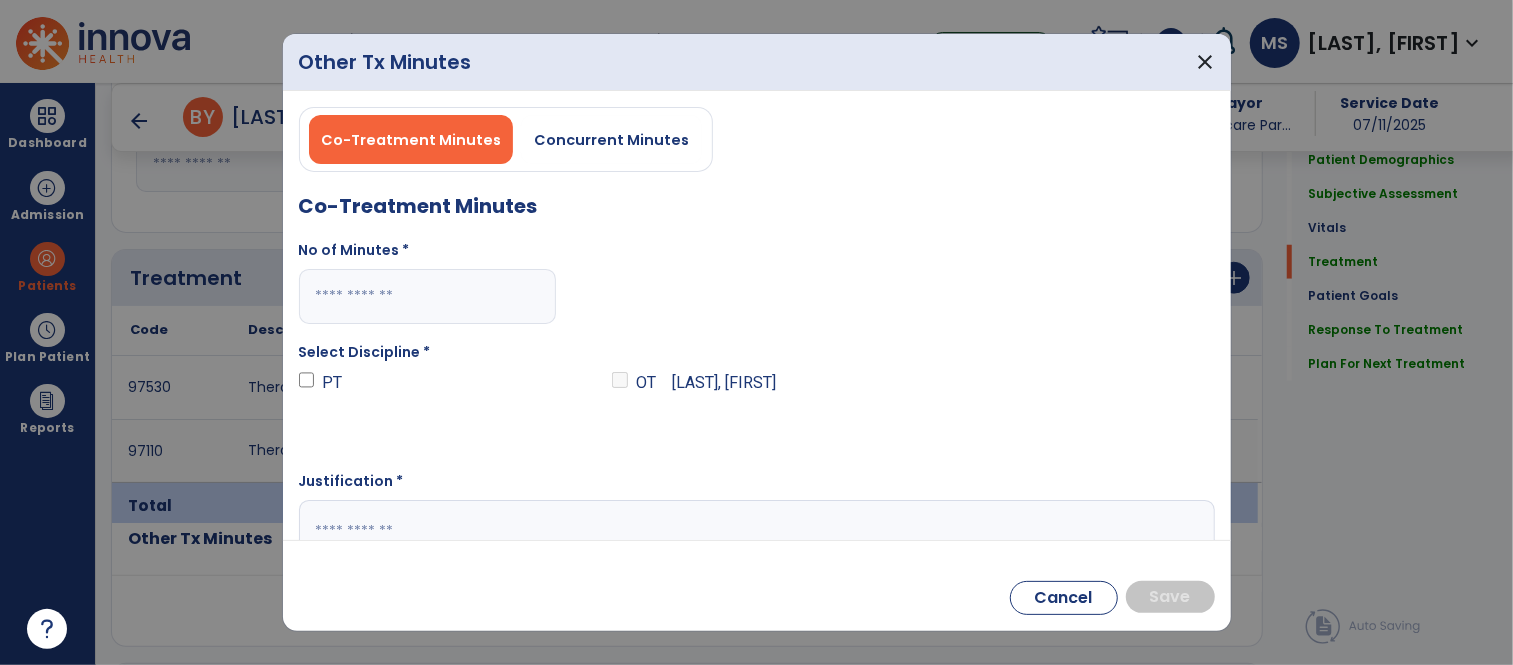 click at bounding box center (427, 296) 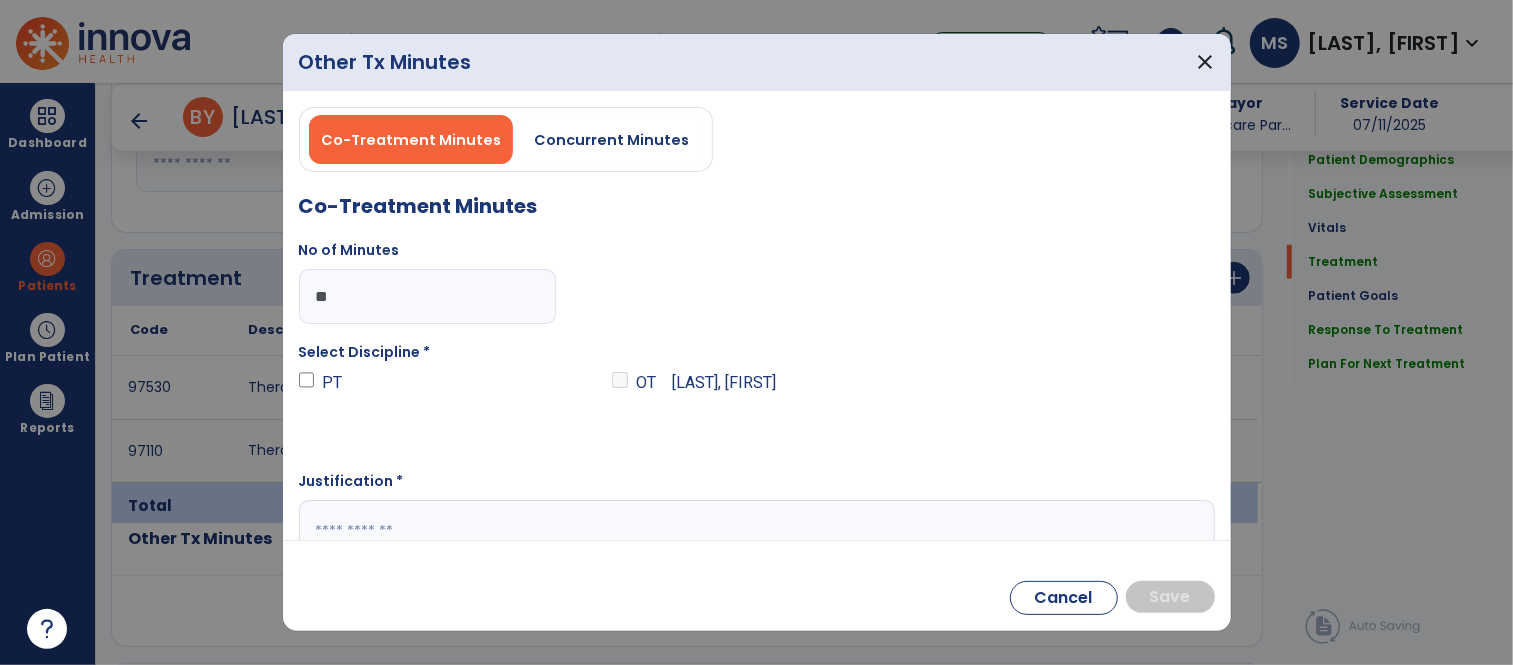 type on "**" 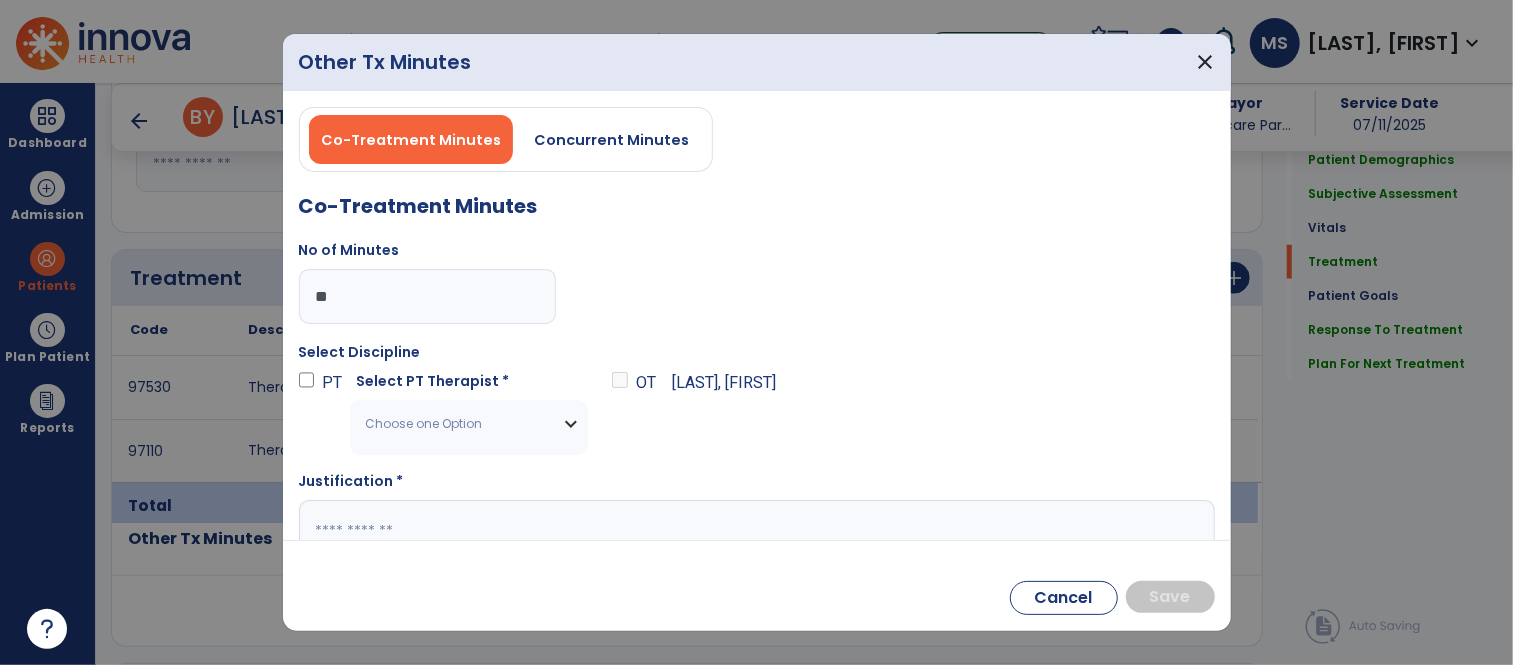 click on "Choose one Option" at bounding box center [456, 424] 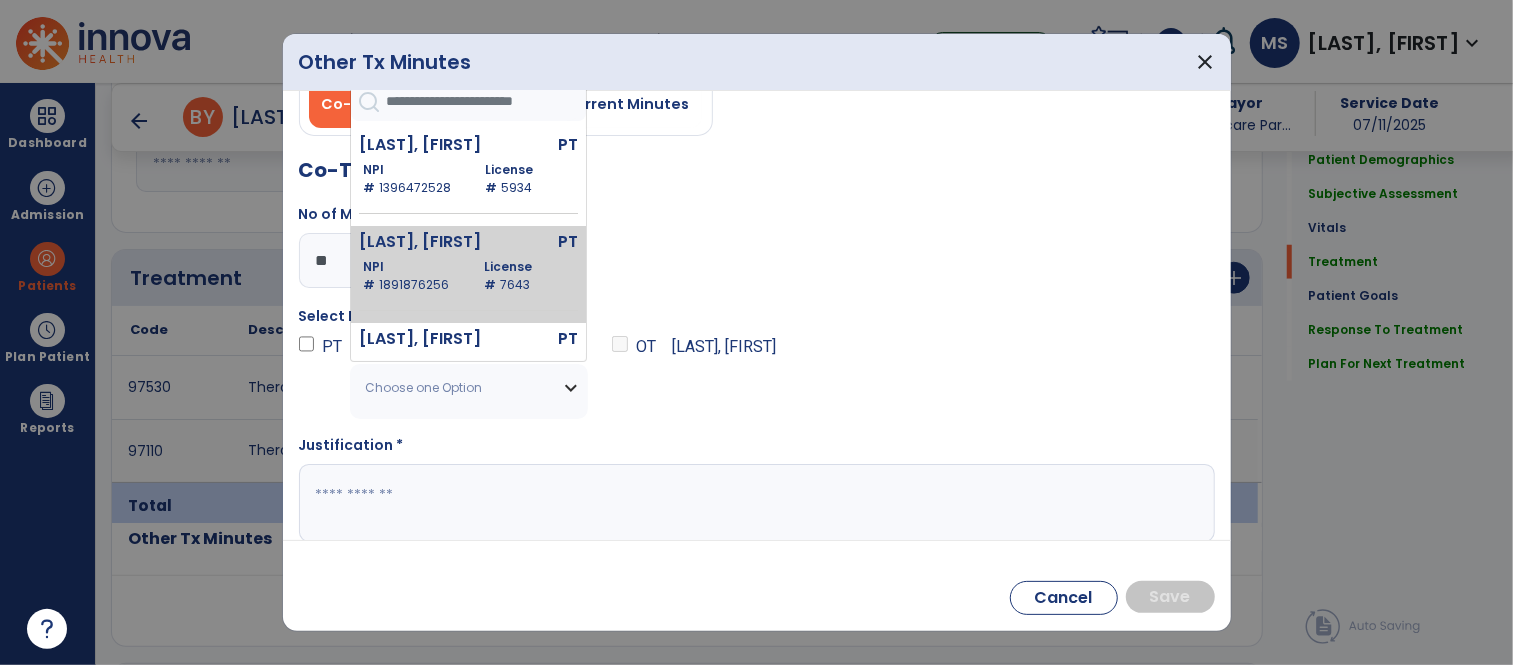 scroll, scrollTop: 55, scrollLeft: 0, axis: vertical 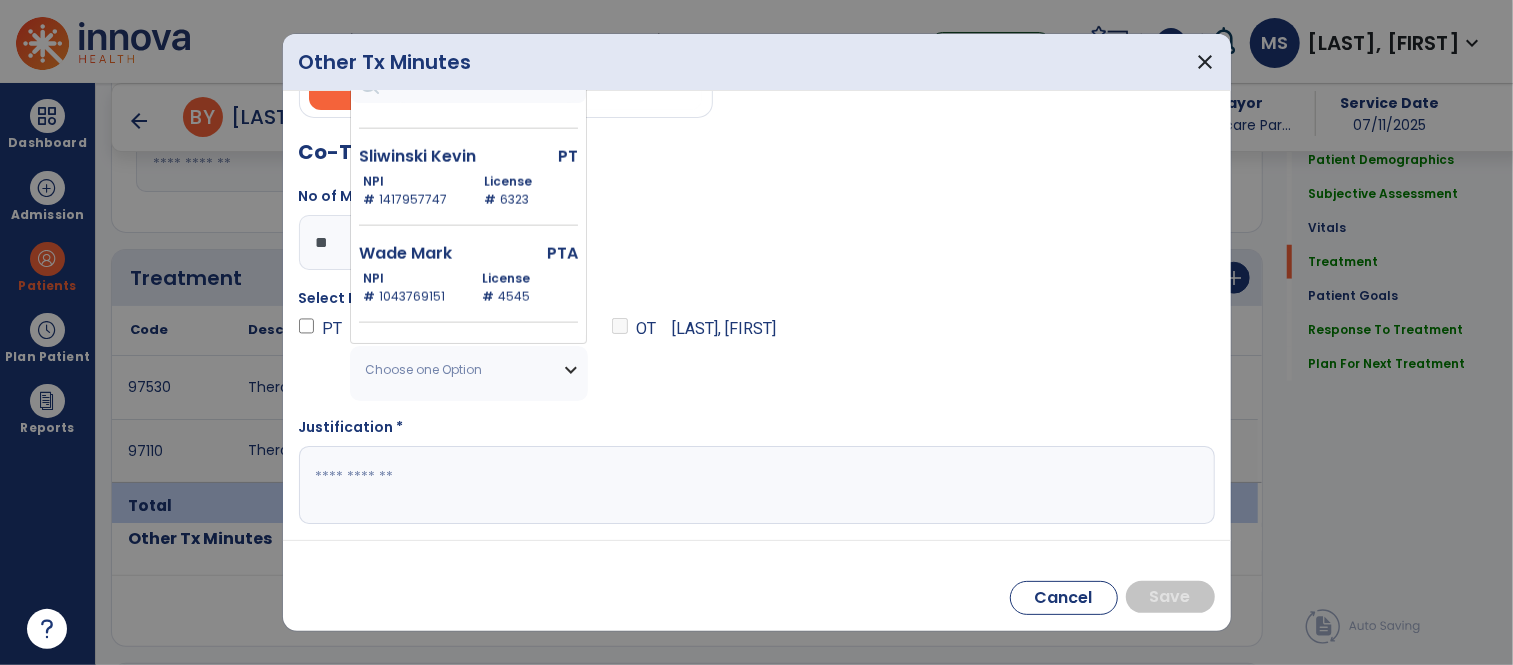 click on "License #  4545" at bounding box center (526, 288) 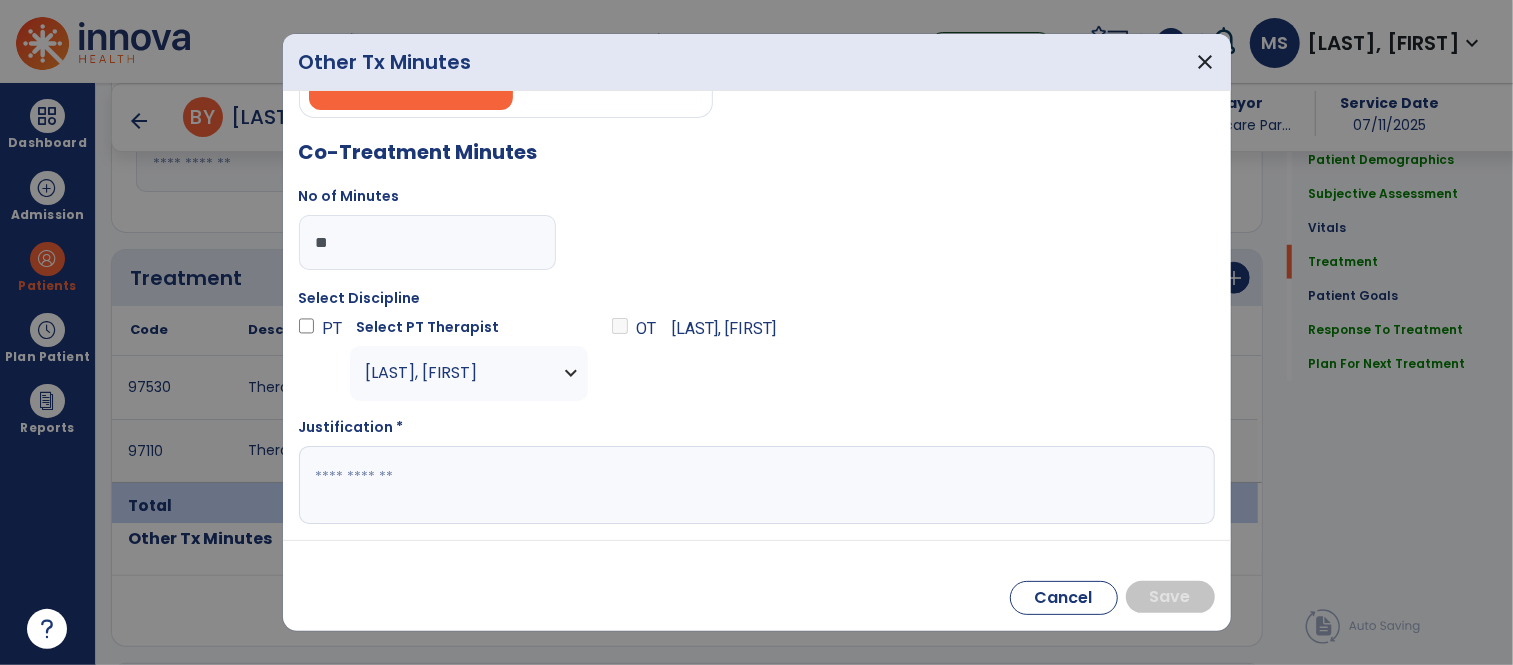 click at bounding box center (754, 485) 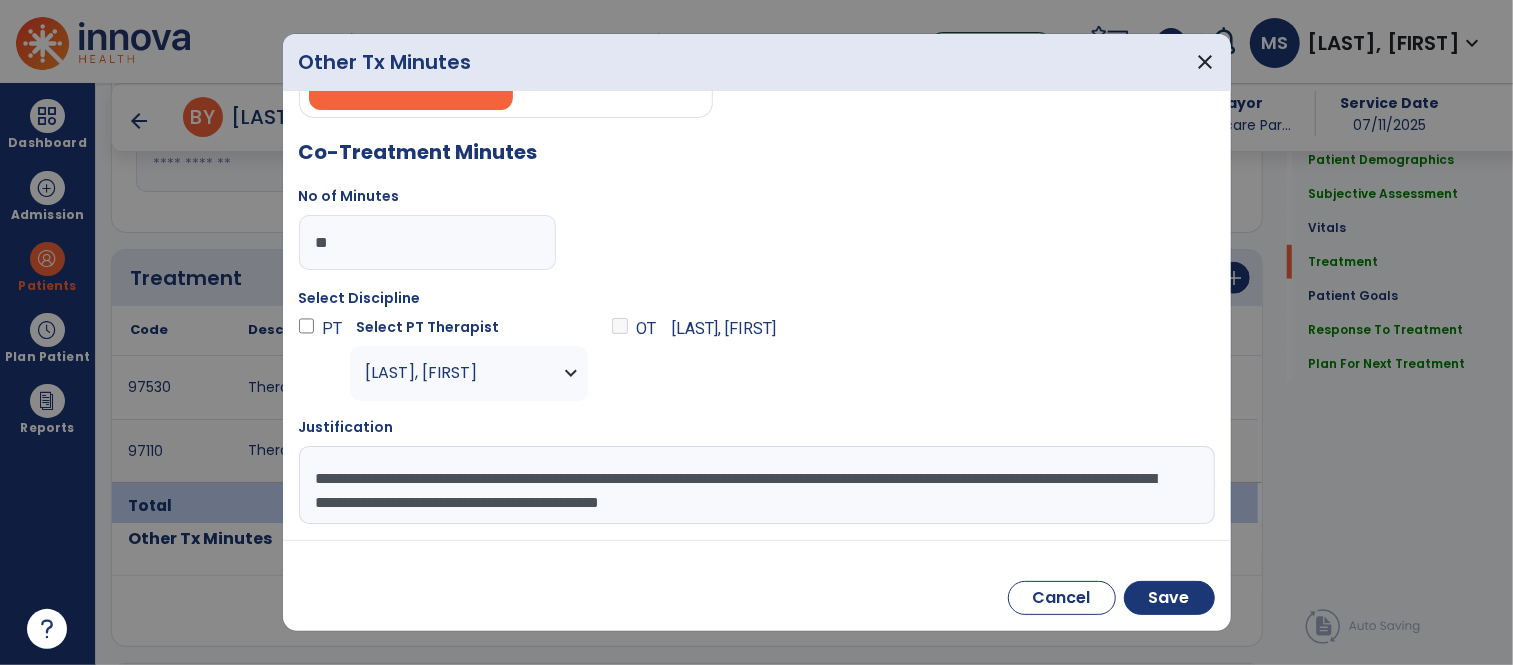 drag, startPoint x: 441, startPoint y: 503, endPoint x: 511, endPoint y: 500, distance: 70.064255 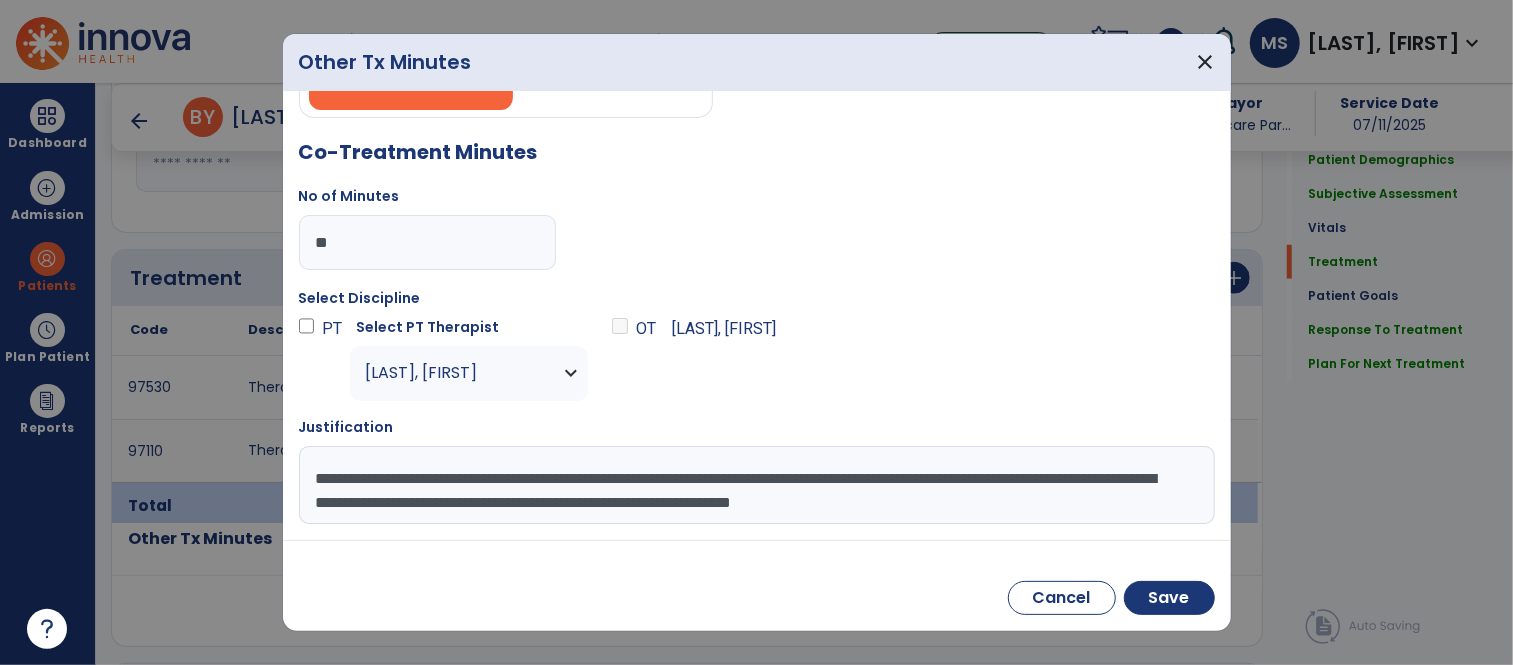 drag, startPoint x: 1151, startPoint y: 498, endPoint x: 1082, endPoint y: 498, distance: 69 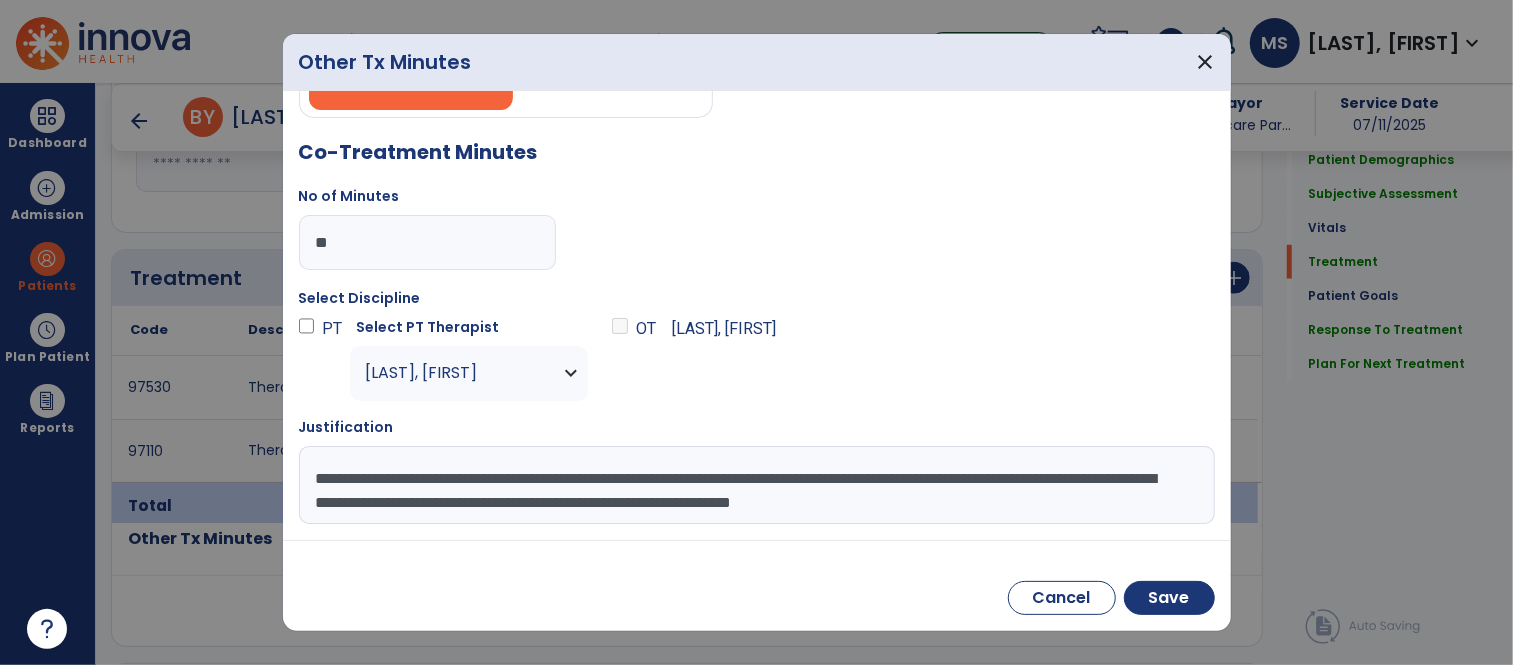click on "**********" at bounding box center [754, 485] 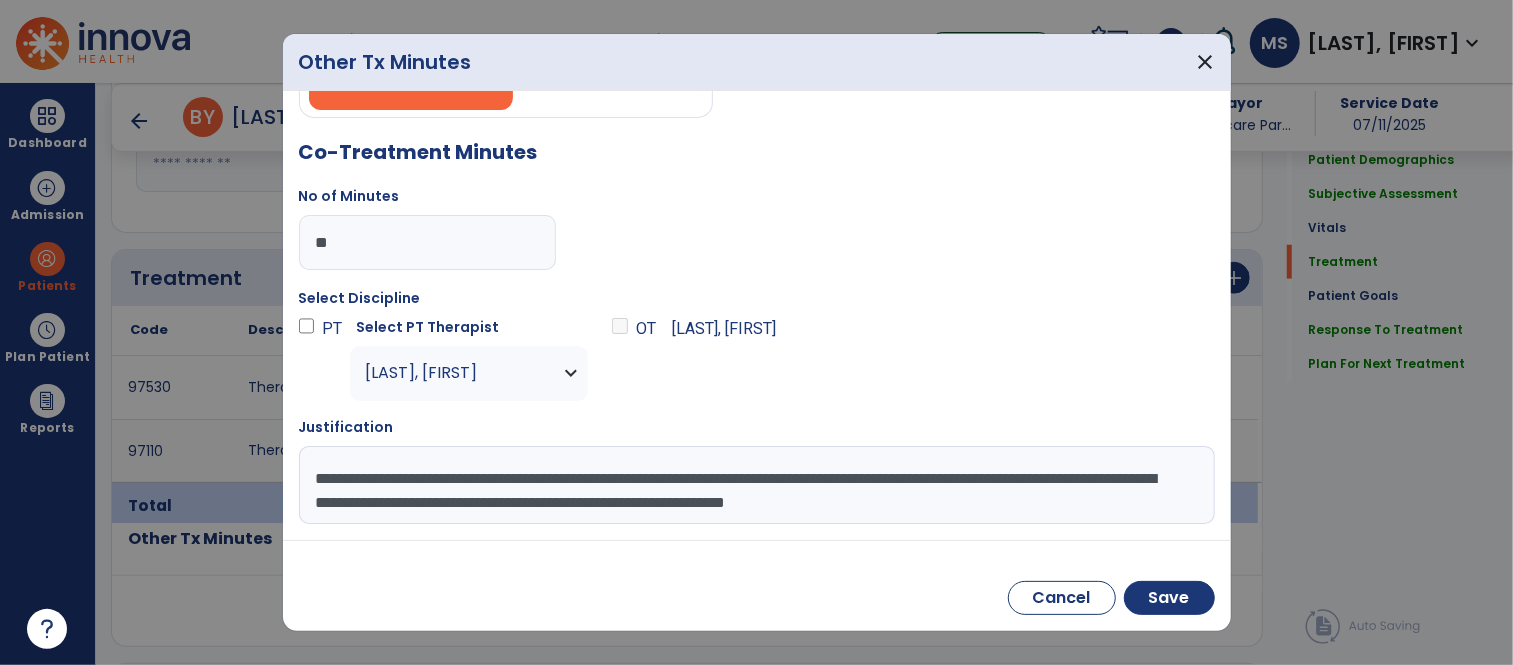 scroll, scrollTop: 14, scrollLeft: 0, axis: vertical 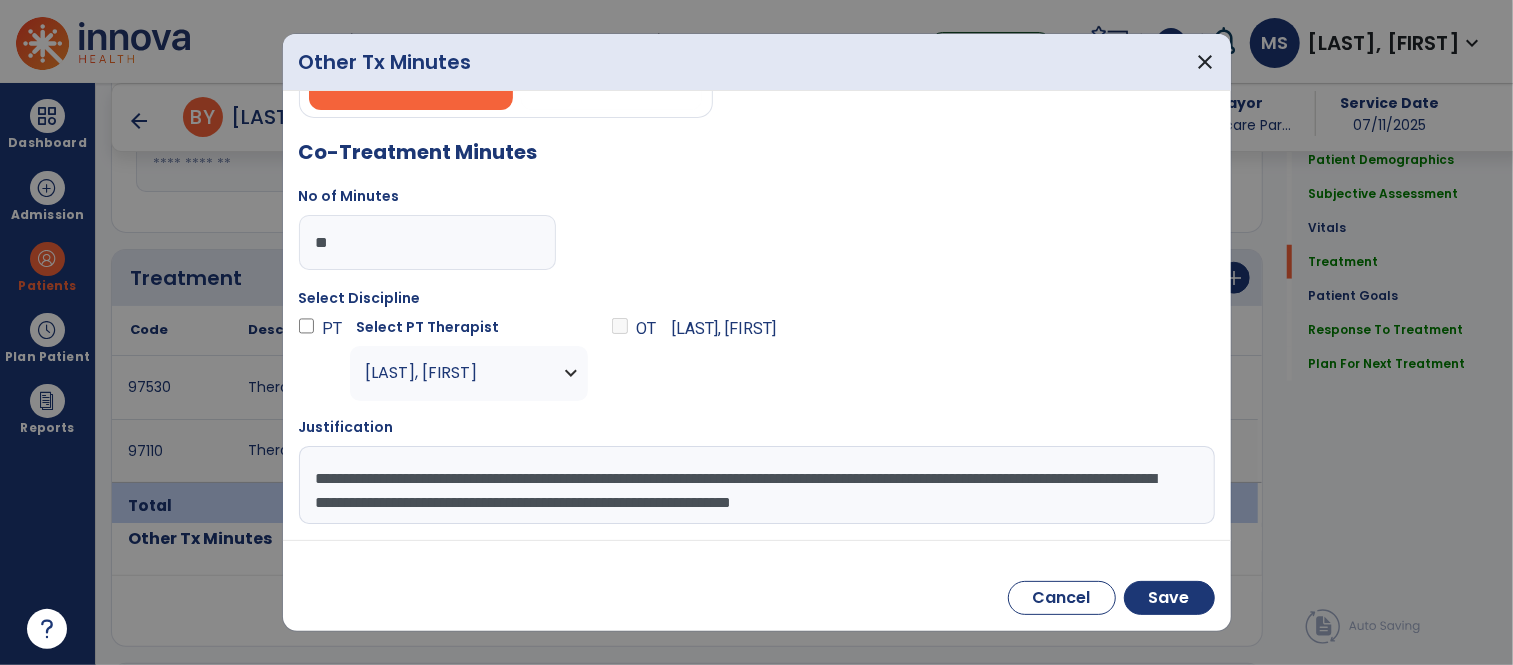 click on "**********" at bounding box center (754, 485) 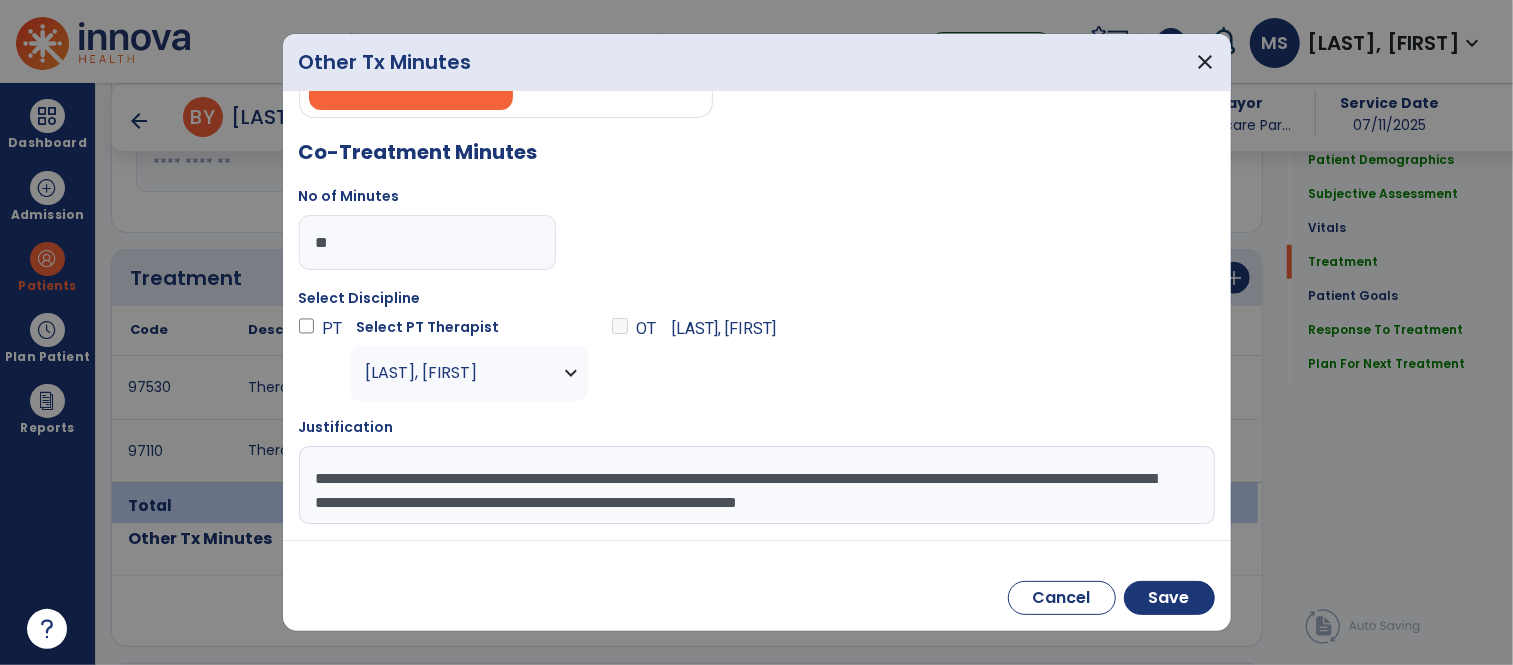 scroll, scrollTop: 0, scrollLeft: 0, axis: both 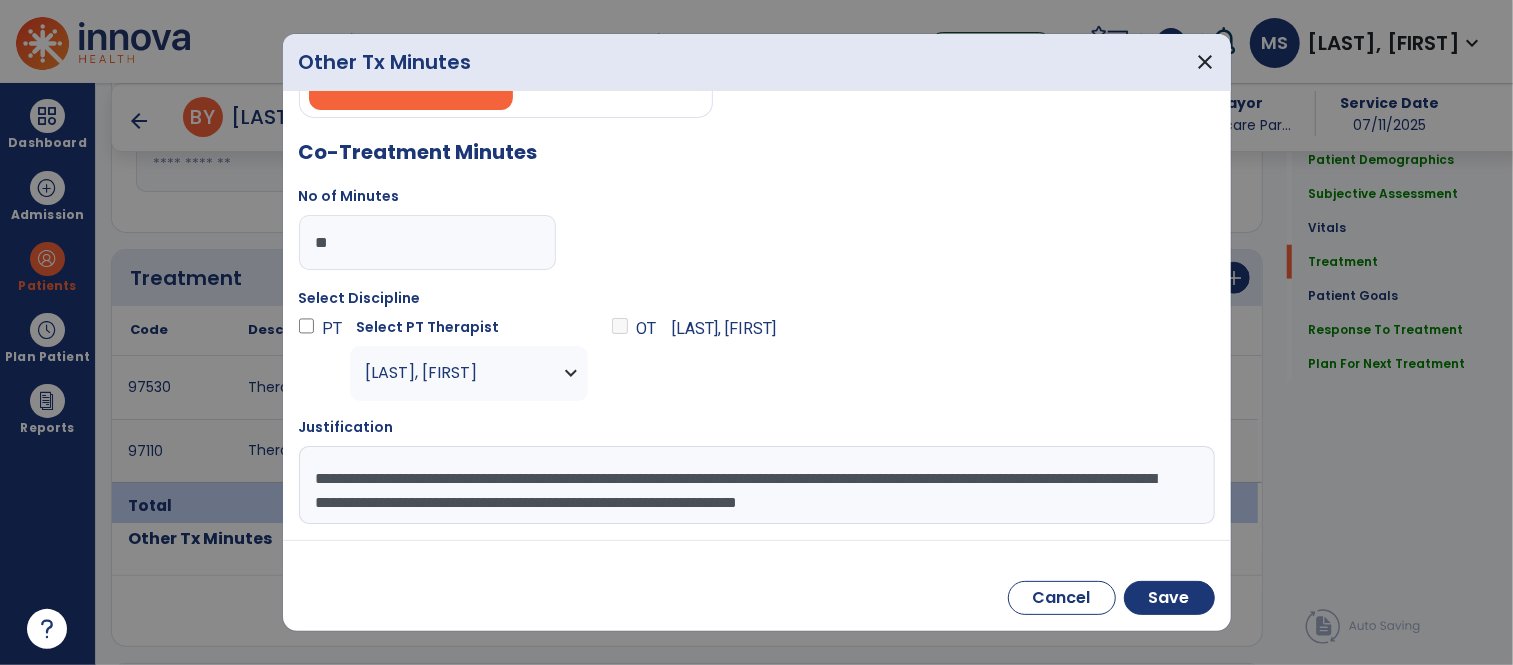 drag, startPoint x: 452, startPoint y: 498, endPoint x: 256, endPoint y: 436, distance: 205.57237 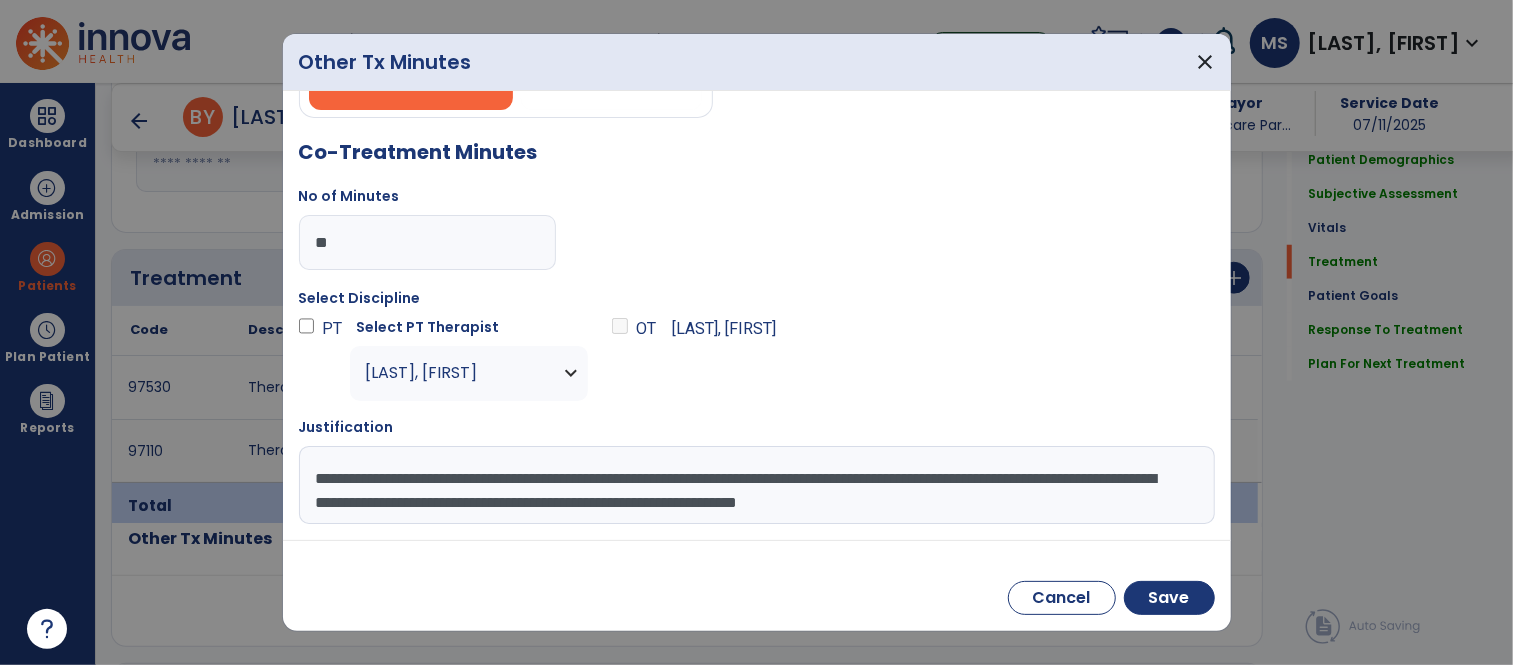 click on "Other Tx Minutes   close   Co-Treatment Minutes   Concurrent Minutes  Co-Treatment Minutes No of Minutes  ** Select Discipline     PT  Select PT Therapist  [LAST], [FIRST]  PT   NPI #  1396472528  License #  5934 [LAST], [FIRST]  PT   NPI #  1891876256  License #  7643 [LAST], [FIRST]  PT   NPI #  1346207420  License #  5807 [LAST], [FIRST]  PTA   NPI #  1790882058  License #  3523 [LAST], [FIRST]  PT   NPI #  1053171082  License #  15434 [LAST], [FIRST]  PT   NPI #  1366846149  License #  3575 [LAST], [FIRST]  PT   NPI #  1417685827  License #  14417 [LAST], [FIRST]  PT   NPI #  1114491644  License #  11027 [LAST], [FIRST]  PTA   NPI #  1740744291  License #  5395 [LAST], [FIRST]  PTA   NPI #  1215506761  License #  5226 [LAST], [FIRST]  PT   NPI #  1780784314  License #  4359 [LAST], [FIRST]  PTA   NPI #  1427115096  License #  191 [LAST], [FIRST]  PTA   NPI #  1639233679  License #  4052 [LAST], [FIRST]  PTA   NPI #  N/A   License #  1114043106 [LAST], [FIRST]  PTA   NPI #  1982702692  License #  3532 [LAST], [FIRST]  PTA   NPI #" at bounding box center (756, 332) 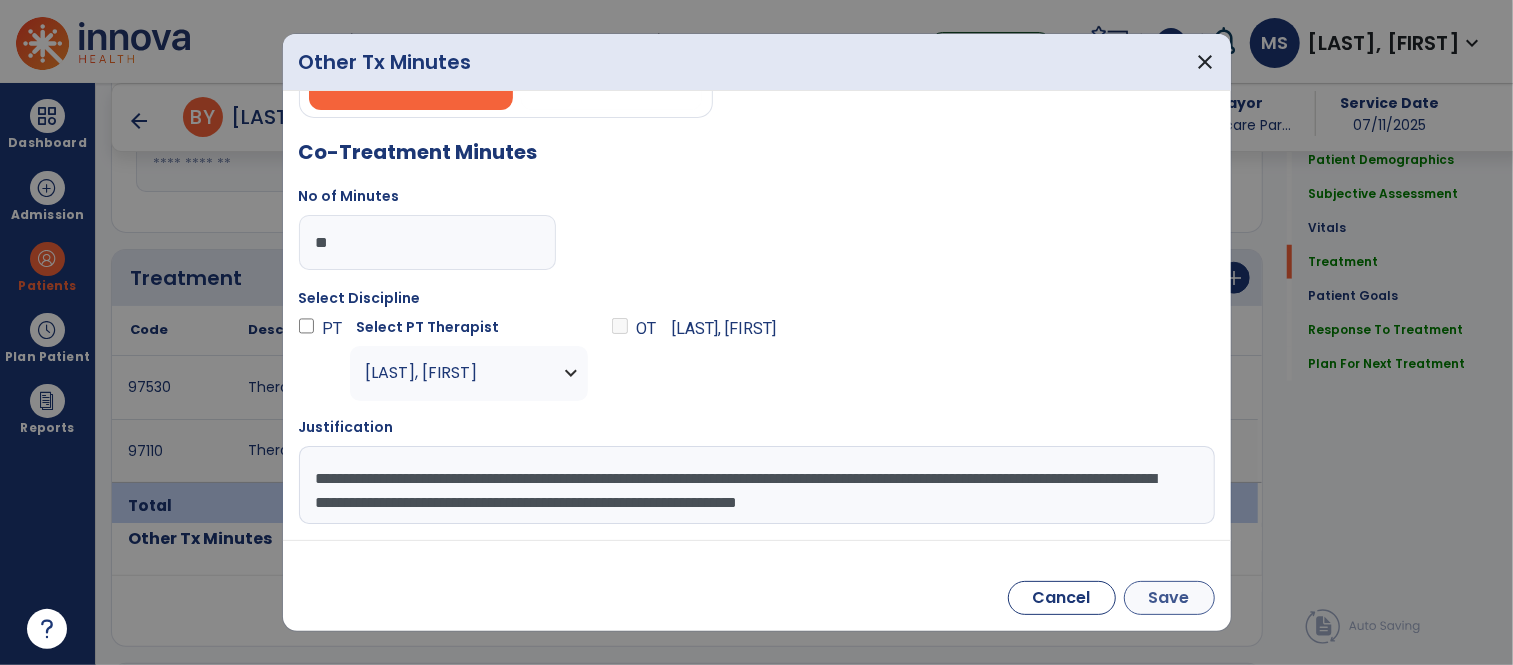type on "**********" 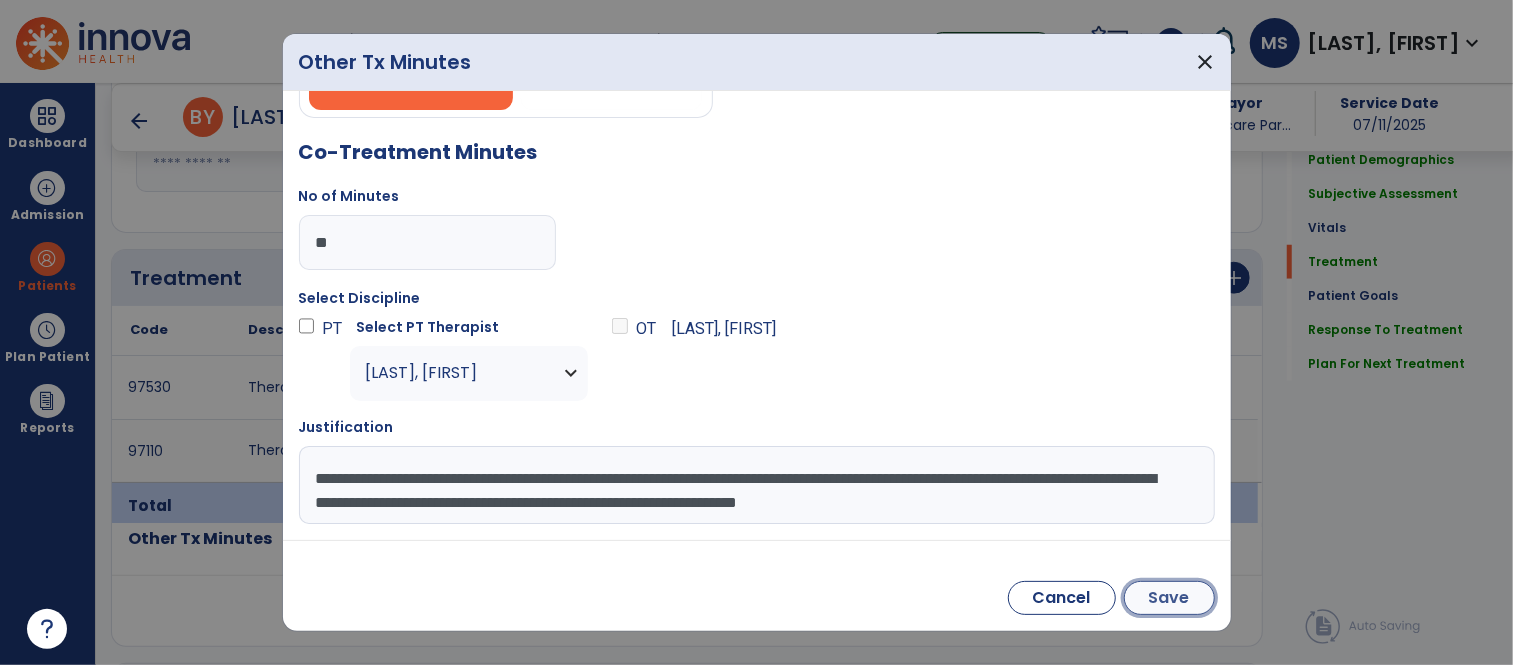 click on "Save" at bounding box center (1169, 598) 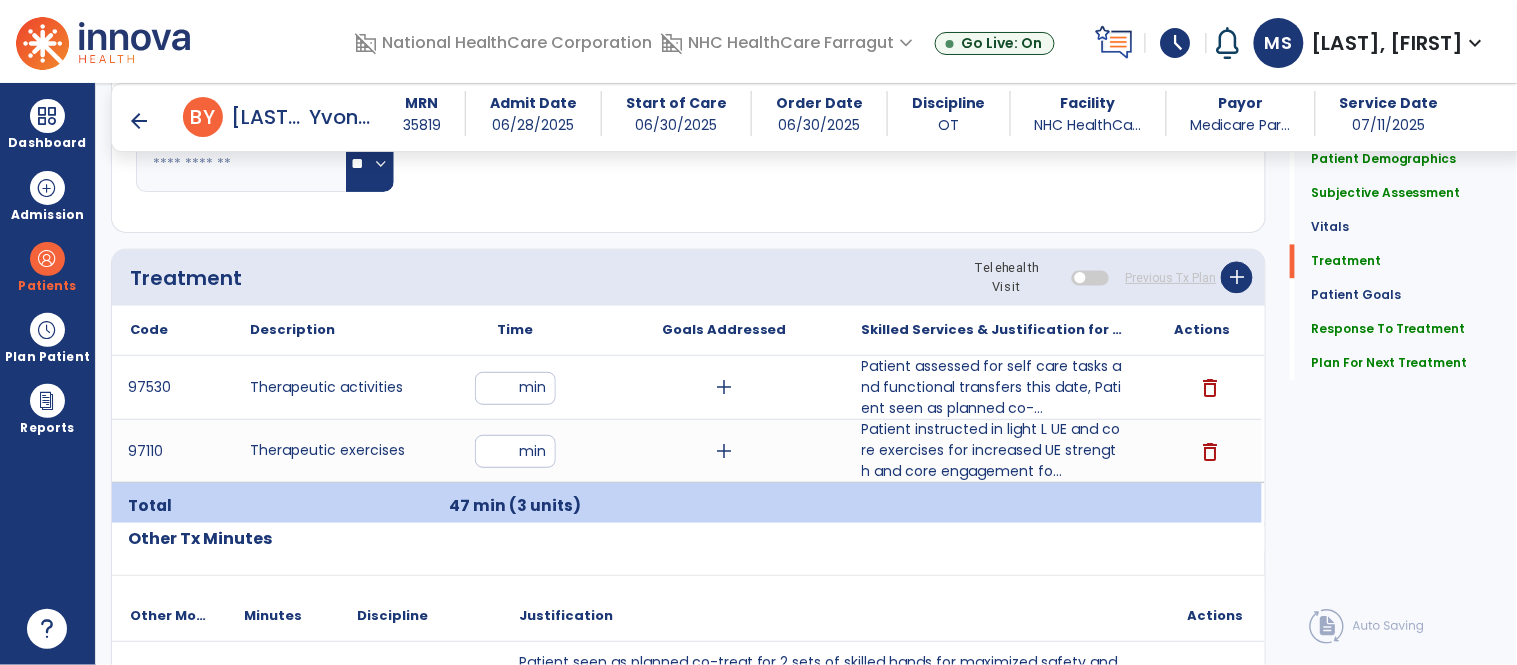 click at bounding box center [161, 41] 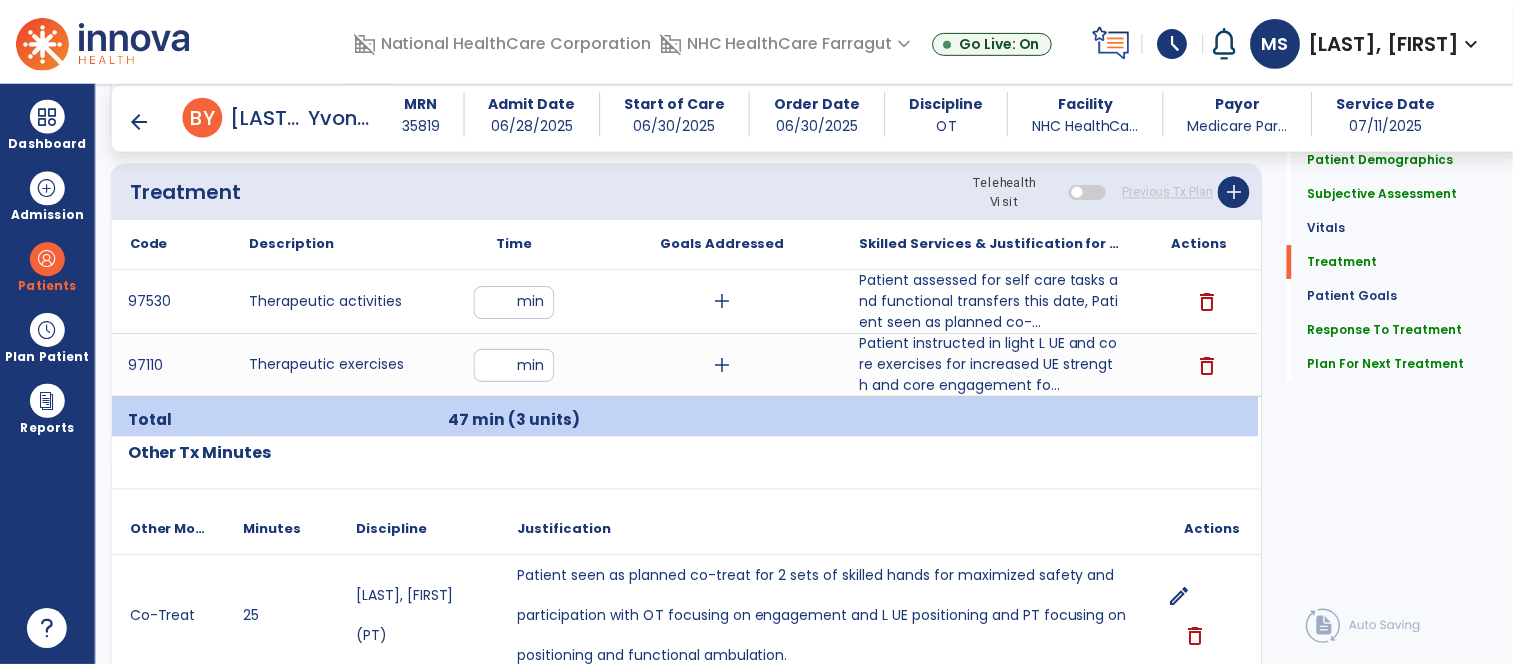 scroll, scrollTop: 1111, scrollLeft: 0, axis: vertical 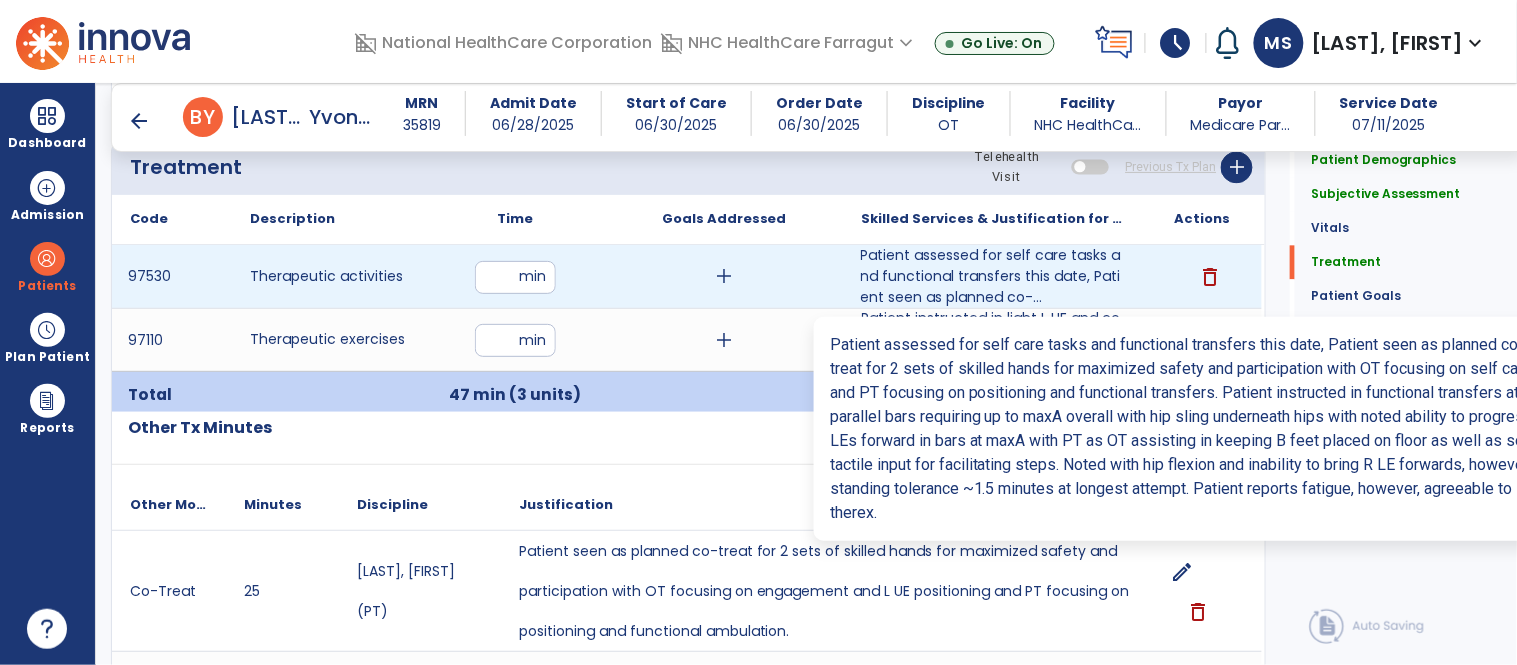 click on "Patient assessed for self care tasks and functional transfers this date, Patient seen as planned co-..." at bounding box center [993, 276] 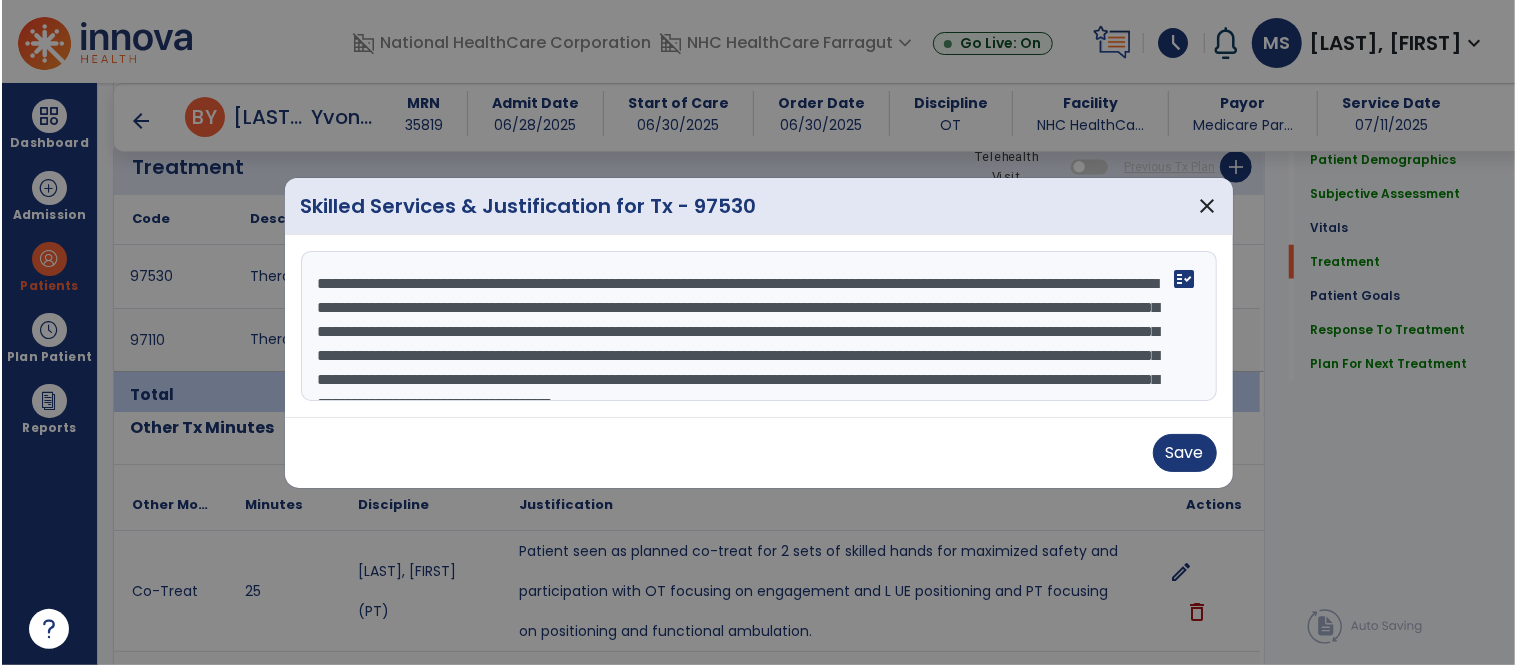 scroll, scrollTop: 1111, scrollLeft: 0, axis: vertical 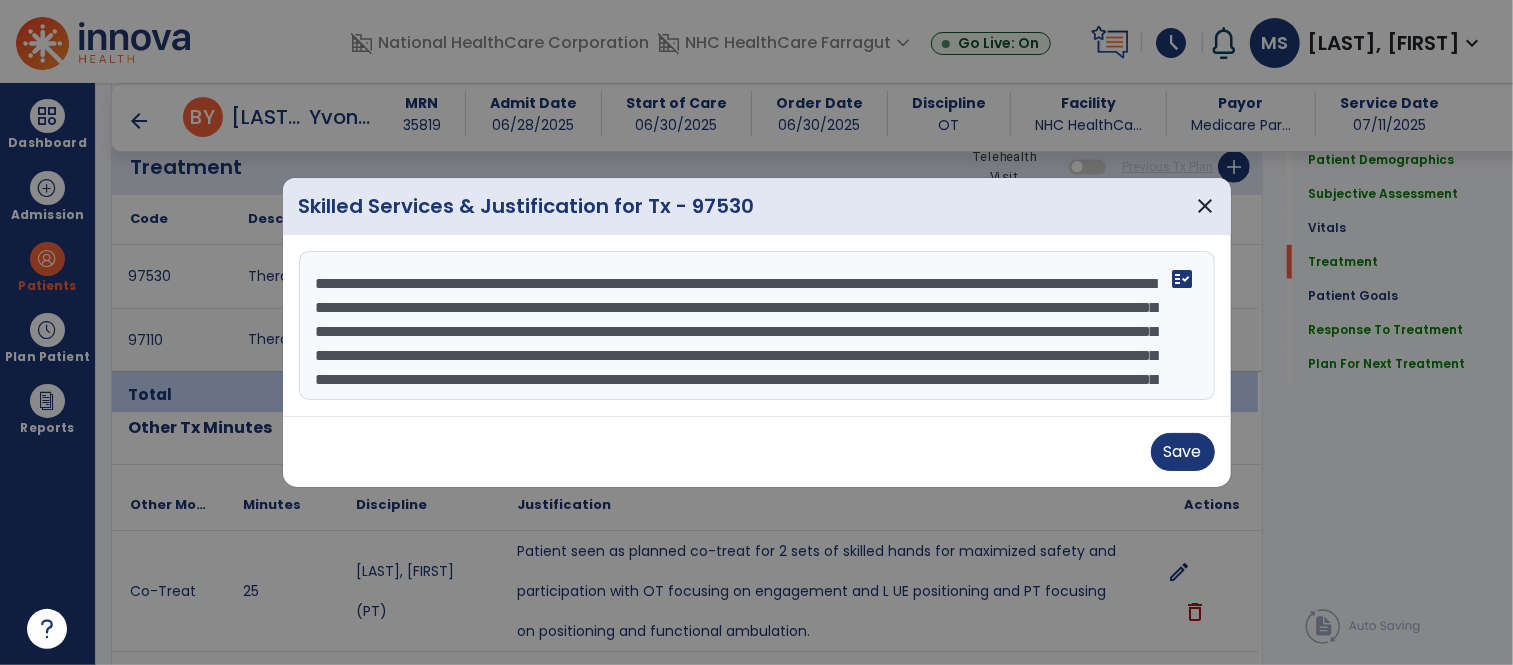 drag, startPoint x: 697, startPoint y: 332, endPoint x: 872, endPoint y: 277, distance: 183.43936 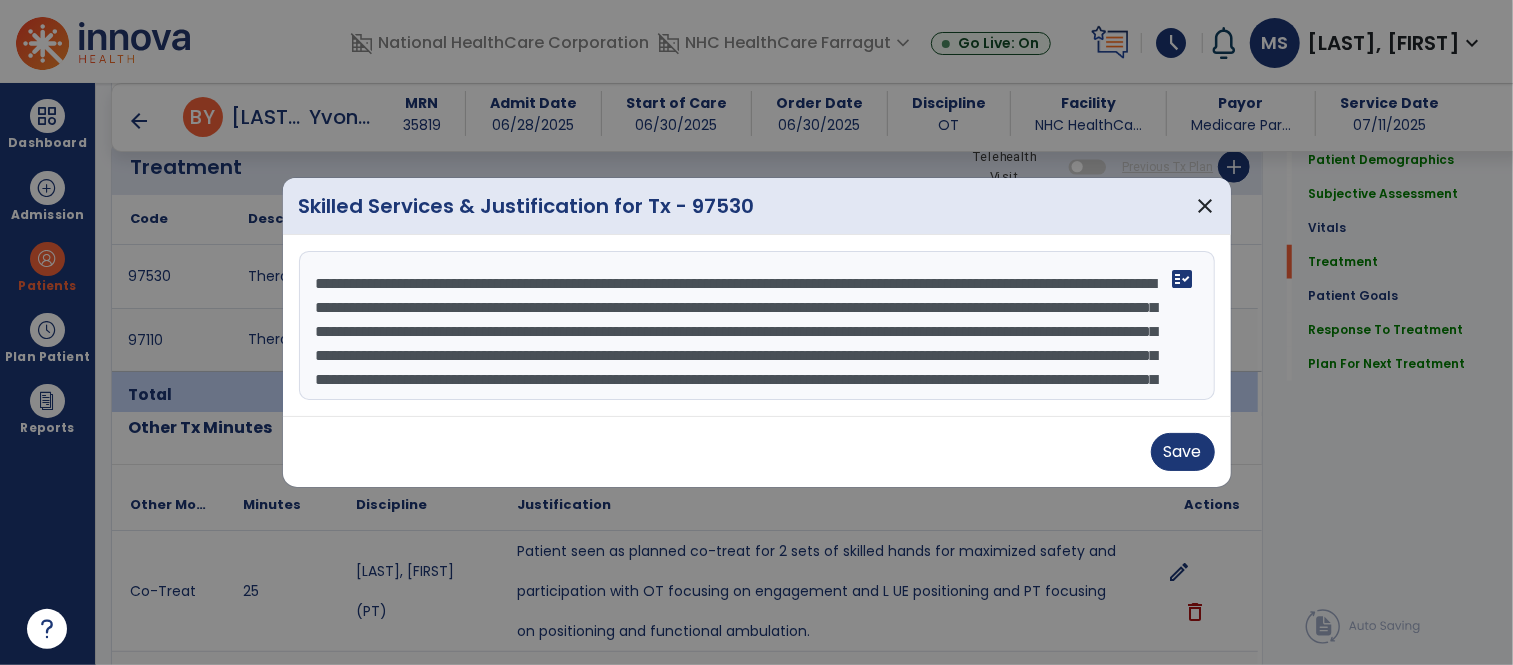 click on "Skilled Services & Justification for Tx - 97530   close" at bounding box center (757, 206) 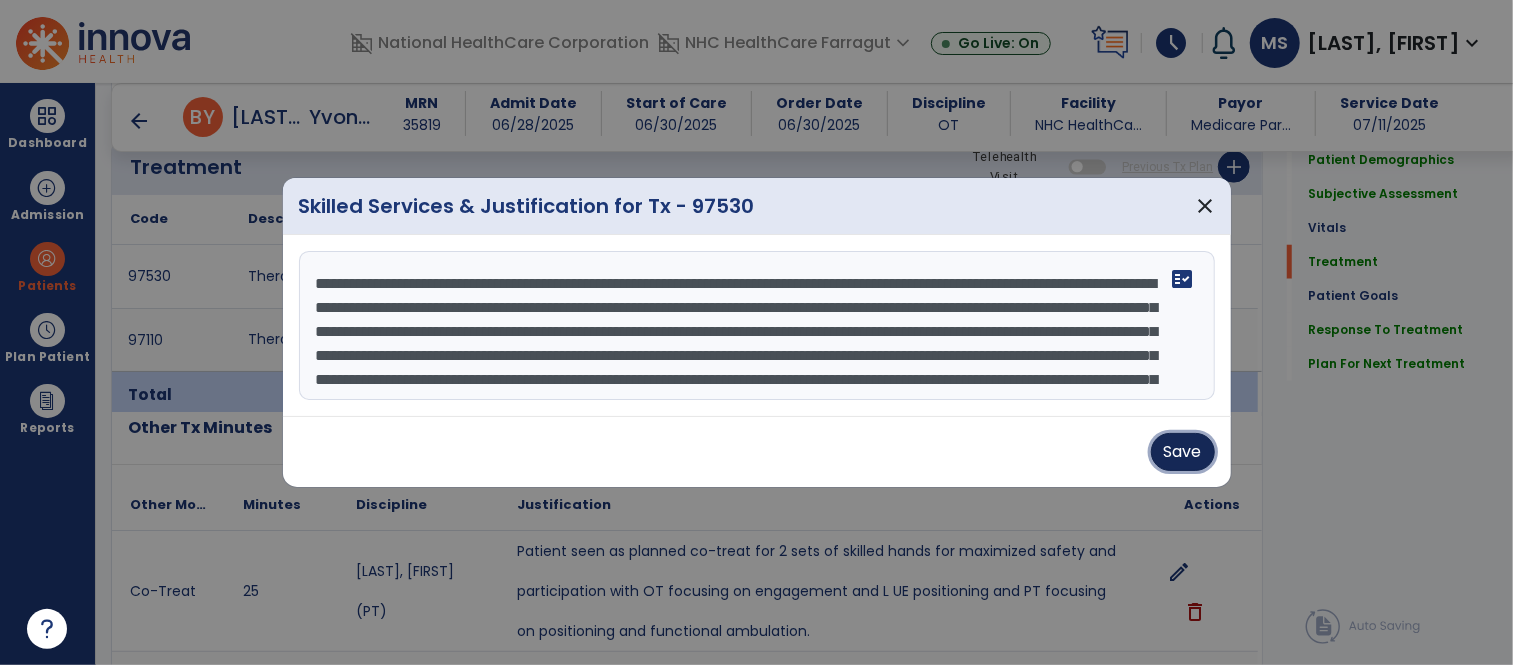 click on "Save" at bounding box center [1183, 452] 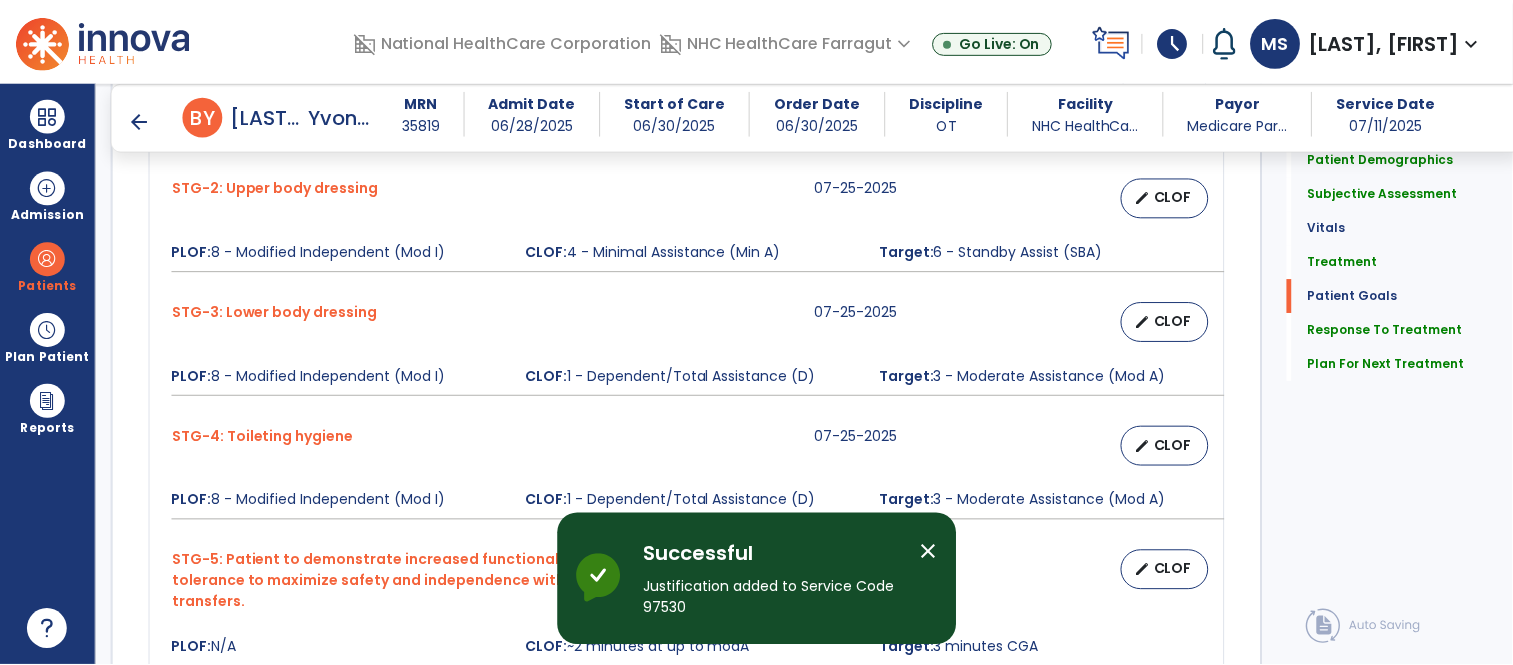 scroll, scrollTop: 2687, scrollLeft: 0, axis: vertical 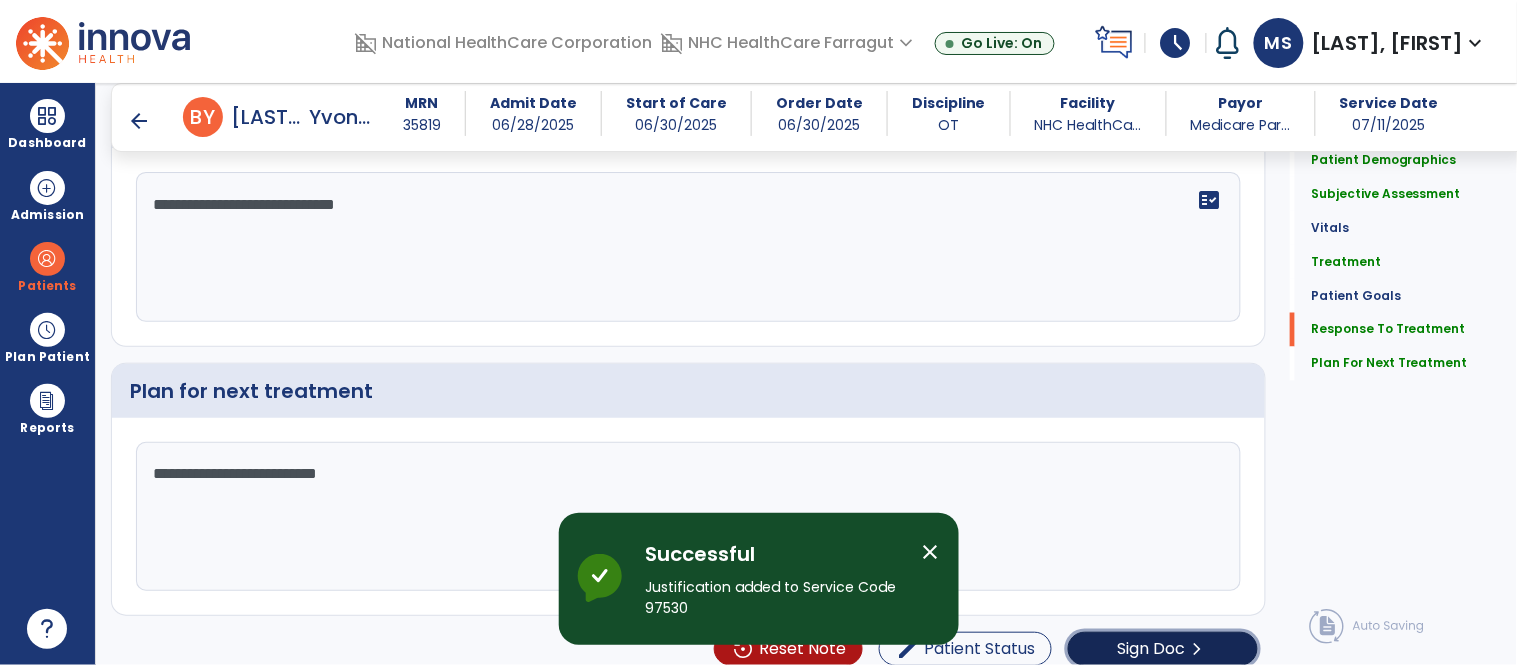 click on "Sign Doc  chevron_right" 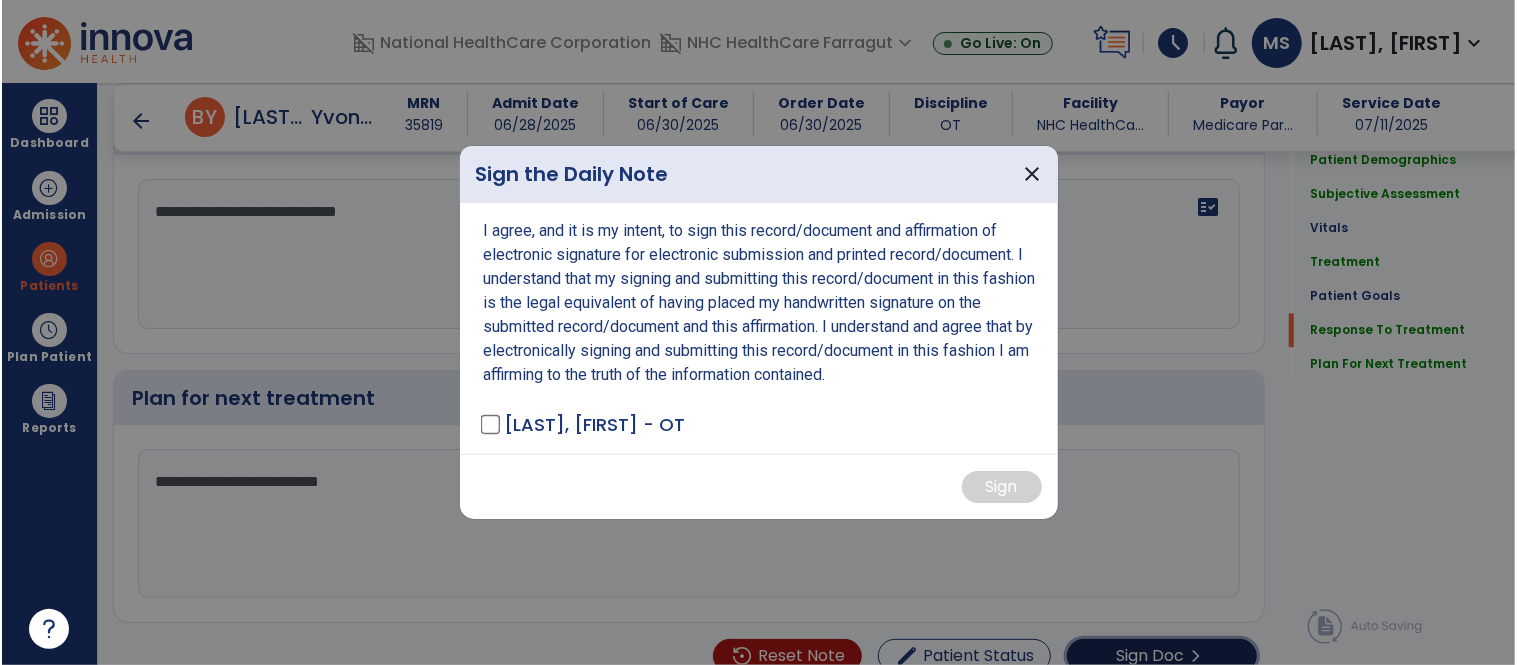 scroll, scrollTop: 2687, scrollLeft: 0, axis: vertical 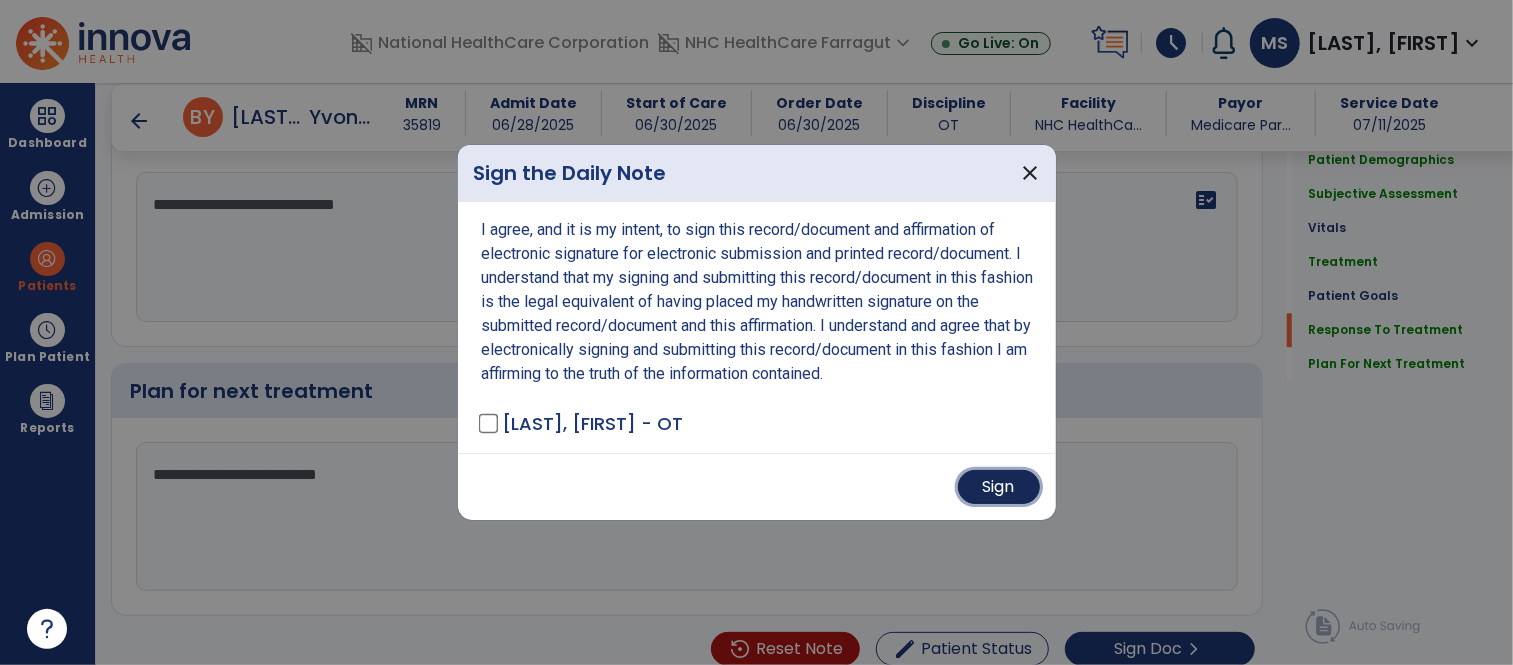 click on "Sign" at bounding box center [999, 487] 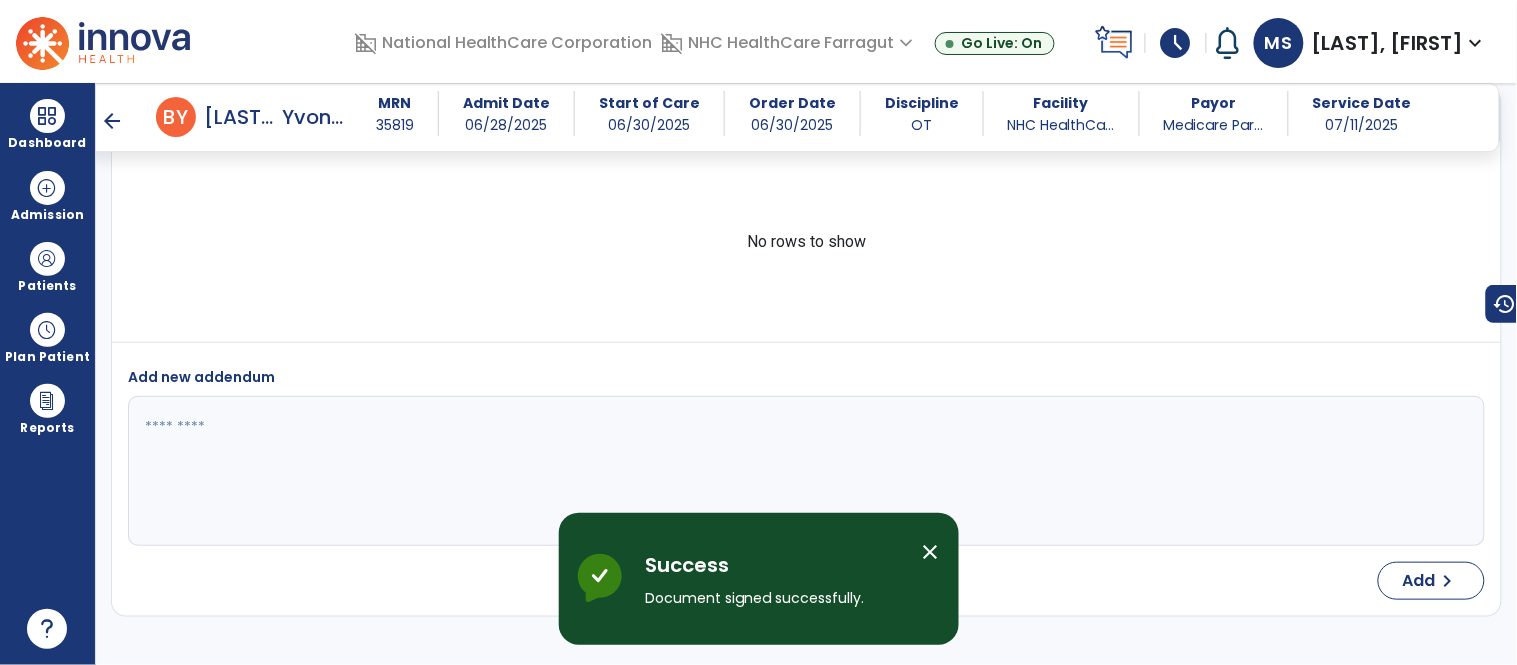 scroll, scrollTop: 4103, scrollLeft: 0, axis: vertical 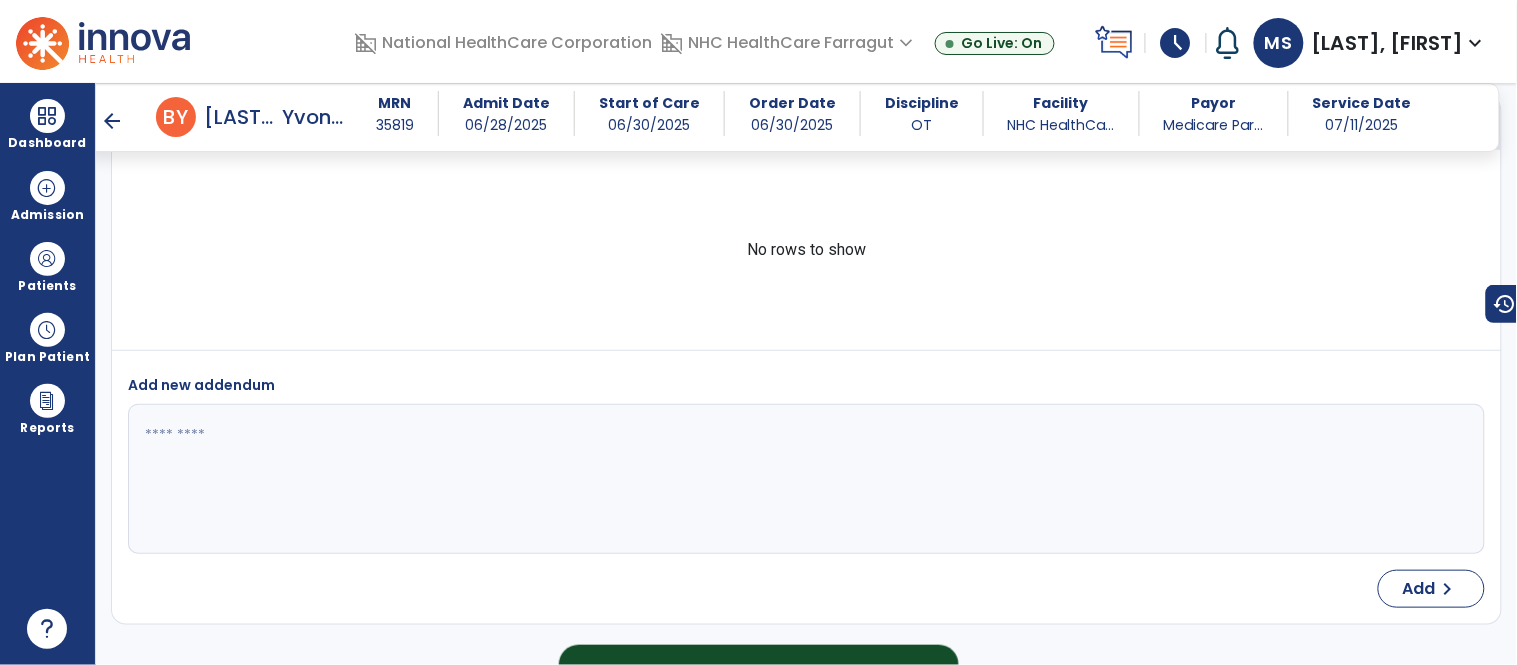 click on "arrow_back" at bounding box center (112, 121) 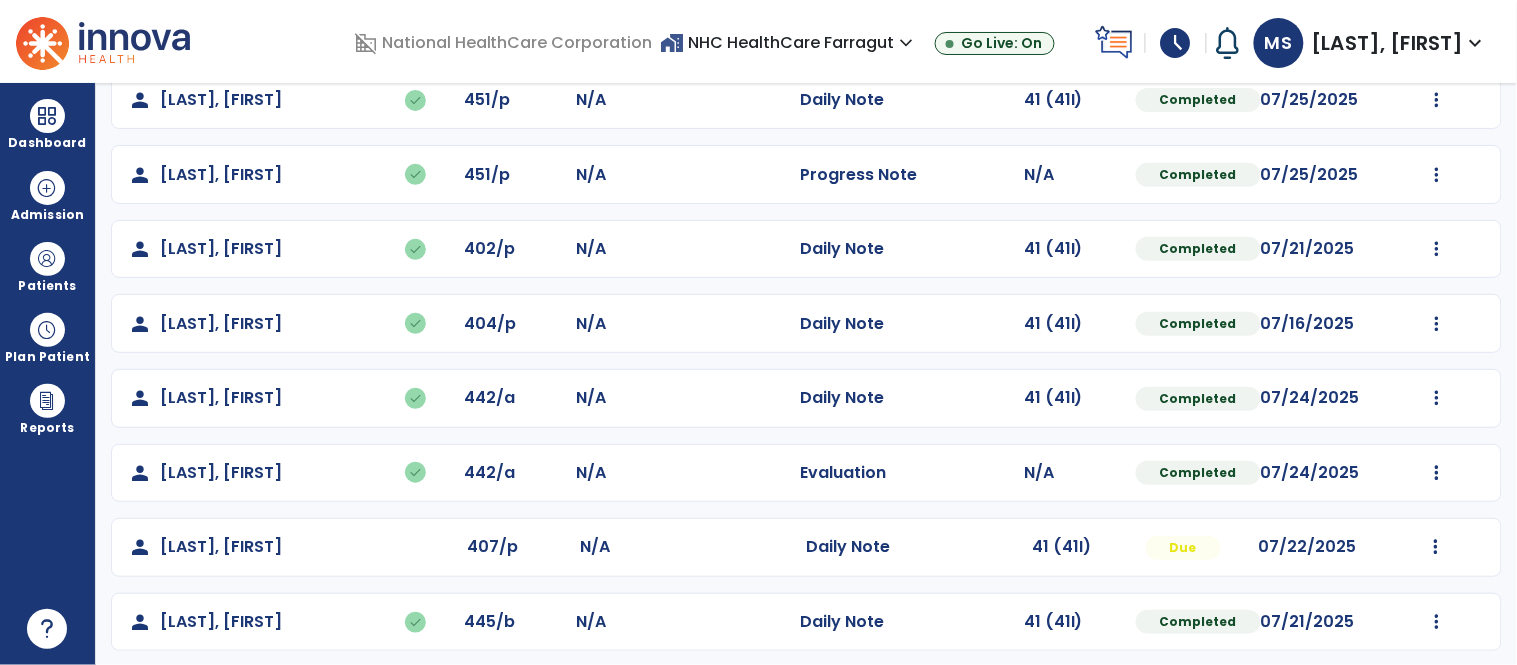 scroll, scrollTop: 196, scrollLeft: 0, axis: vertical 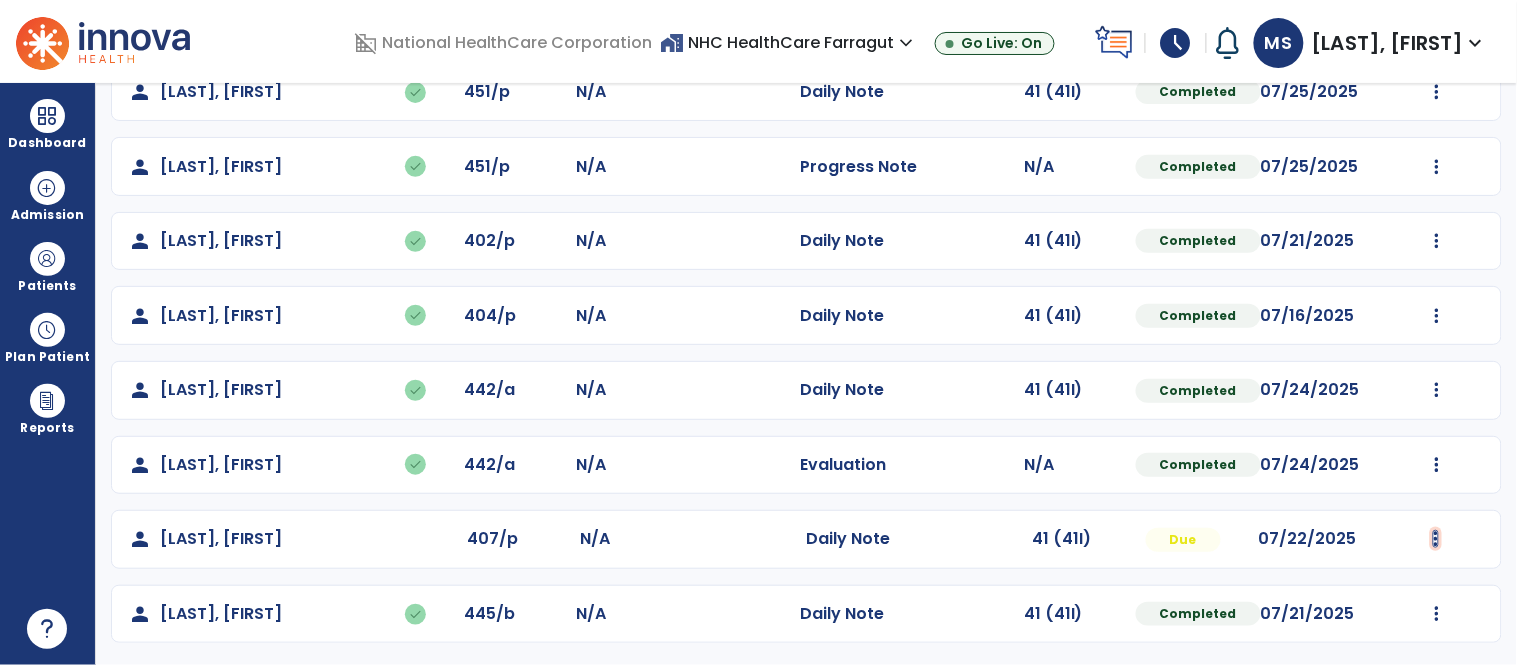 click at bounding box center (1437, 92) 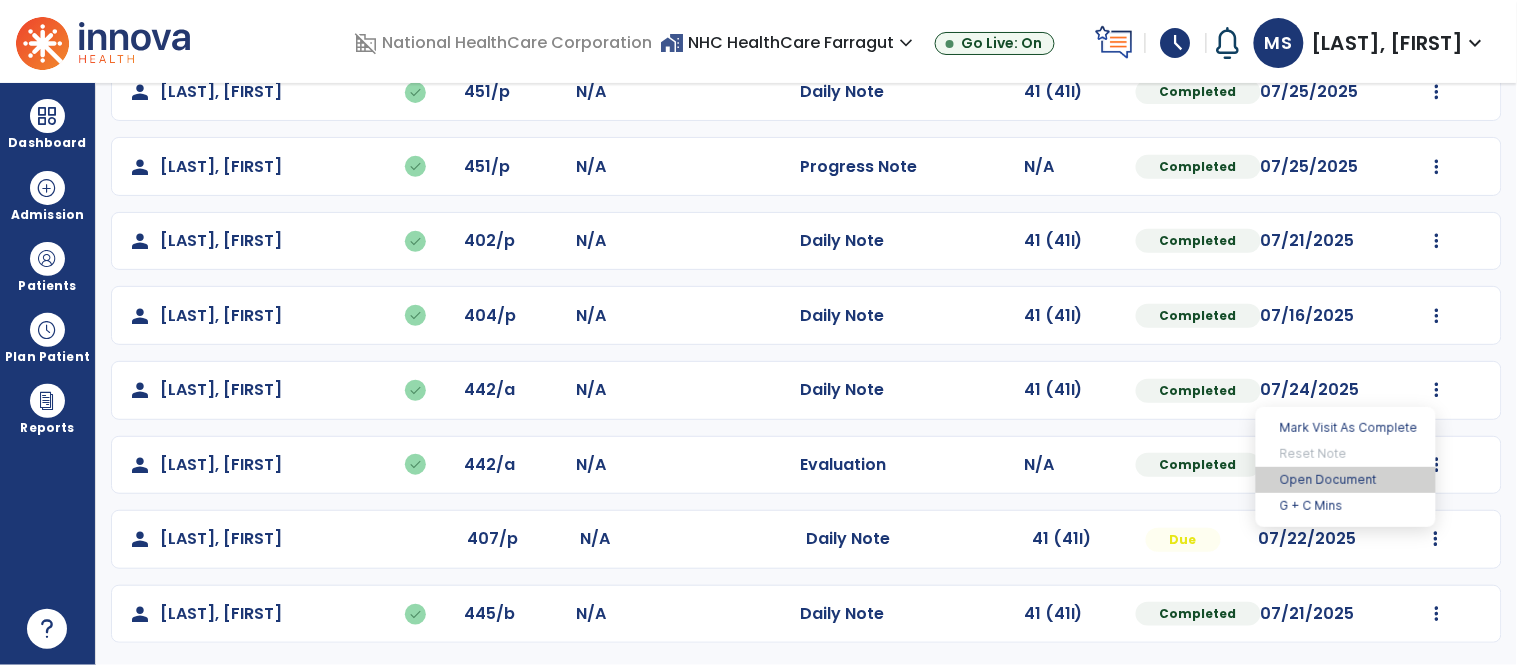 click on "Open Document" at bounding box center (1346, 480) 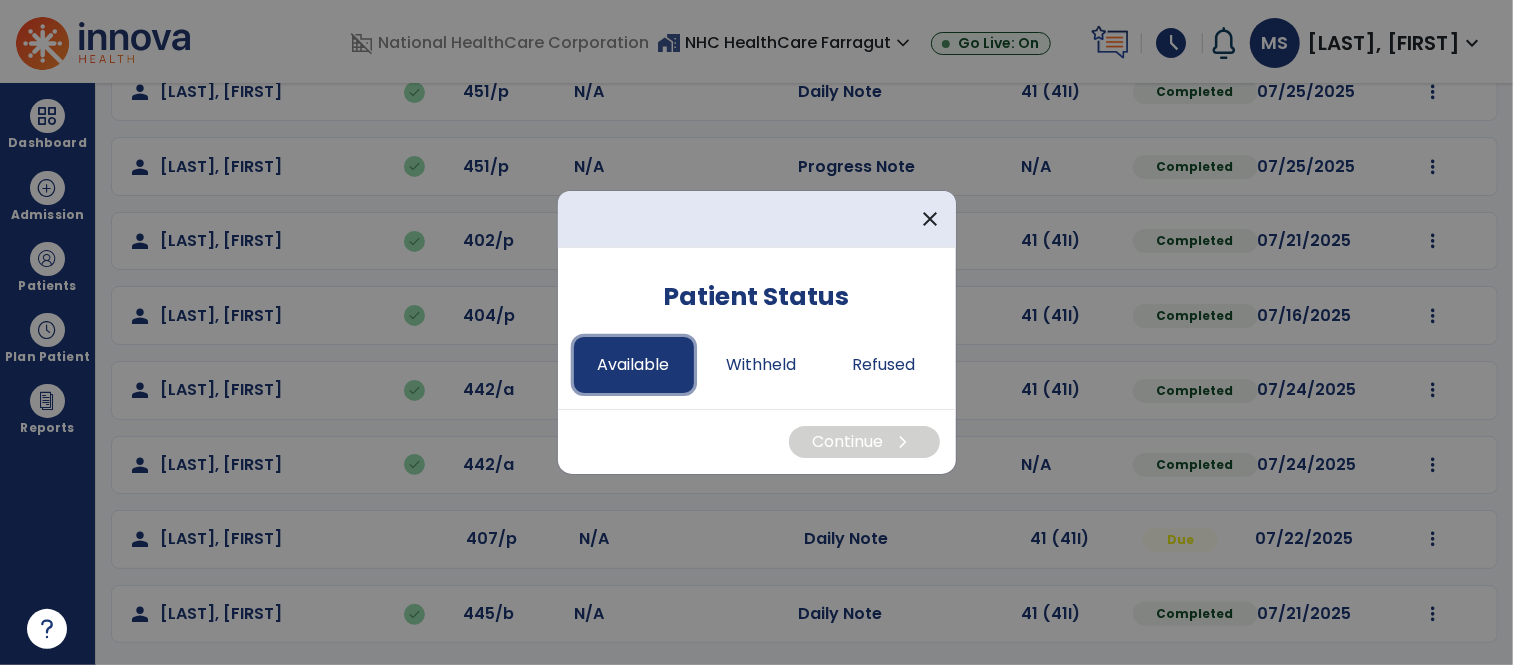 click on "Available" at bounding box center [634, 365] 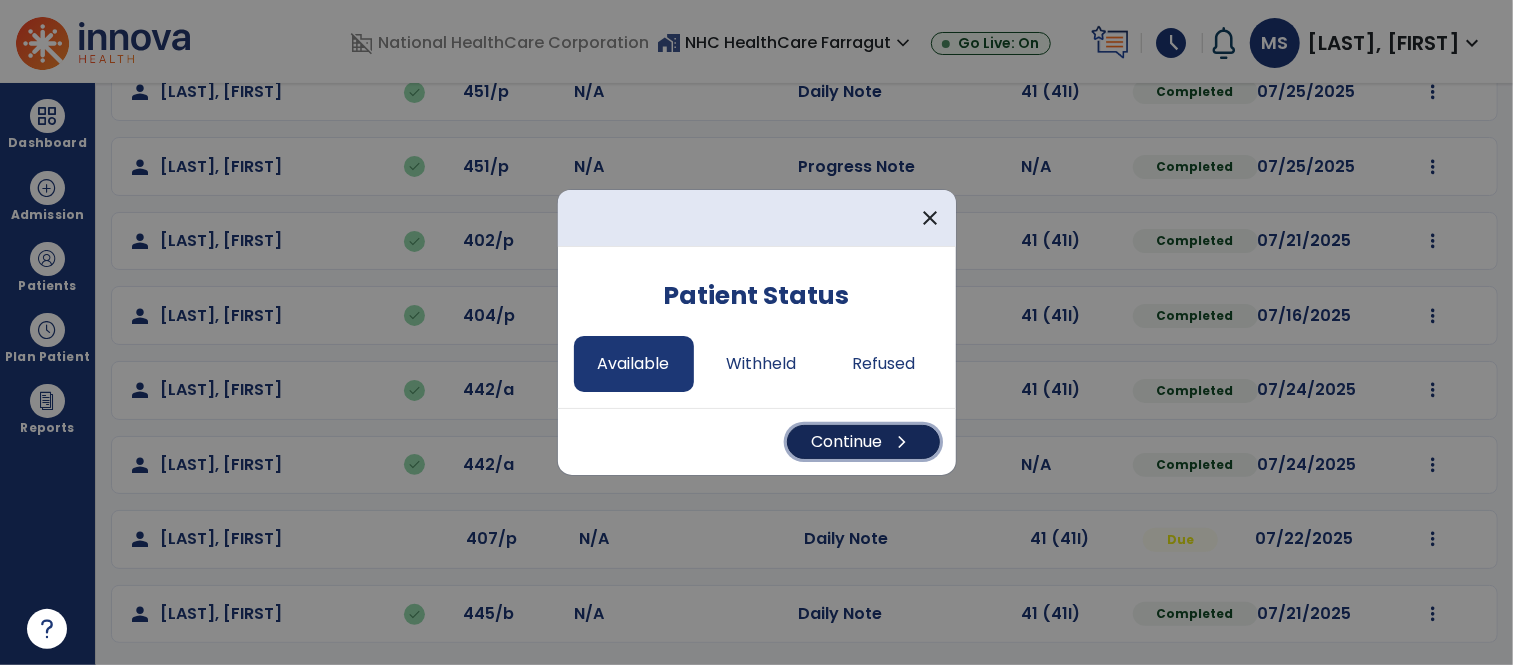 click on "Continue   chevron_right" at bounding box center (863, 442) 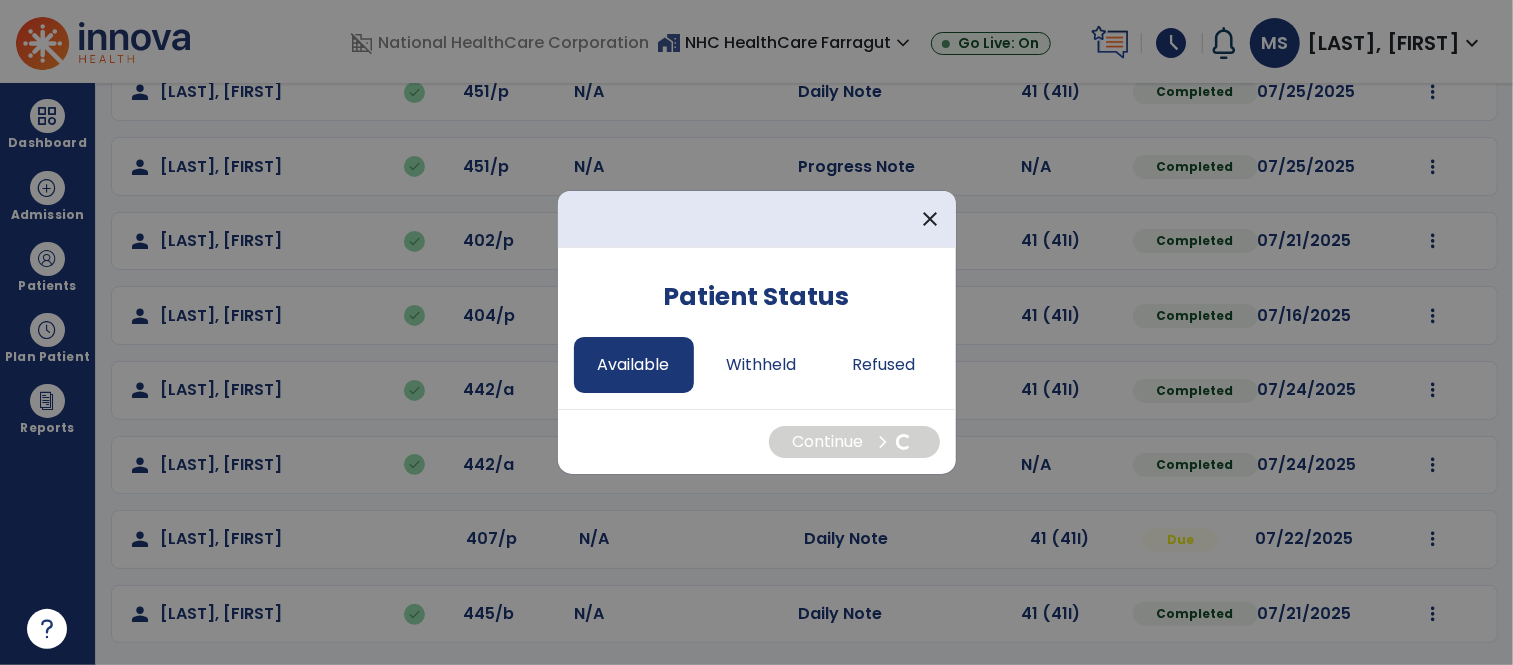 select on "*" 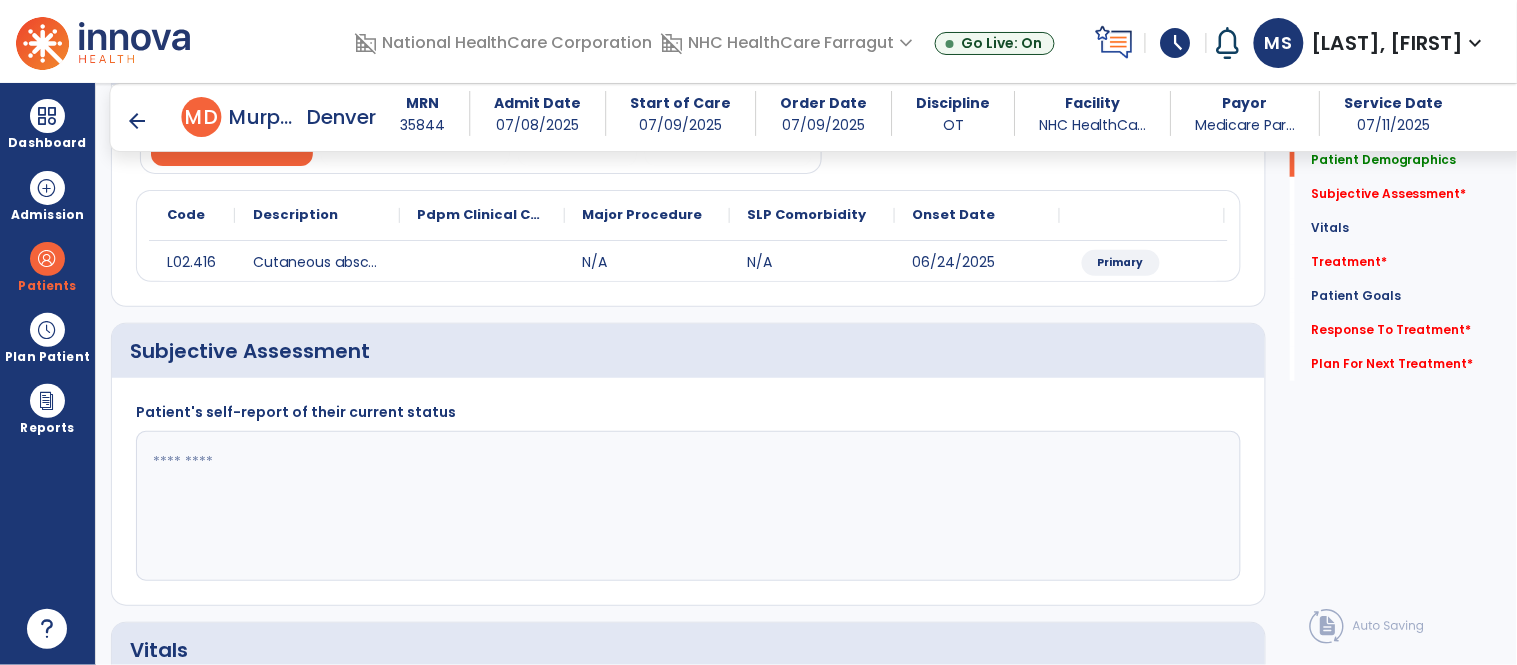 scroll, scrollTop: 222, scrollLeft: 0, axis: vertical 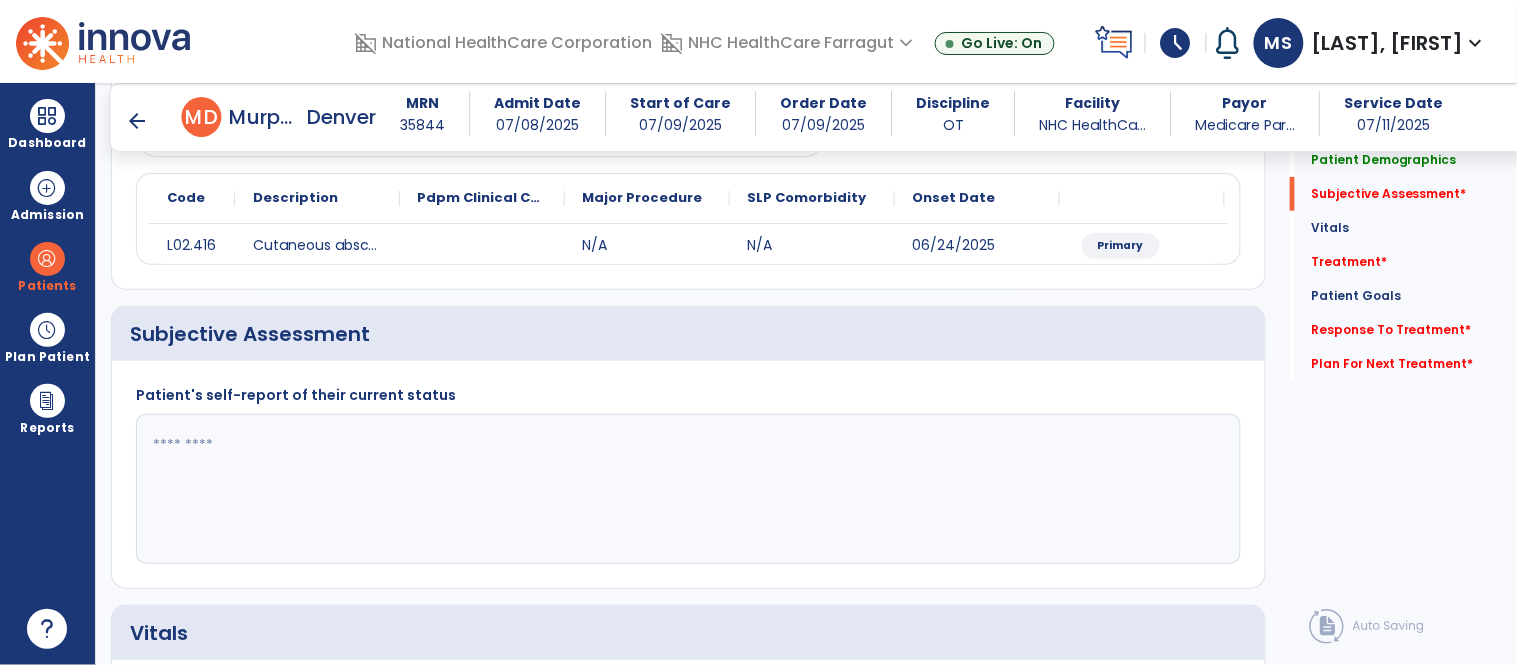 click 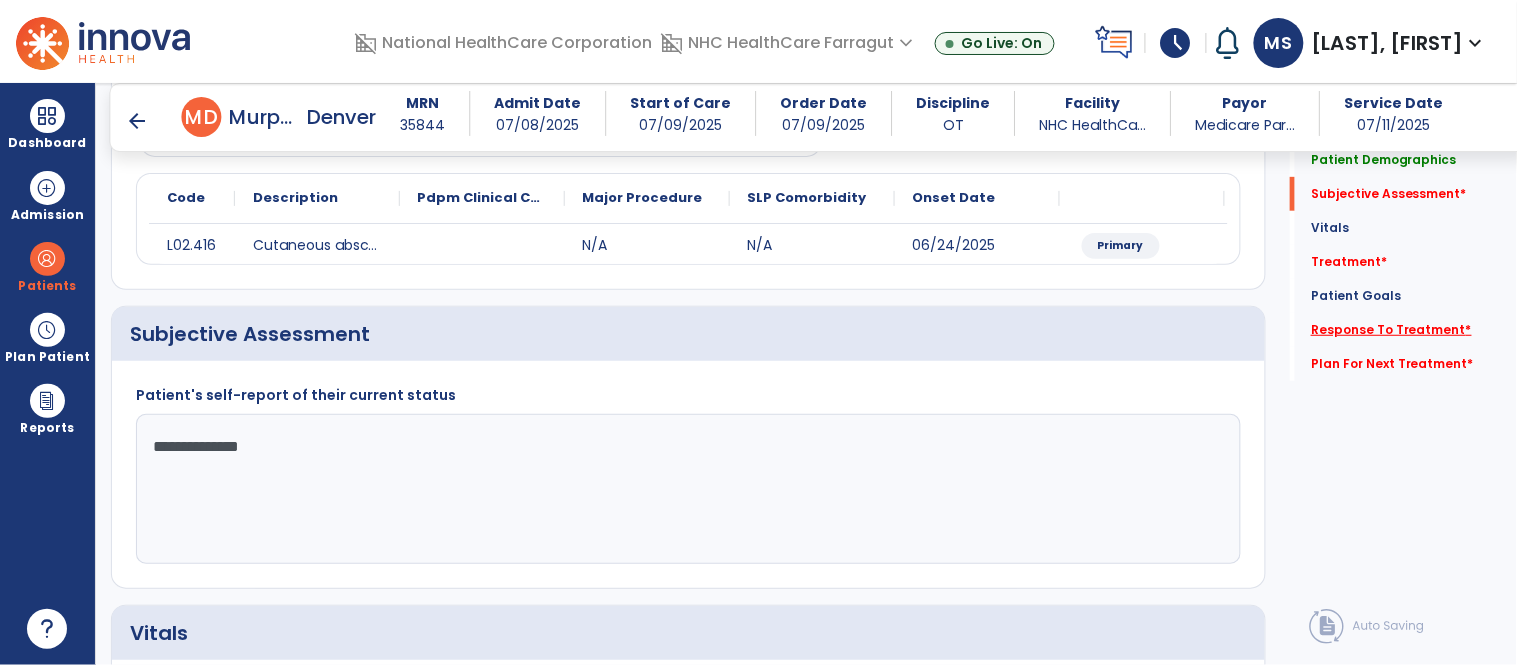 type on "**********" 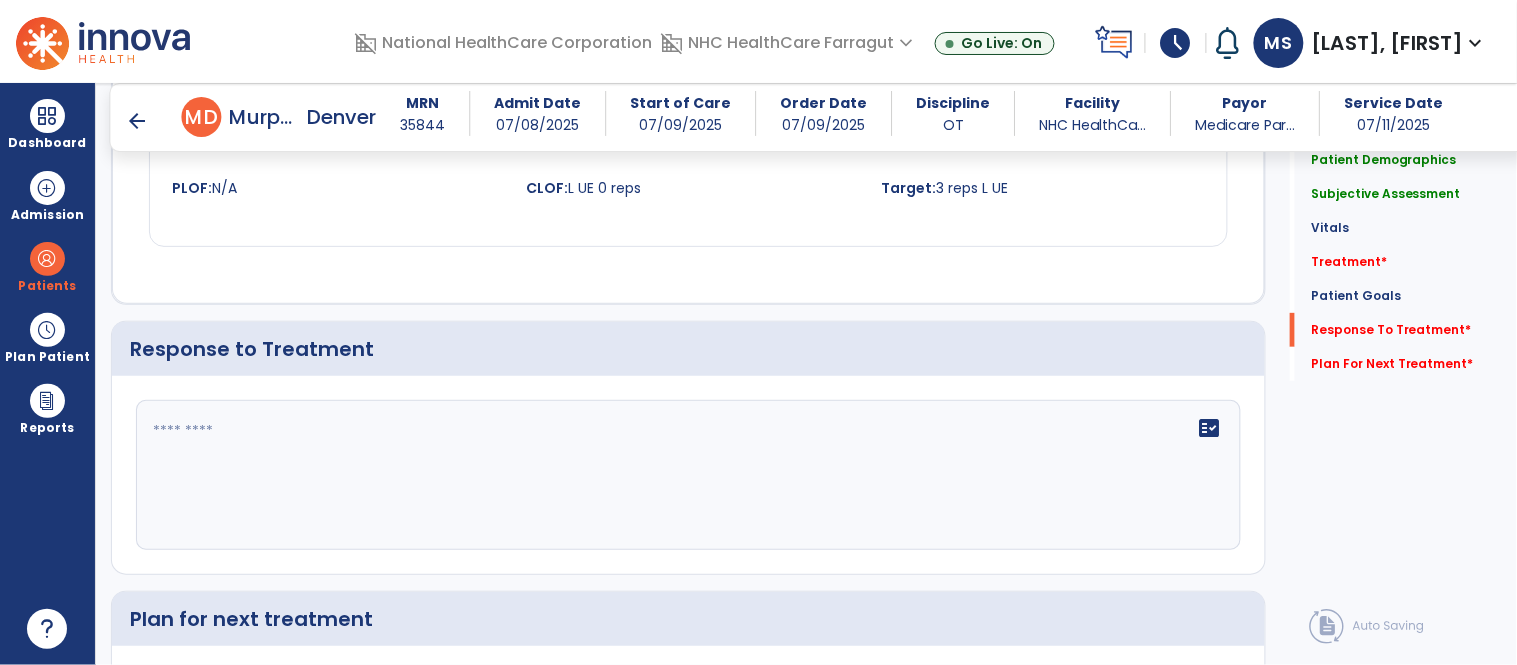 scroll, scrollTop: 2095, scrollLeft: 0, axis: vertical 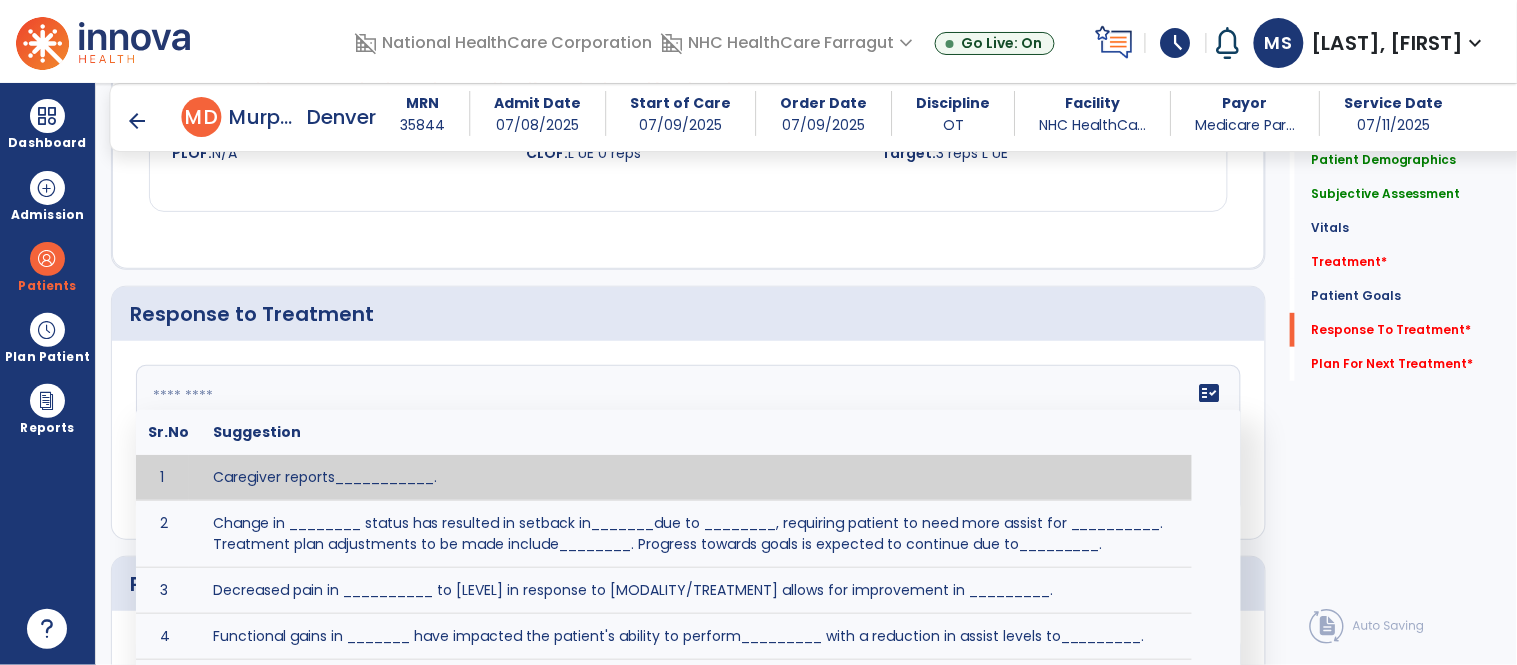 click on "fact_check  Sr.No Suggestion 1 Caregiver reports___________. 2 Change in ________ status has resulted in setback in_______due to ________, requiring patient to need more assist for __________.   Treatment plan adjustments to be made include________.  Progress towards goals is expected to continue due to_________. 3 Decreased pain in __________ to [LEVEL] in response to [MODALITY/TREATMENT] allows for improvement in _________. 4 Functional gains in _______ have impacted the patient's ability to perform_________ with a reduction in assist levels to_________. 5 Functional progress this week has been significant due to__________. 6 Gains in ________ have improved the patient's ability to perform ______with decreased levels of assist to___________. 7 Improvement in ________allows patient to tolerate higher levels of challenges in_________. 8 Pain in [AREA] has decreased to [LEVEL] in response to [TREATMENT/MODALITY], allowing fore ease in completing__________. 9 10 11 12 13 14 15 16 17 18 19 20 21" 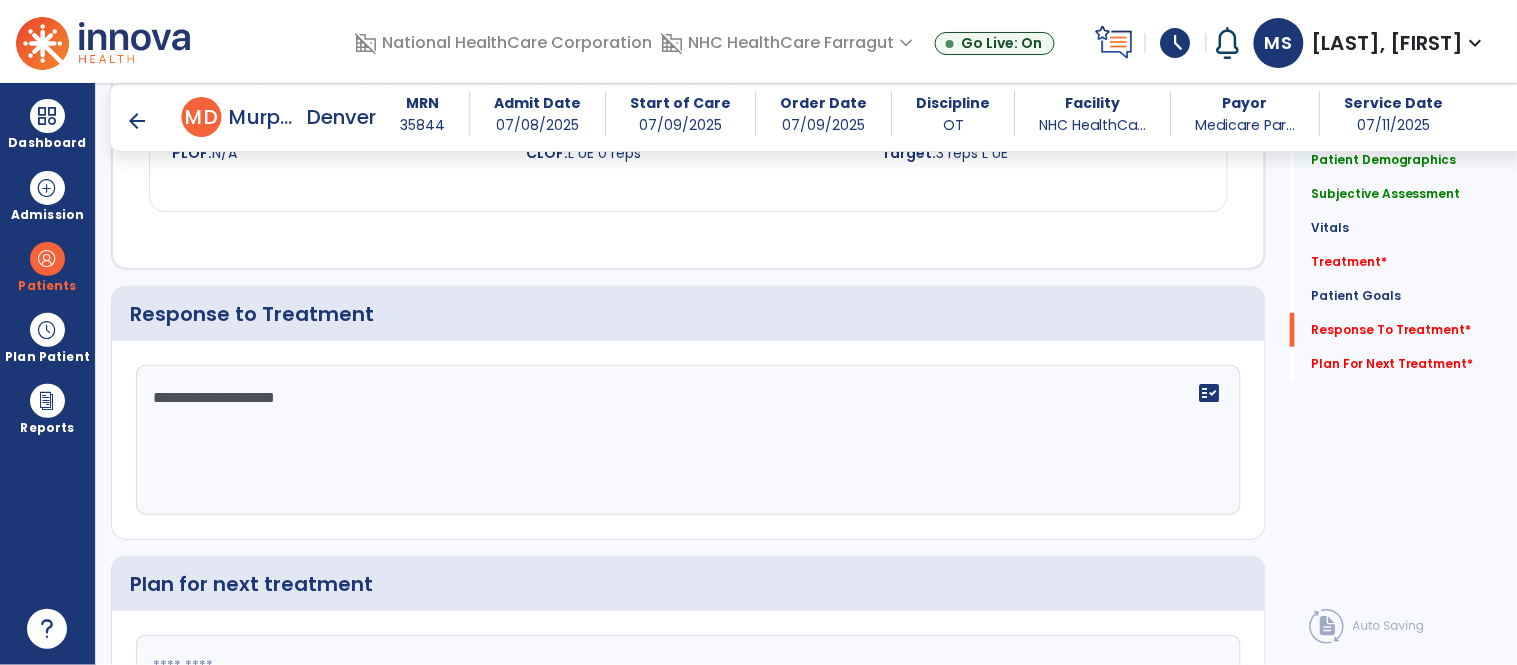 type on "**********" 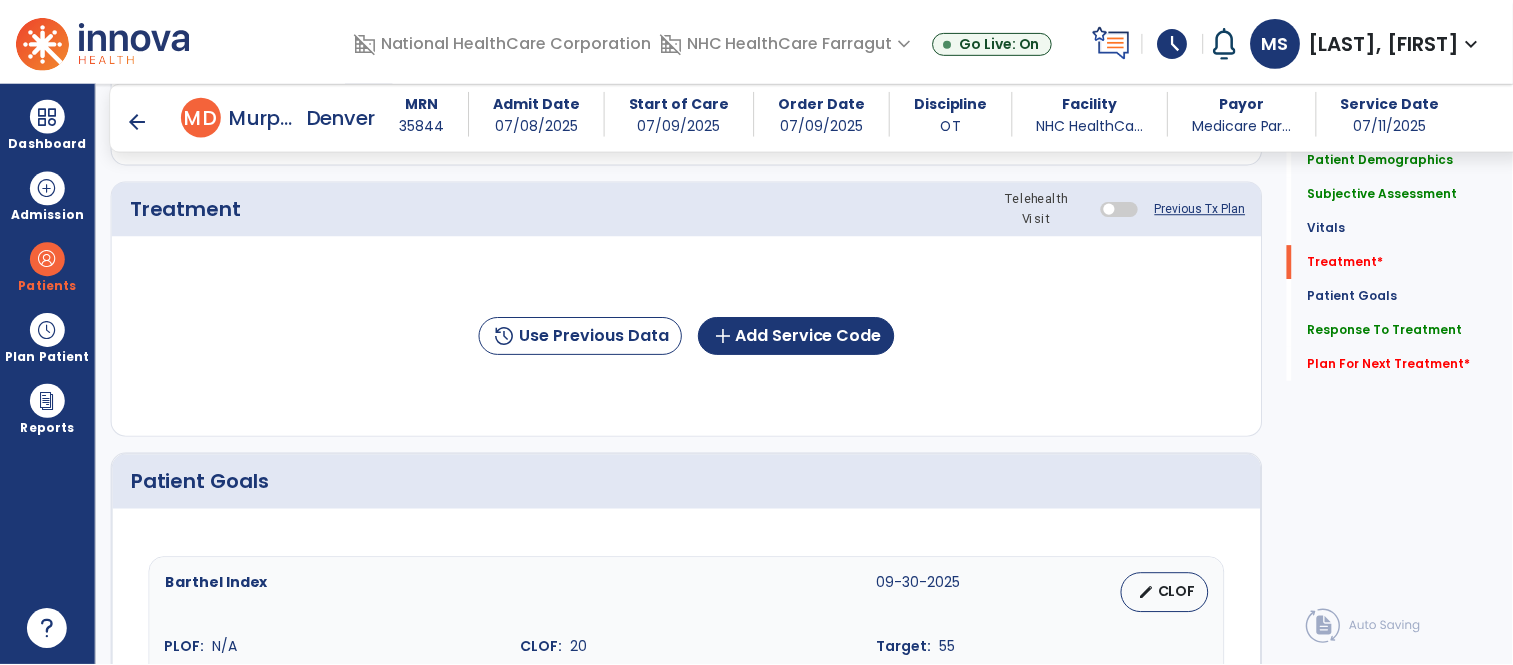 scroll, scrollTop: 984, scrollLeft: 0, axis: vertical 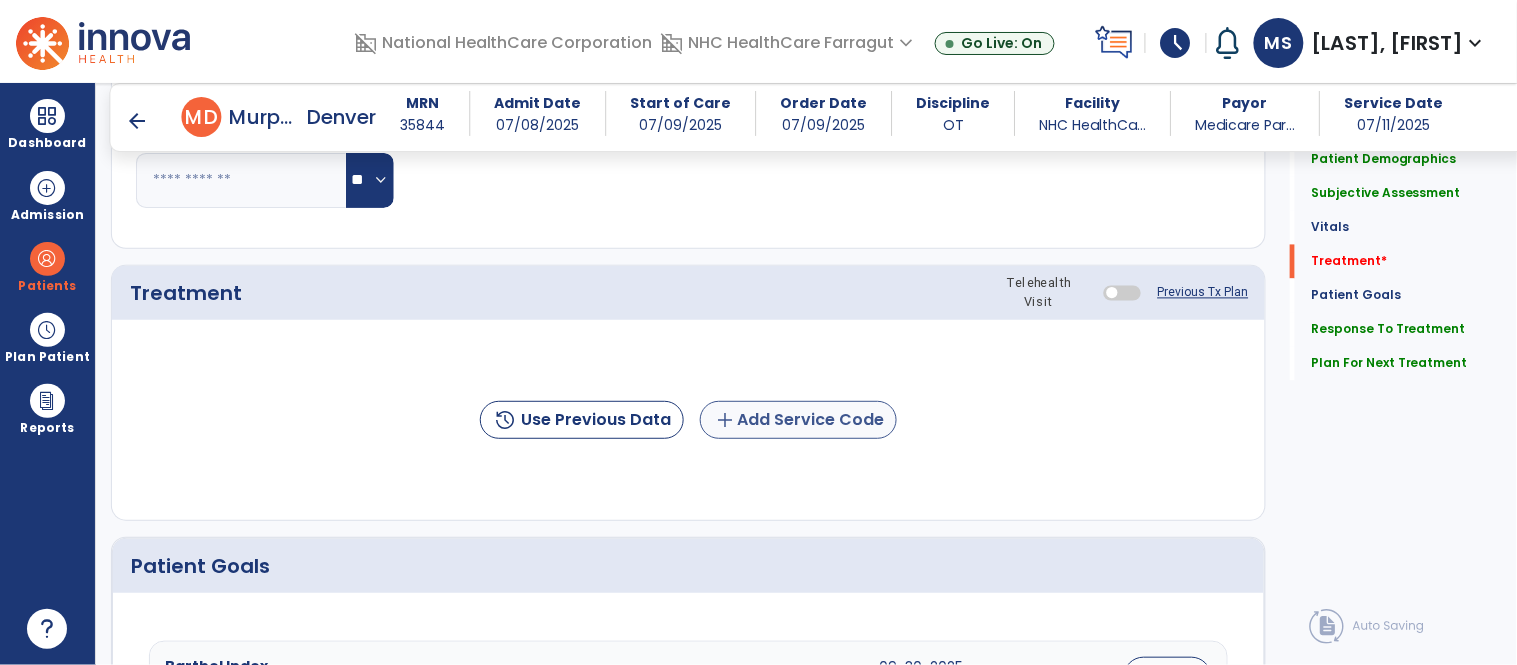 type on "**********" 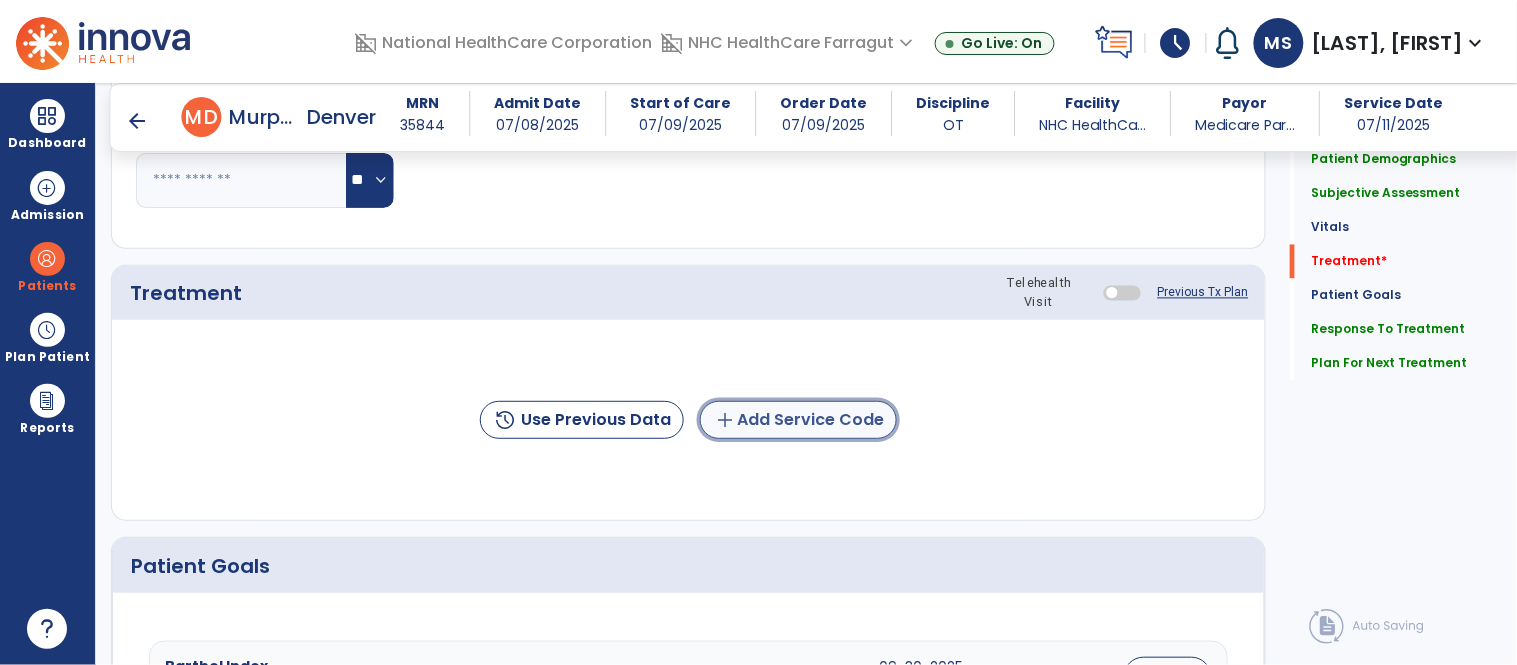 click on "add  Add Service Code" 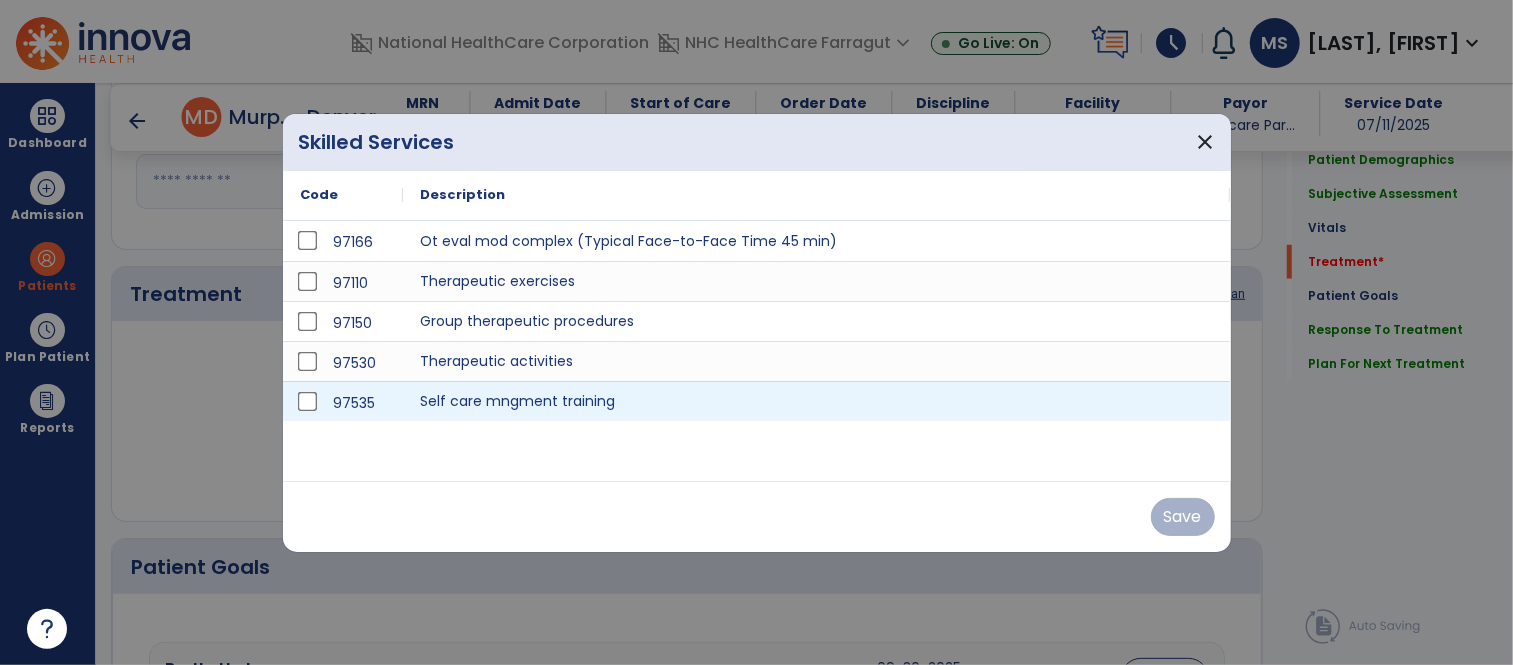 scroll, scrollTop: 984, scrollLeft: 0, axis: vertical 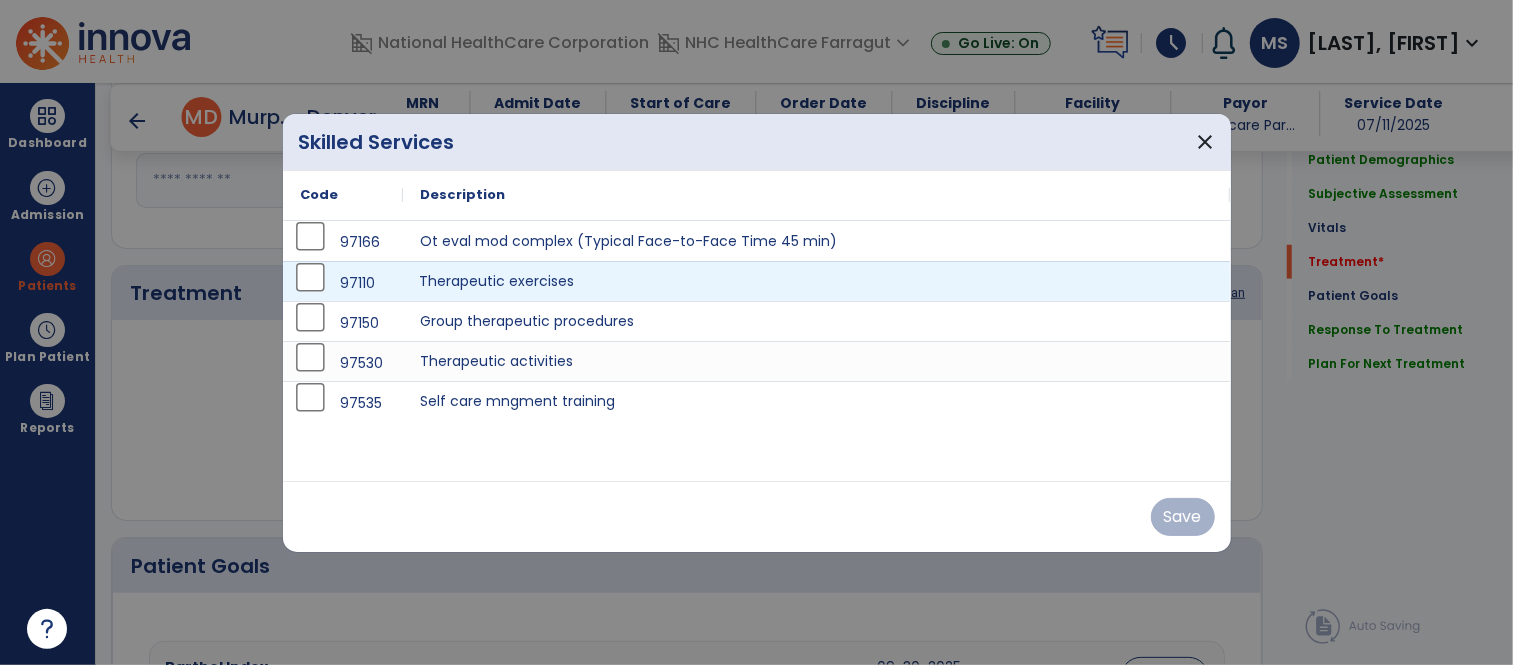 click on "Therapeutic exercises" at bounding box center (817, 281) 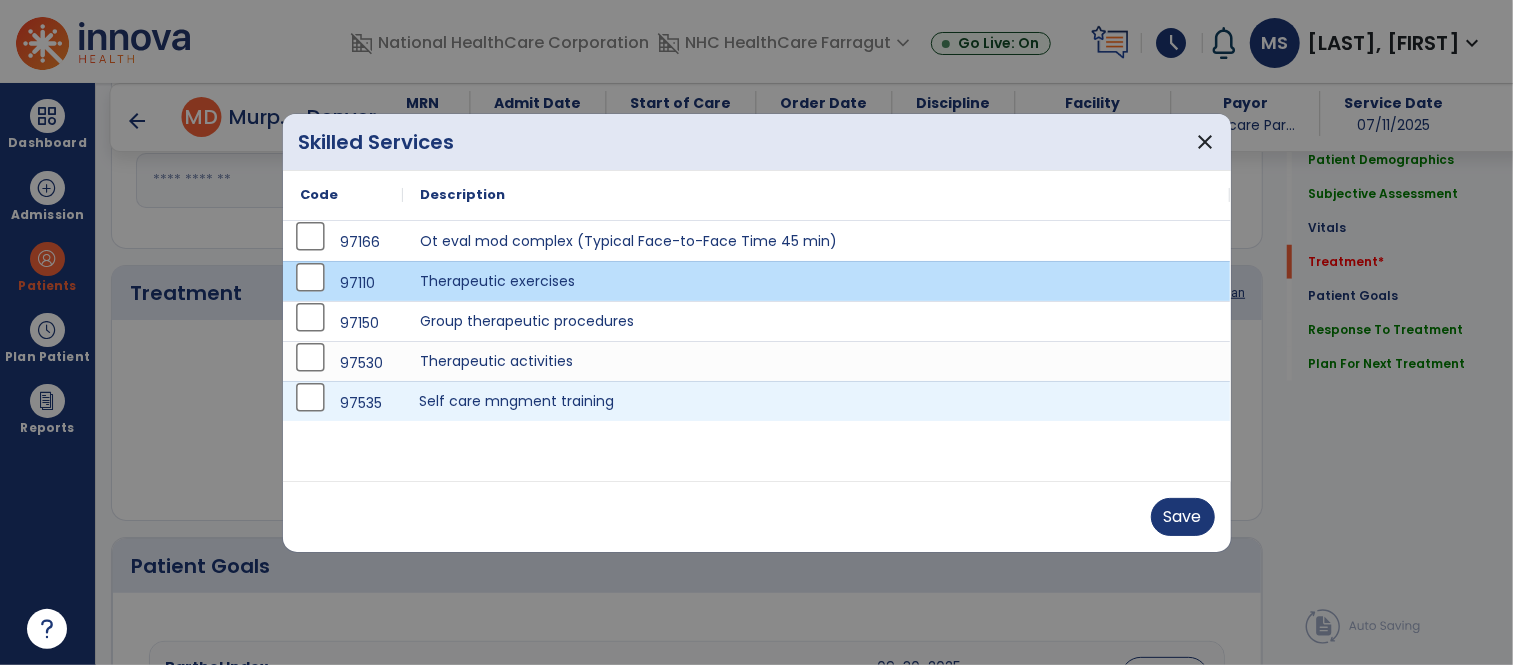 click on "Self care mngment training" at bounding box center (817, 401) 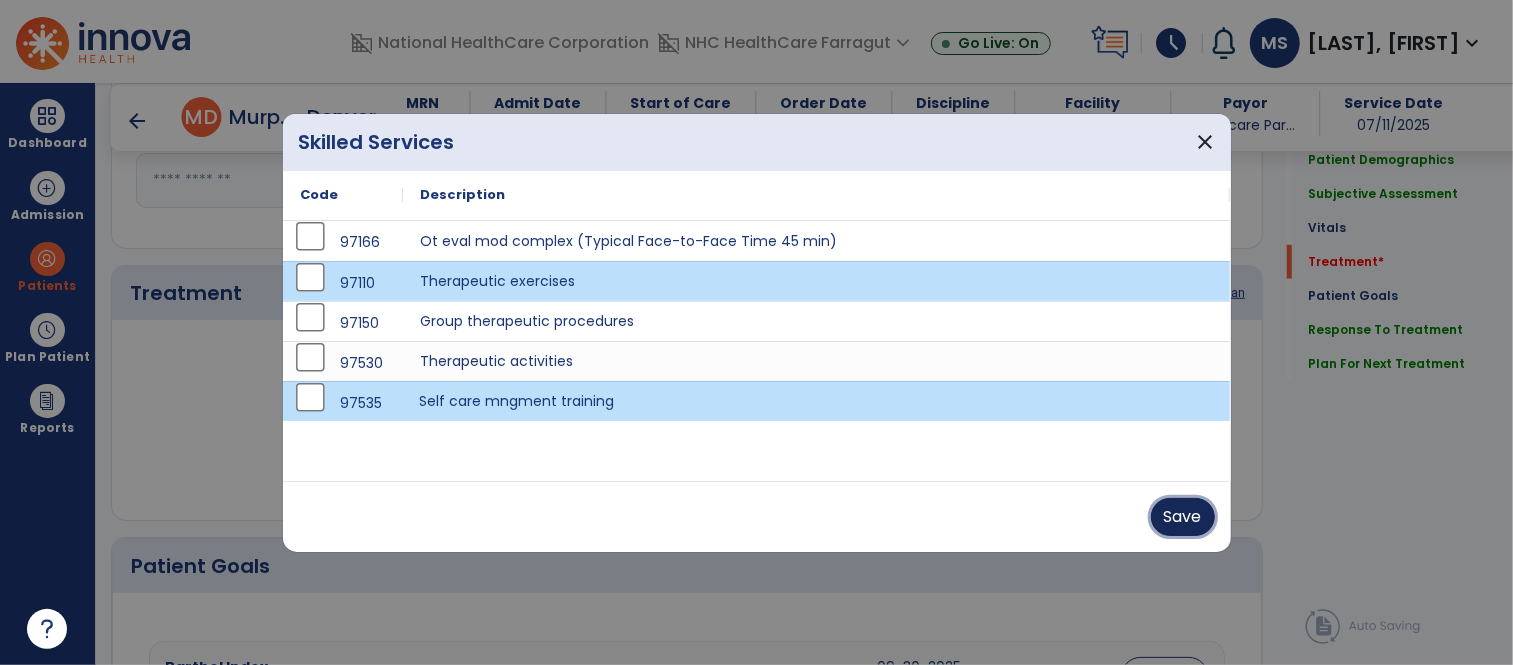 click on "Save" at bounding box center [1183, 517] 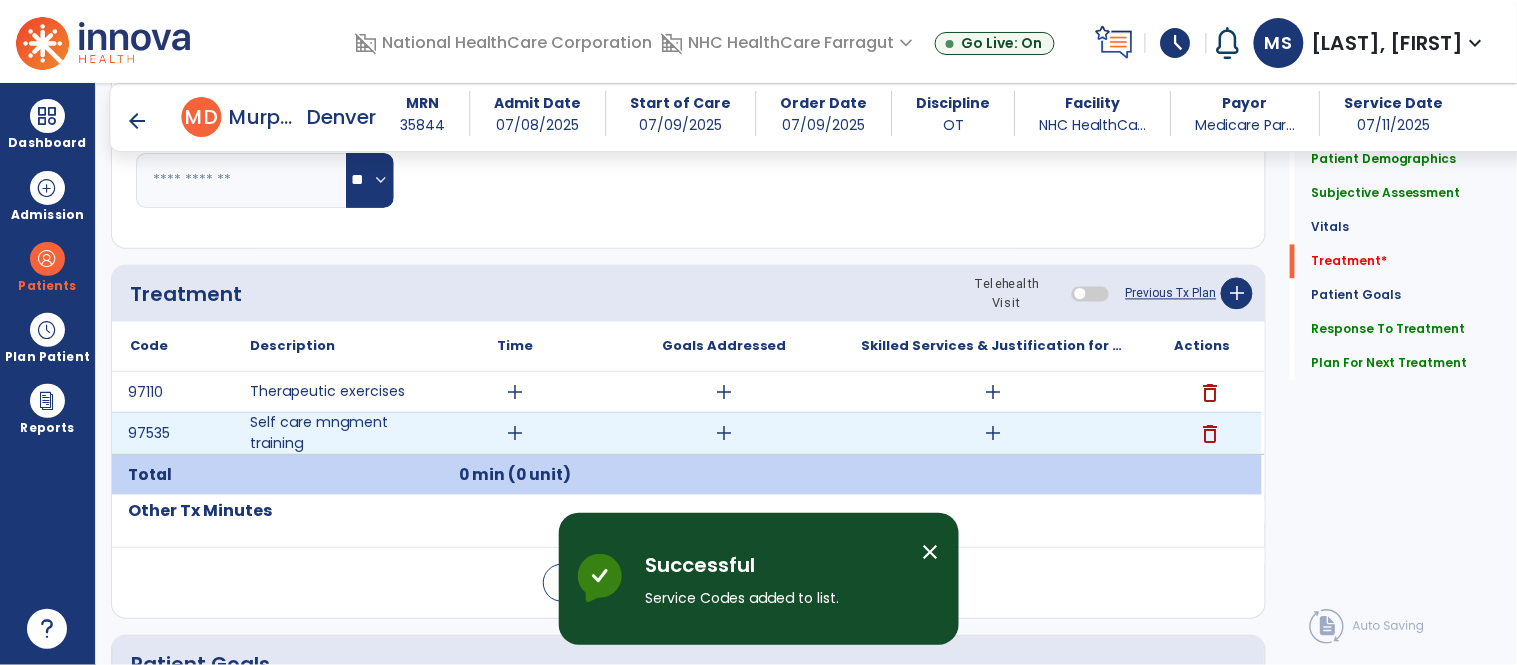 click on "add" at bounding box center [993, 433] 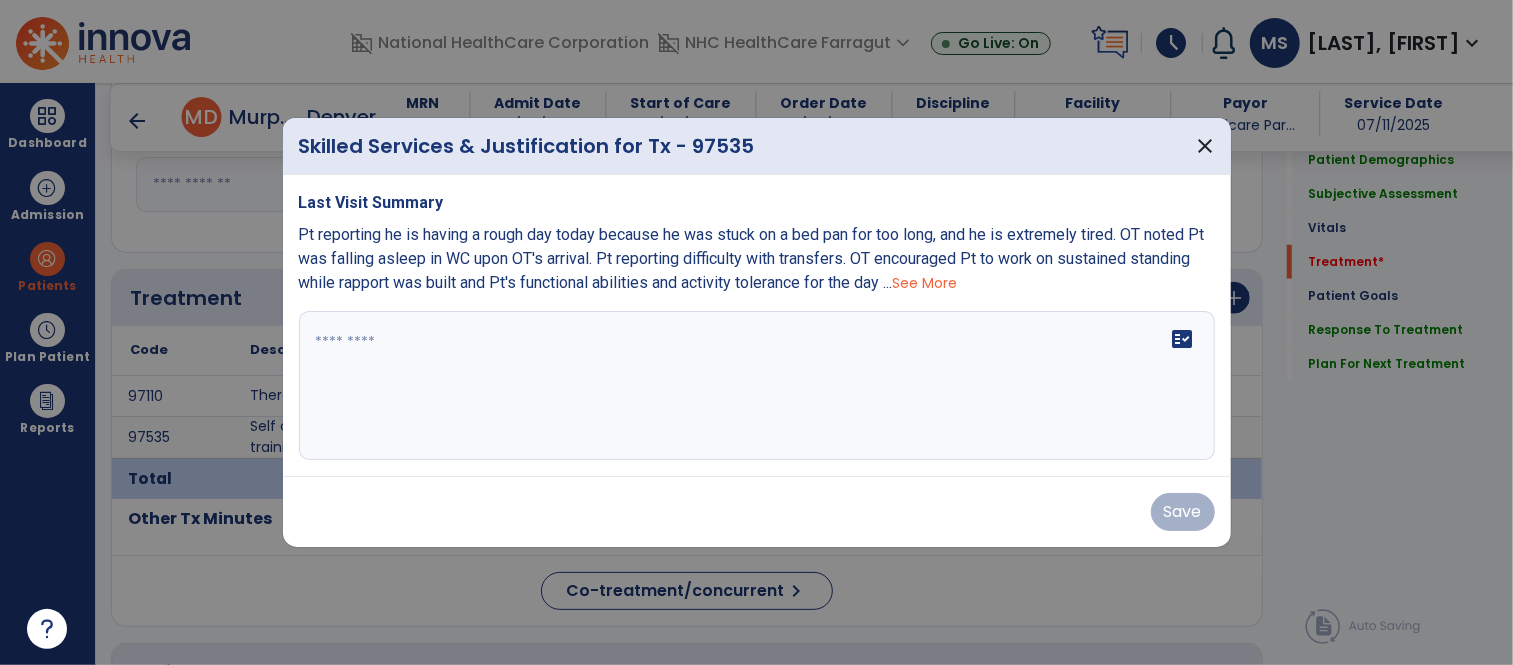 scroll, scrollTop: 984, scrollLeft: 0, axis: vertical 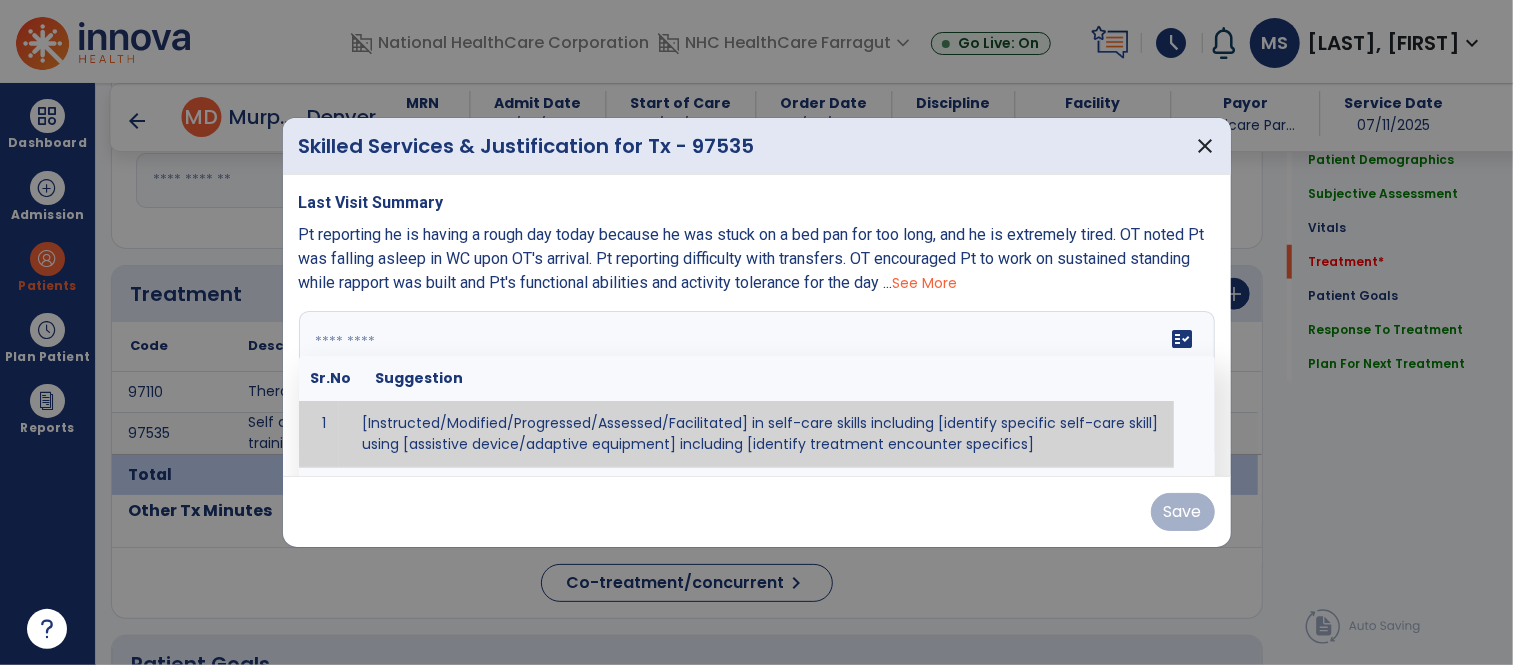 click at bounding box center [757, 386] 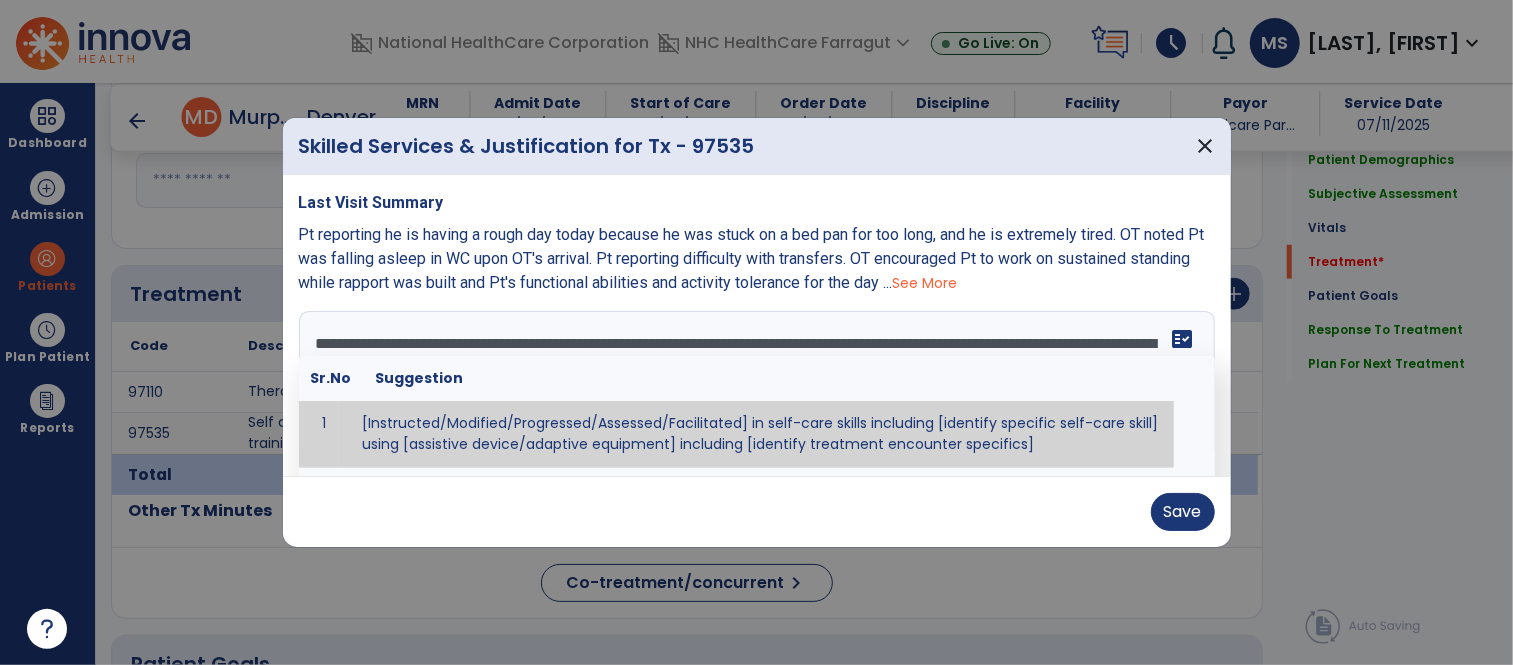 scroll, scrollTop: 62, scrollLeft: 0, axis: vertical 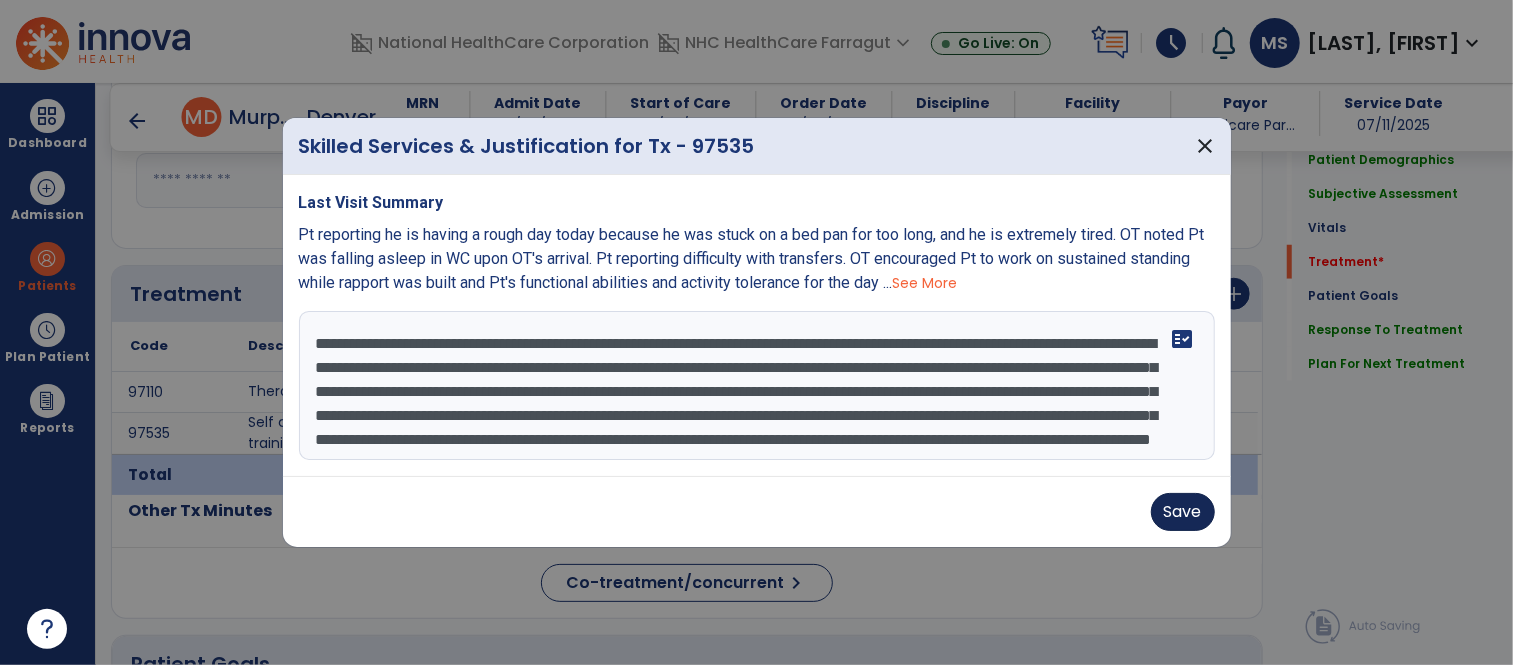 type on "**********" 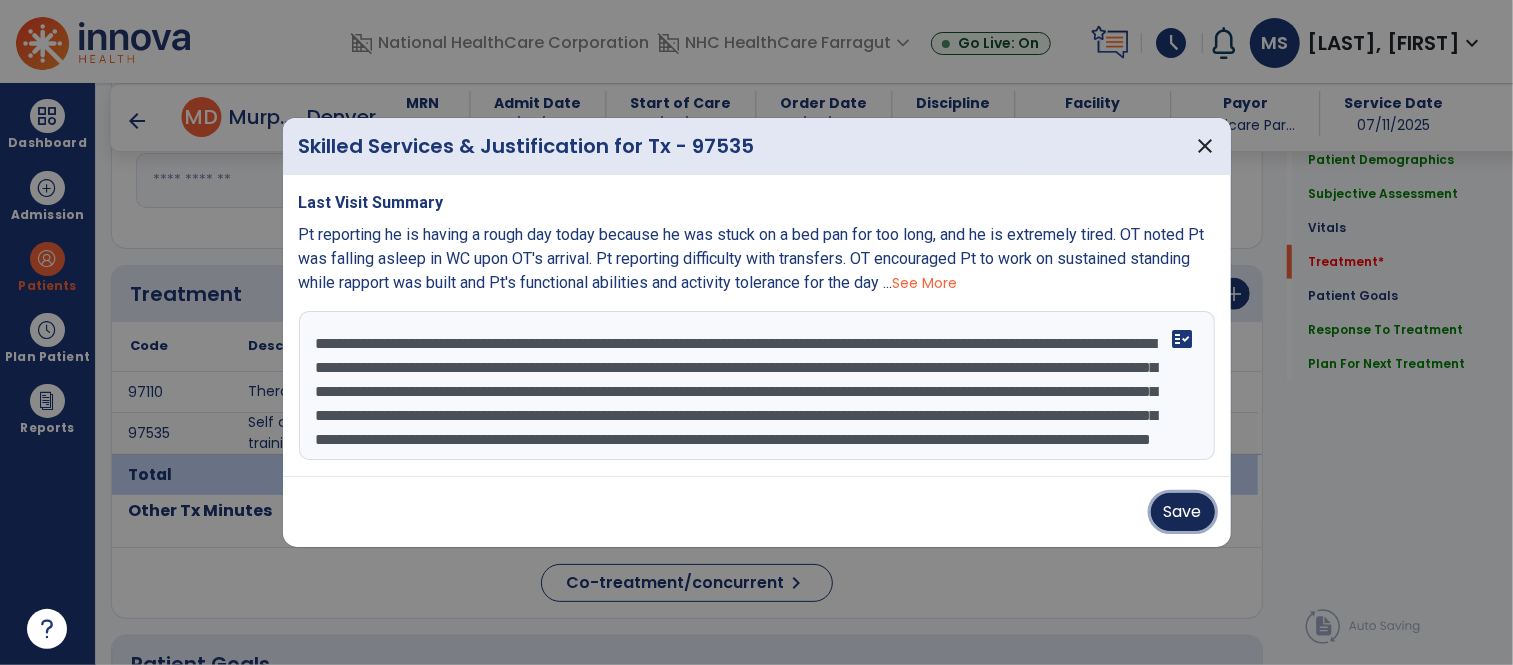 click on "Save" at bounding box center (1183, 512) 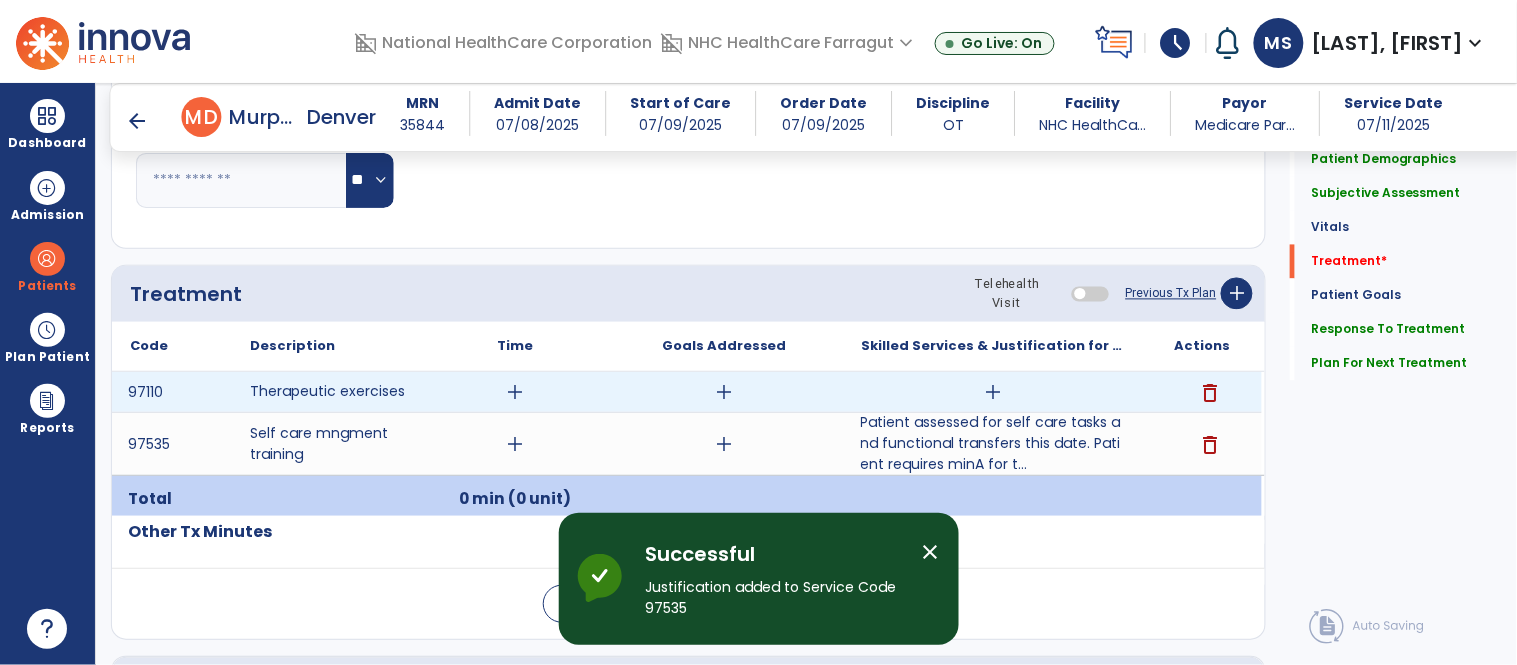 click on "add" at bounding box center (993, 392) 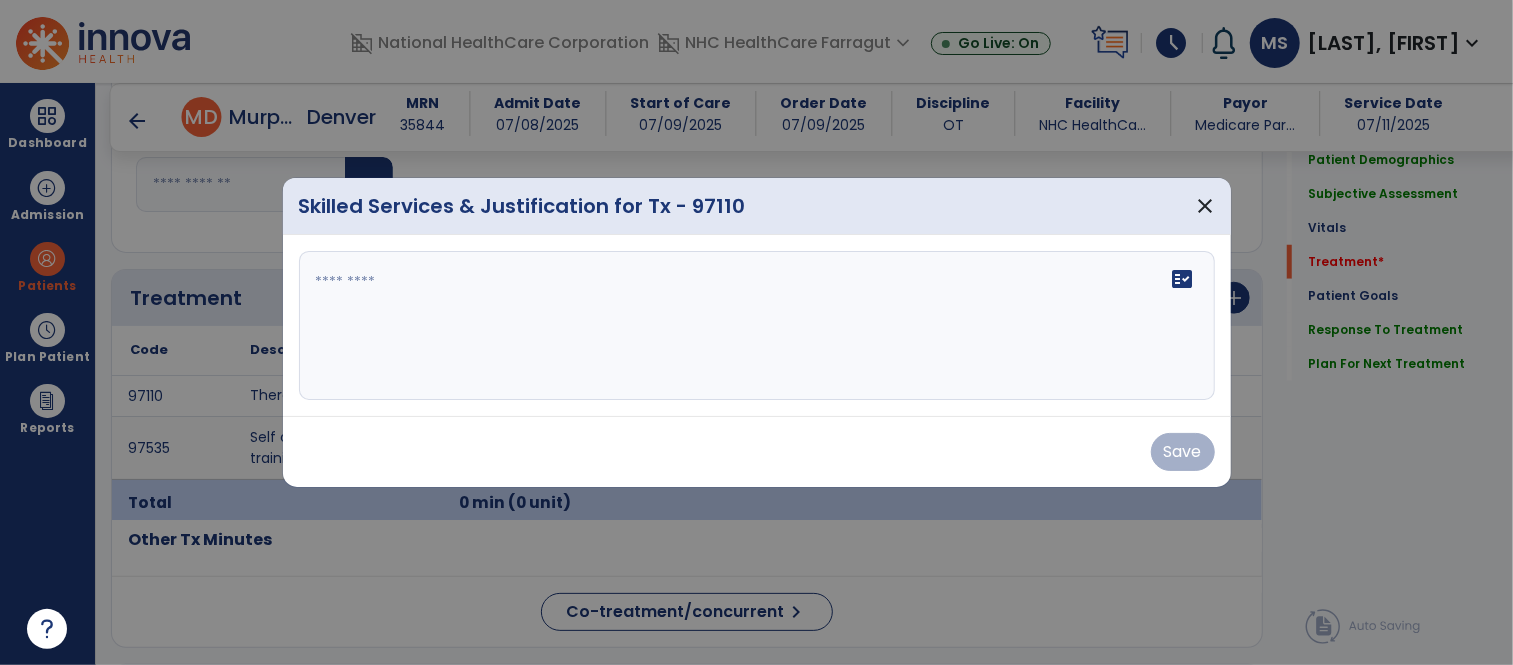 scroll, scrollTop: 984, scrollLeft: 0, axis: vertical 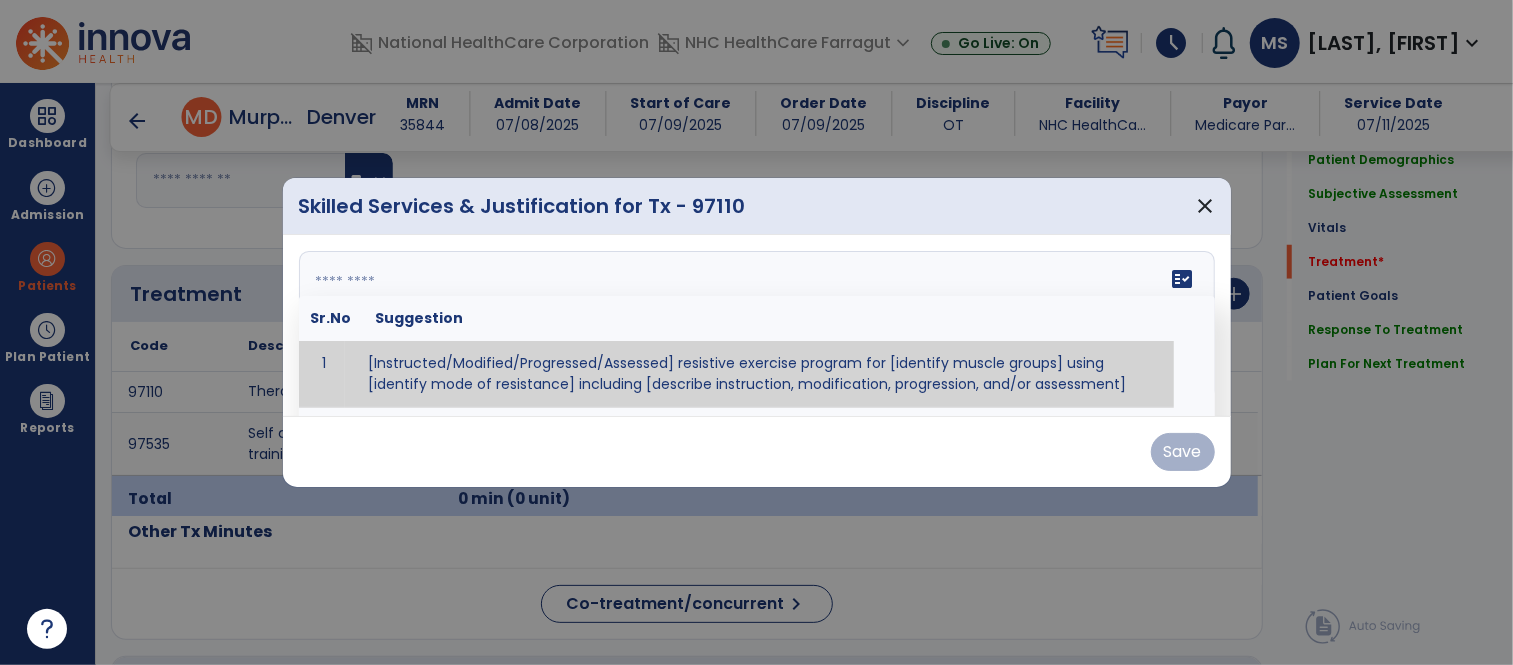 click on "fact_check  Sr.No Suggestion 1 [Instructed/Modified/Progressed/Assessed] resistive exercise program for [identify muscle groups] using [identify mode of resistance] including [describe instruction, modification, progression, and/or assessment] 2 [Instructed/Modified/Progressed/Assessed] aerobic exercise program using [identify equipment/mode] including [describe instruction, modification,progression, and/or assessment] 3 [Instructed/Modified/Progressed/Assessed] [PROM/A/AROM/AROM] program for [identify joint movements] using [contract-relax, over-pressure, inhibitory techniques, other] 4 [Assessed/Tested] aerobic capacity with administration of [aerobic capacity test]" at bounding box center [757, 326] 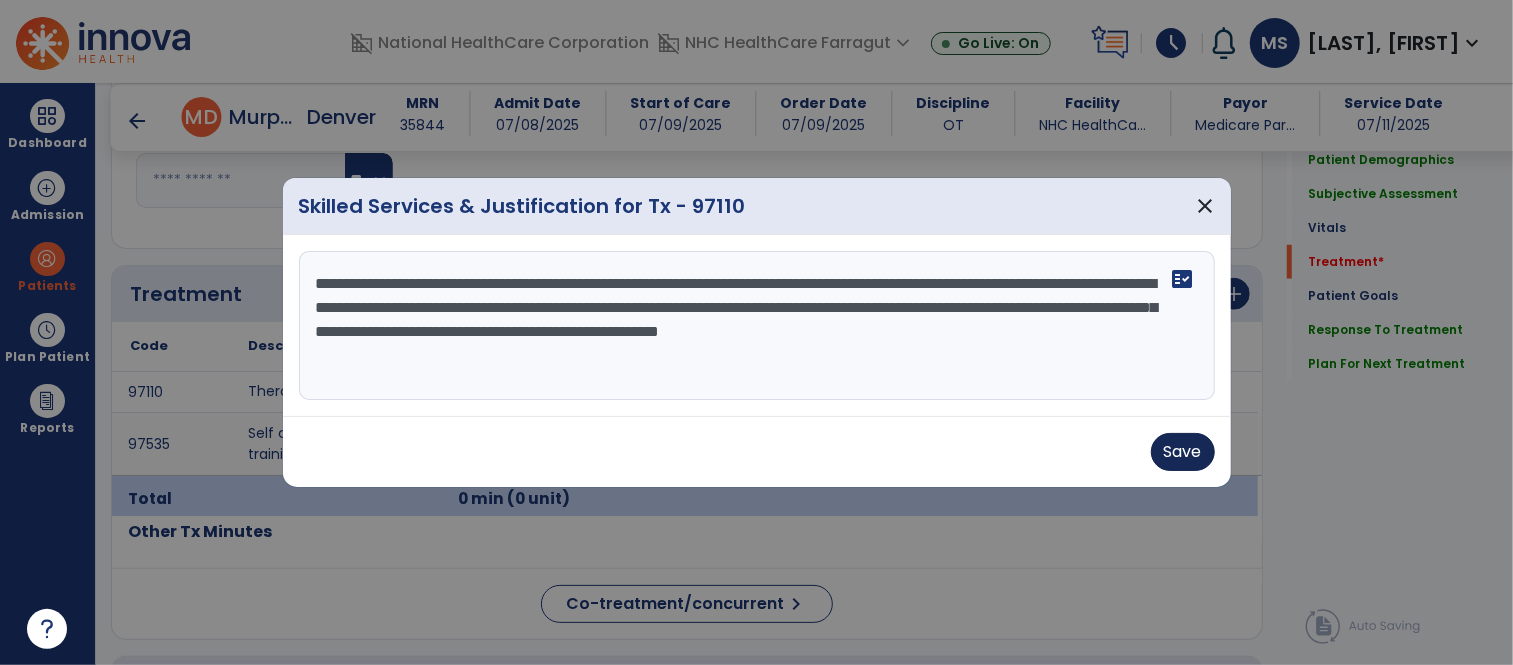 type on "**********" 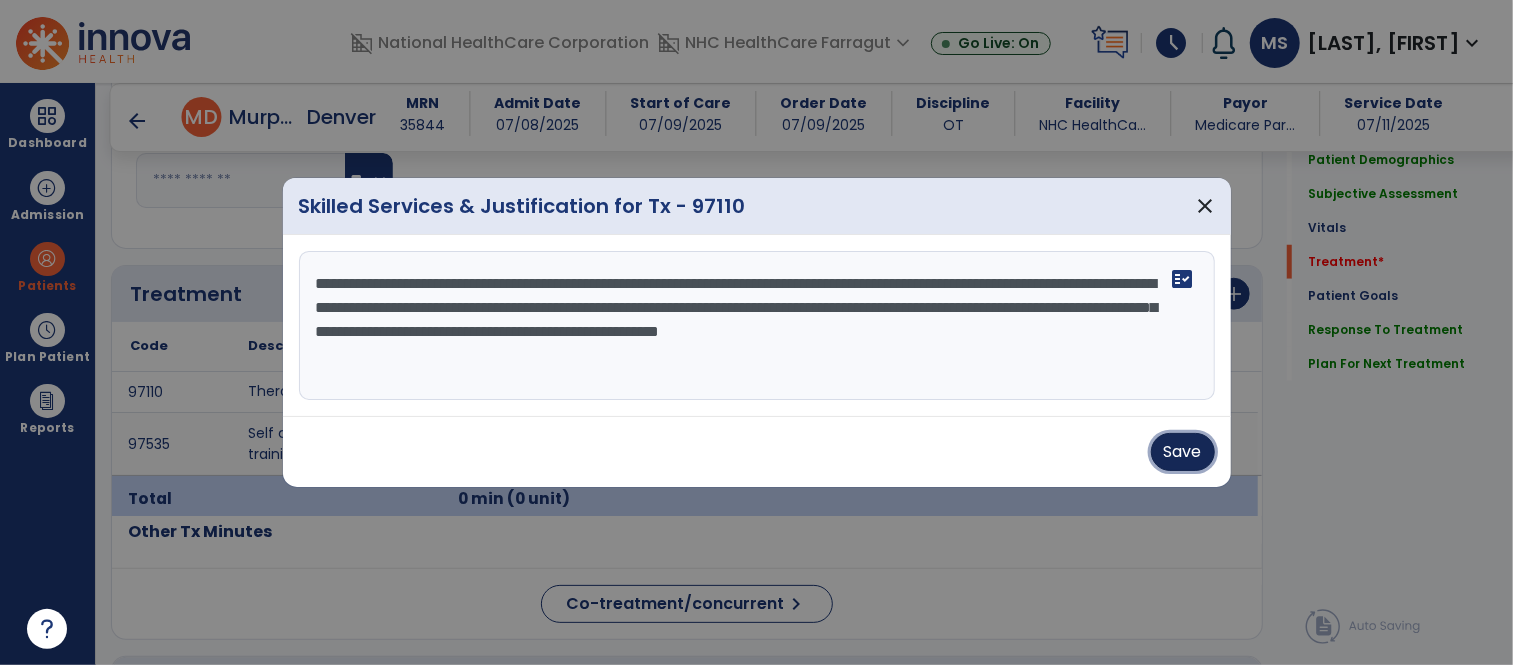 click on "Save" at bounding box center [1183, 452] 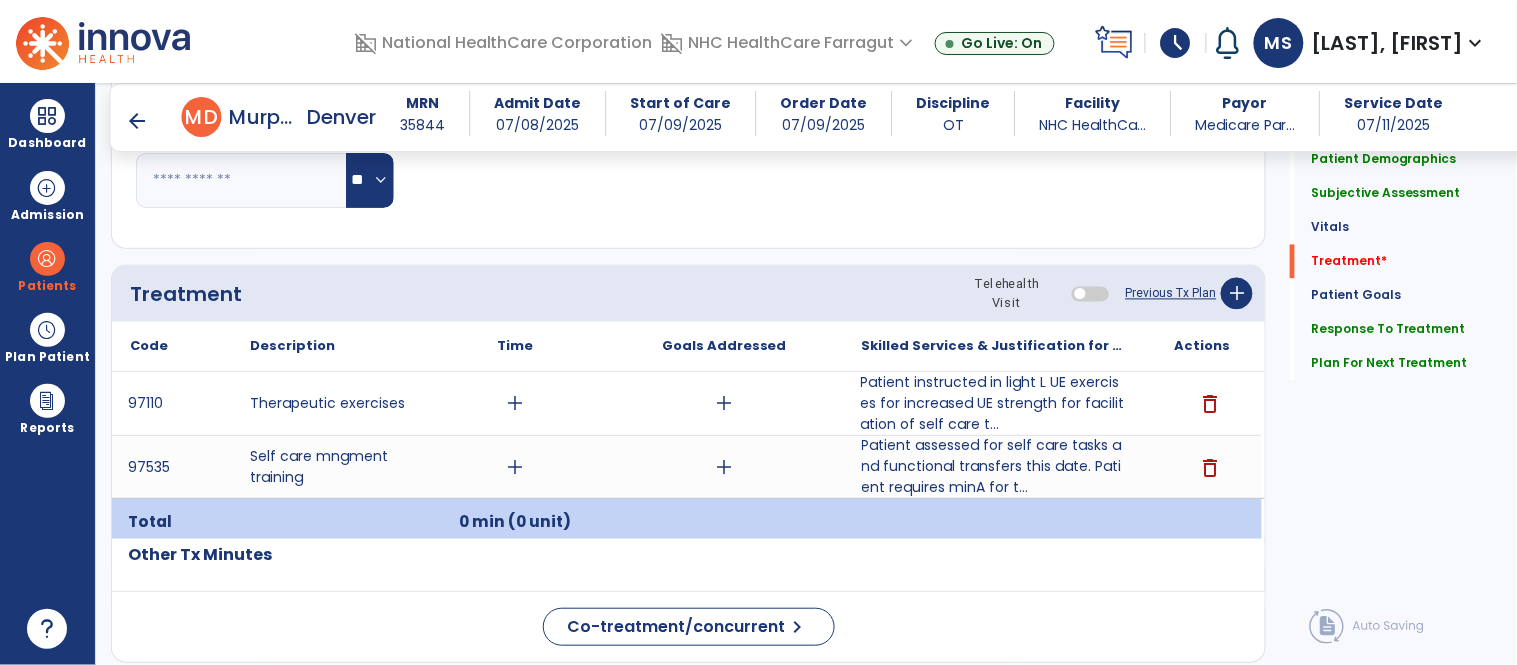 click on "Treatment Telehealth Visit  Previous Tx Plan   add" 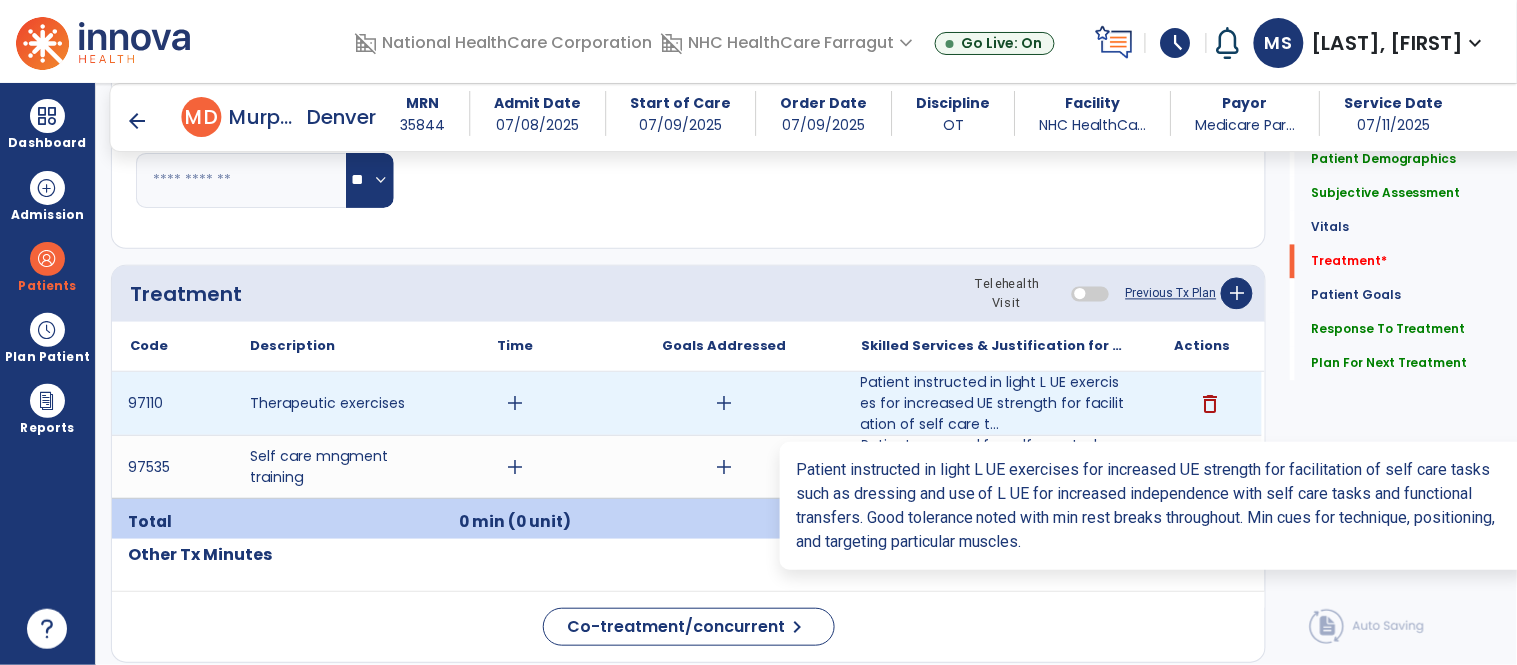 click on "Patient instructed in light L UE exercises for increased UE strength for facilitation of self care t..." at bounding box center (993, 403) 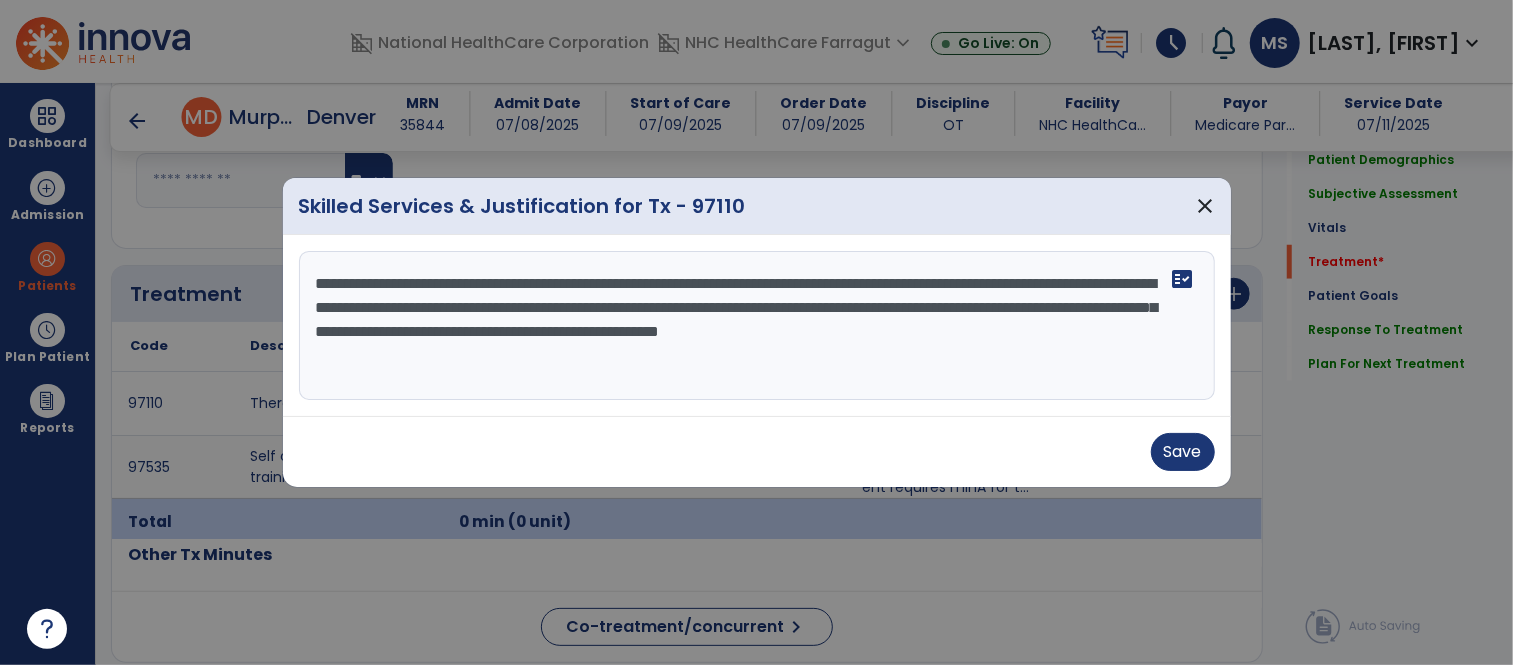 scroll, scrollTop: 984, scrollLeft: 0, axis: vertical 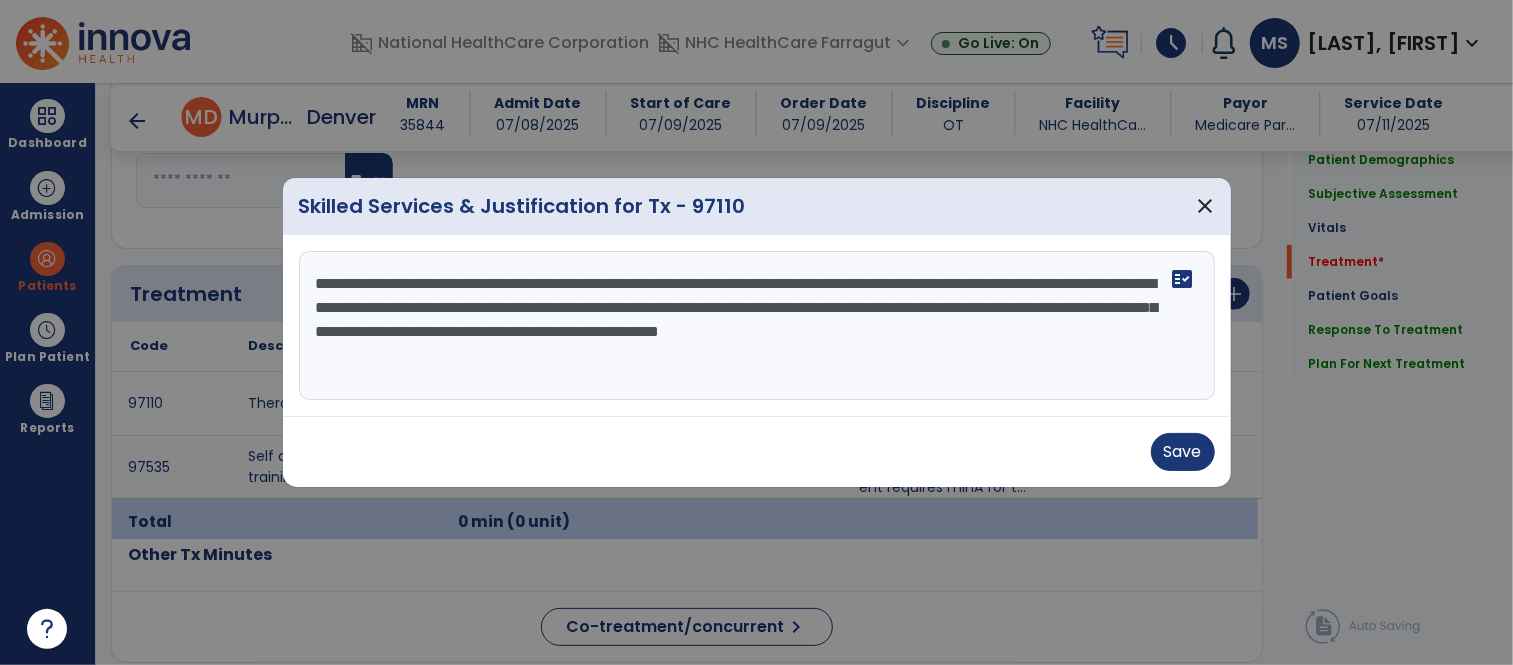 click on "**********" at bounding box center (757, 326) 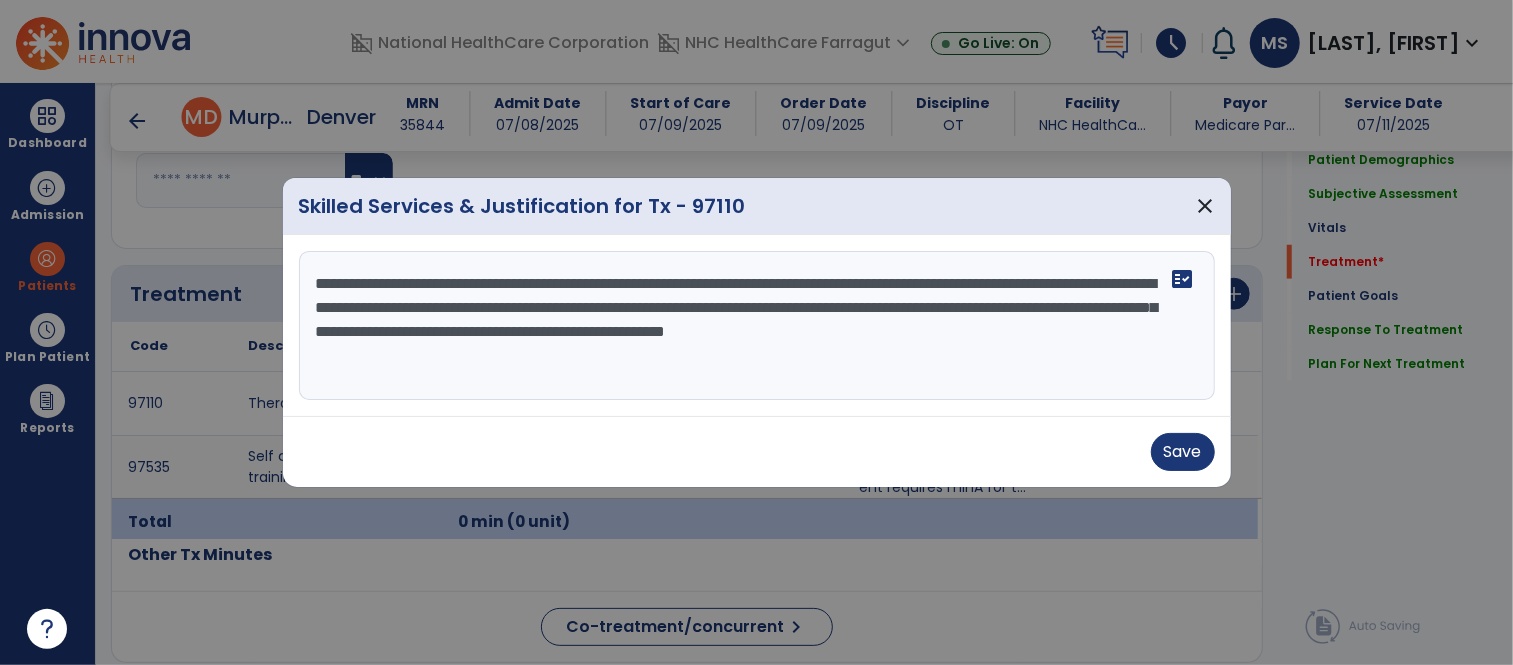 paste on "**********" 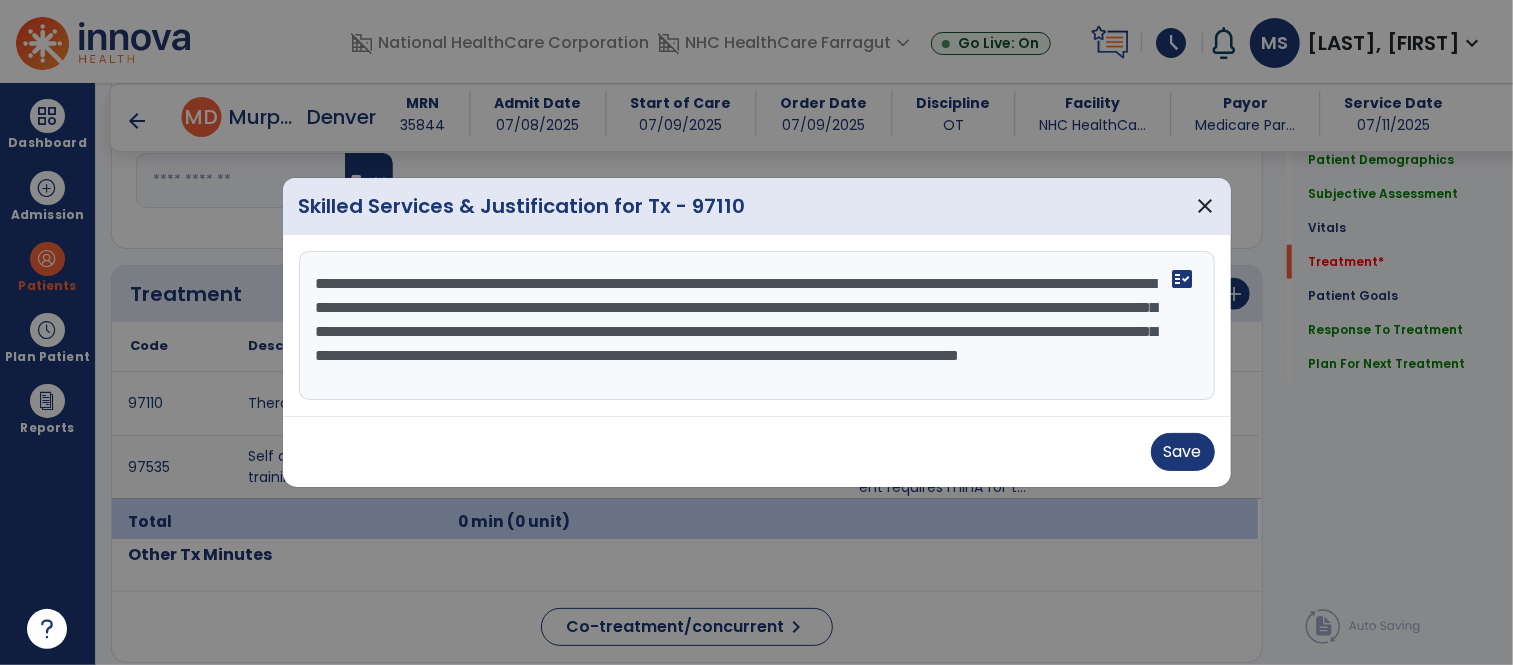 scroll, scrollTop: 38, scrollLeft: 0, axis: vertical 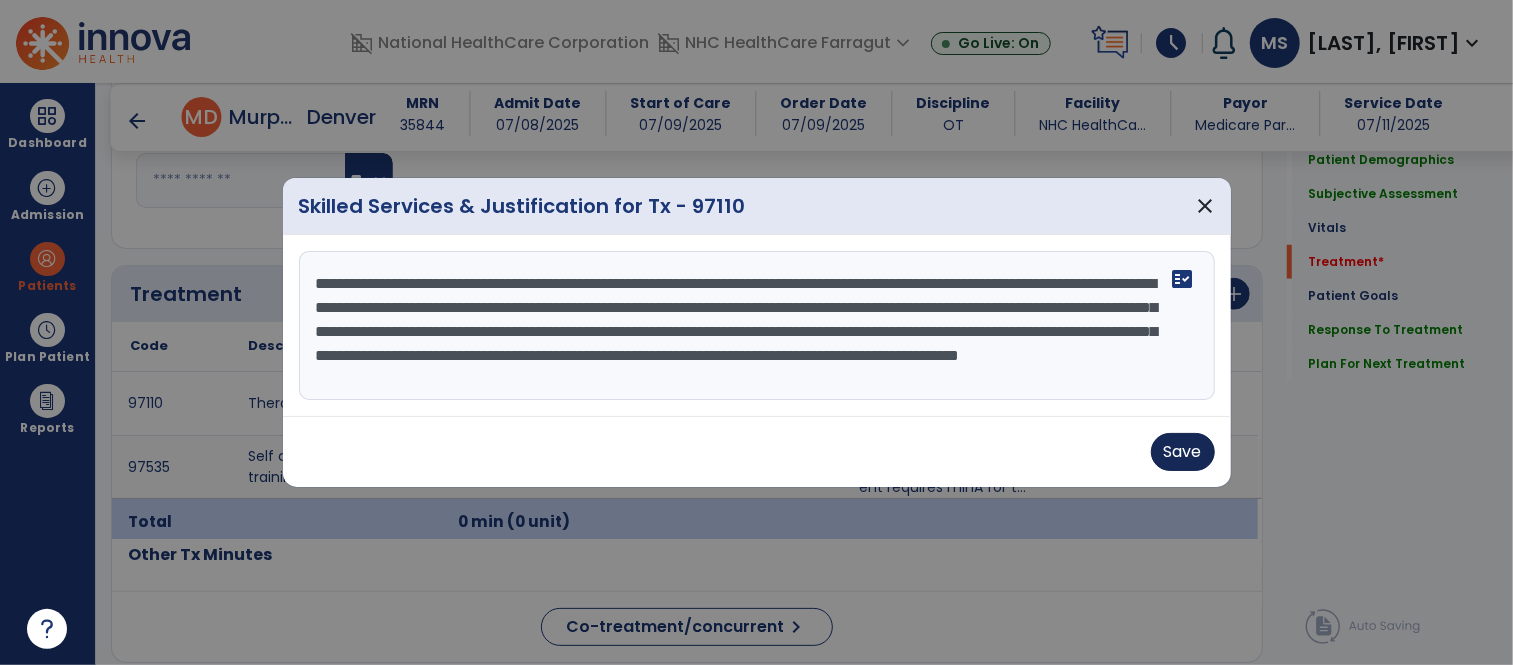 type on "**********" 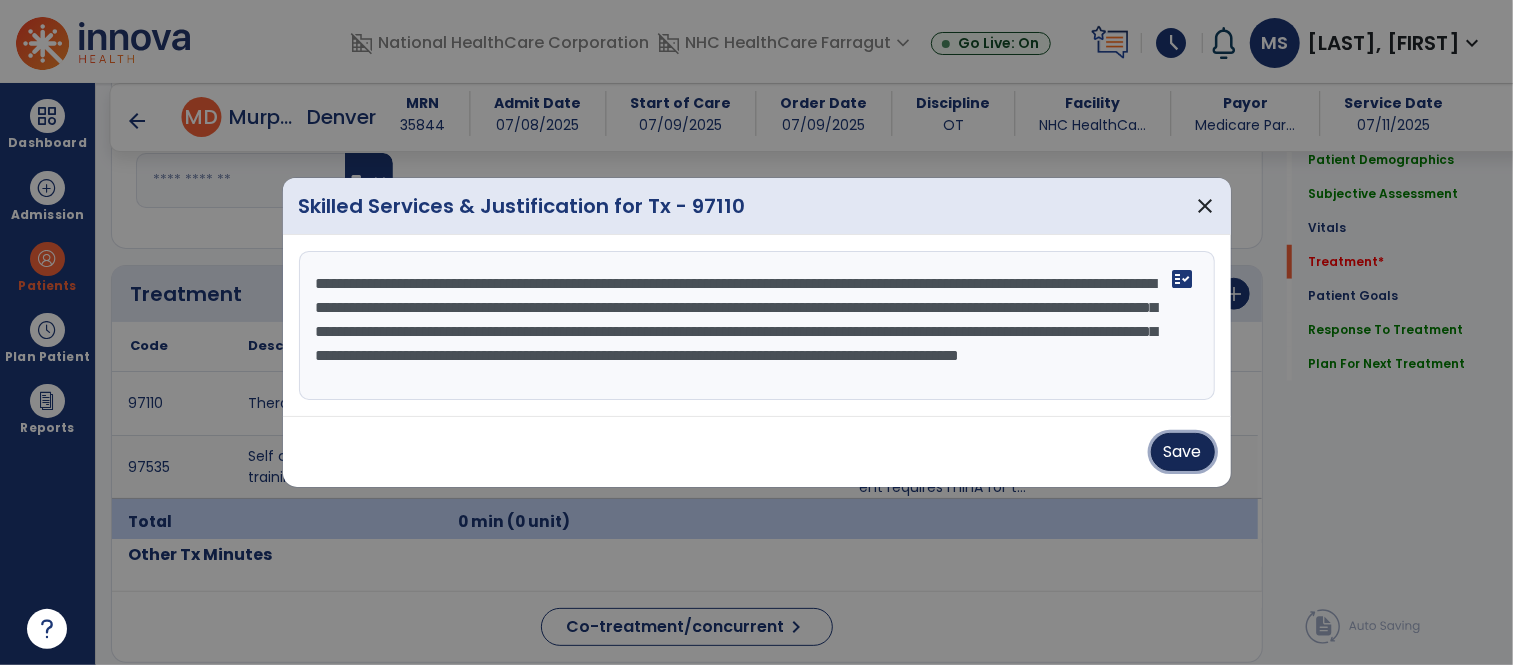click on "Save" at bounding box center [1183, 452] 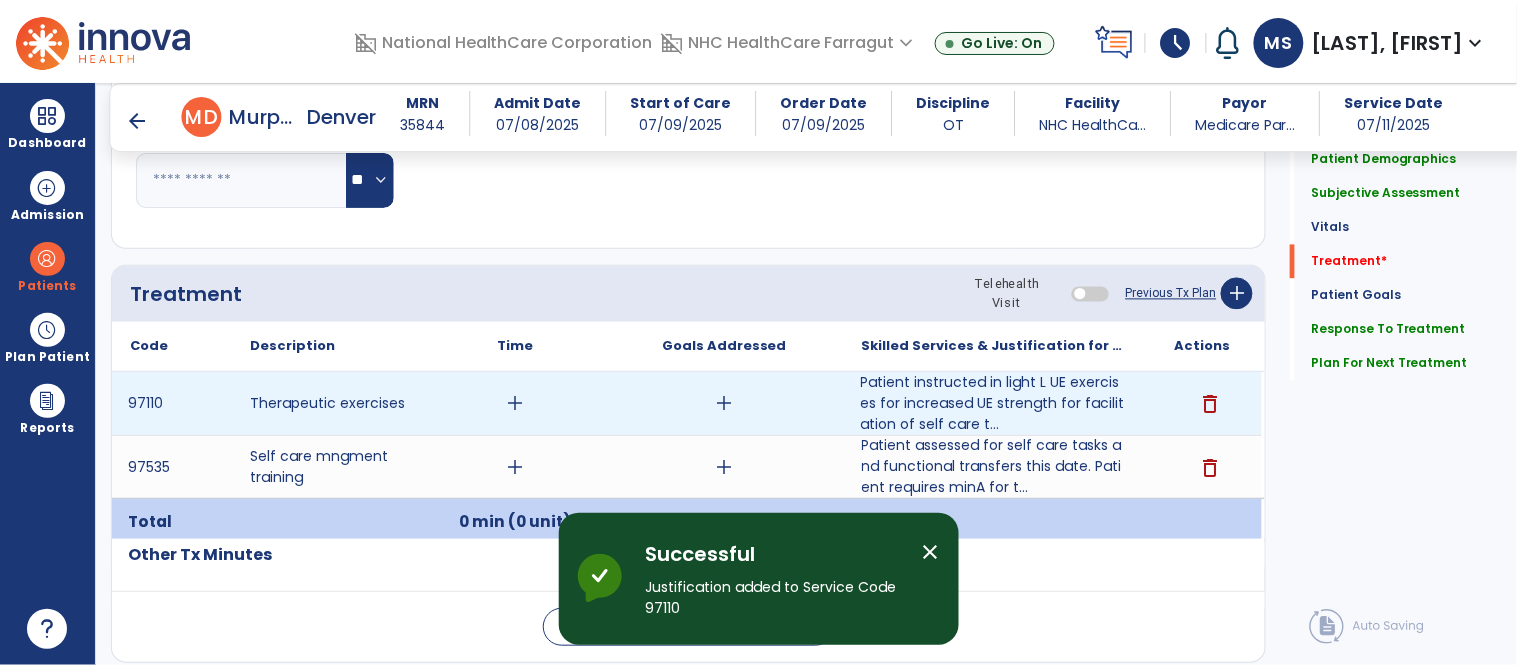 click on "add" at bounding box center (515, 403) 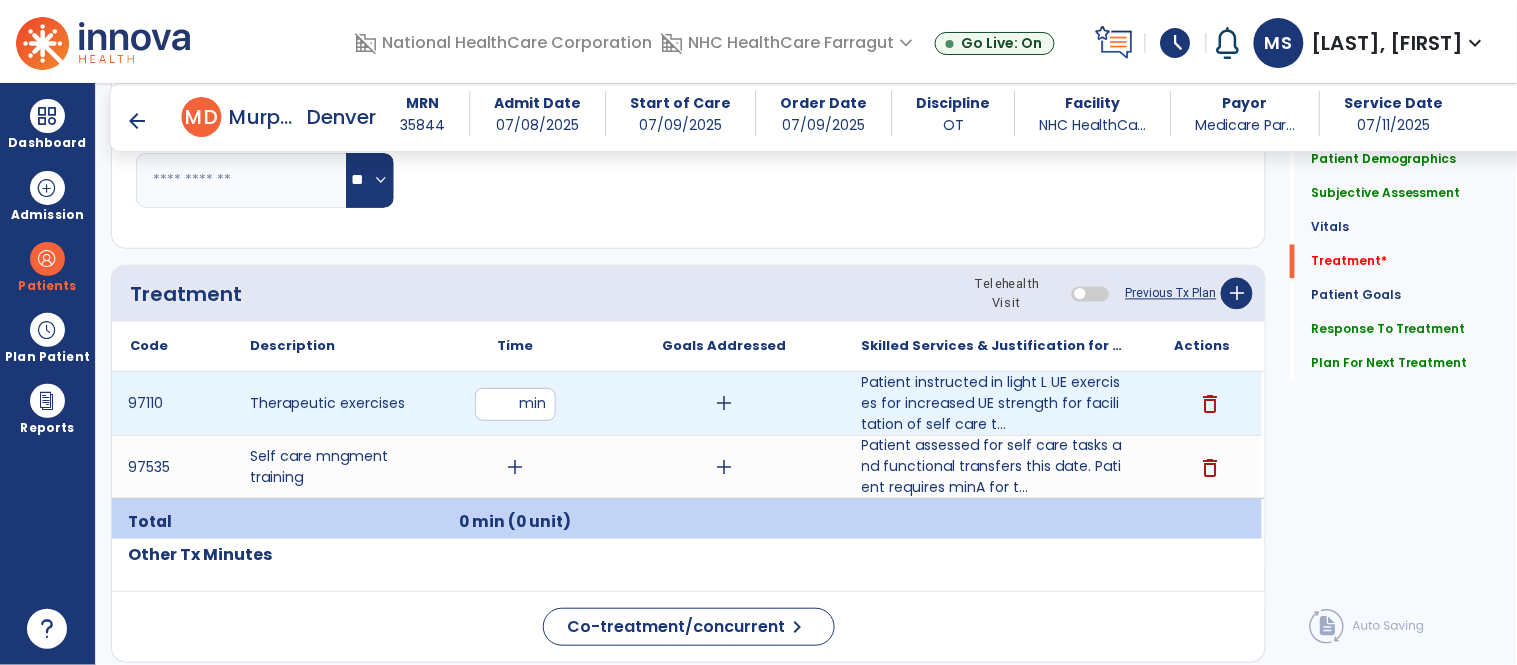 type on "**" 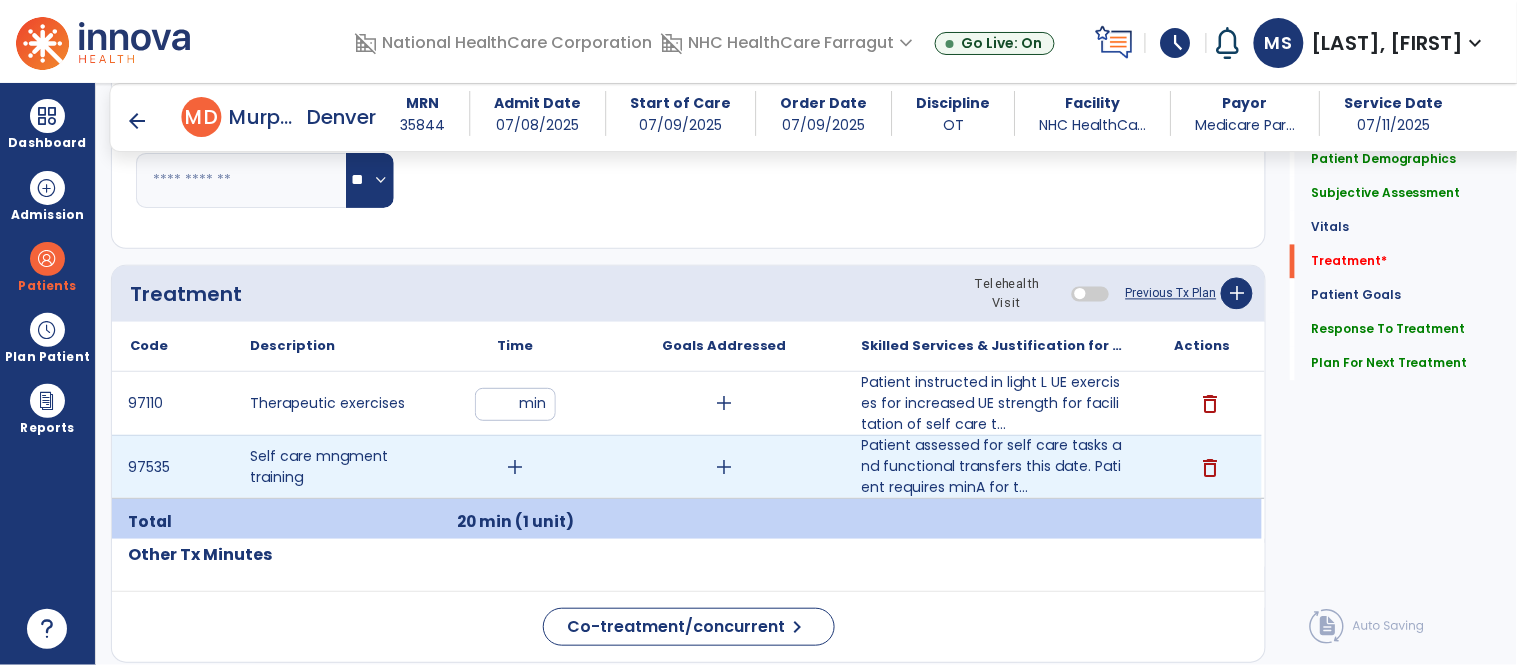 click on "add" at bounding box center (515, 467) 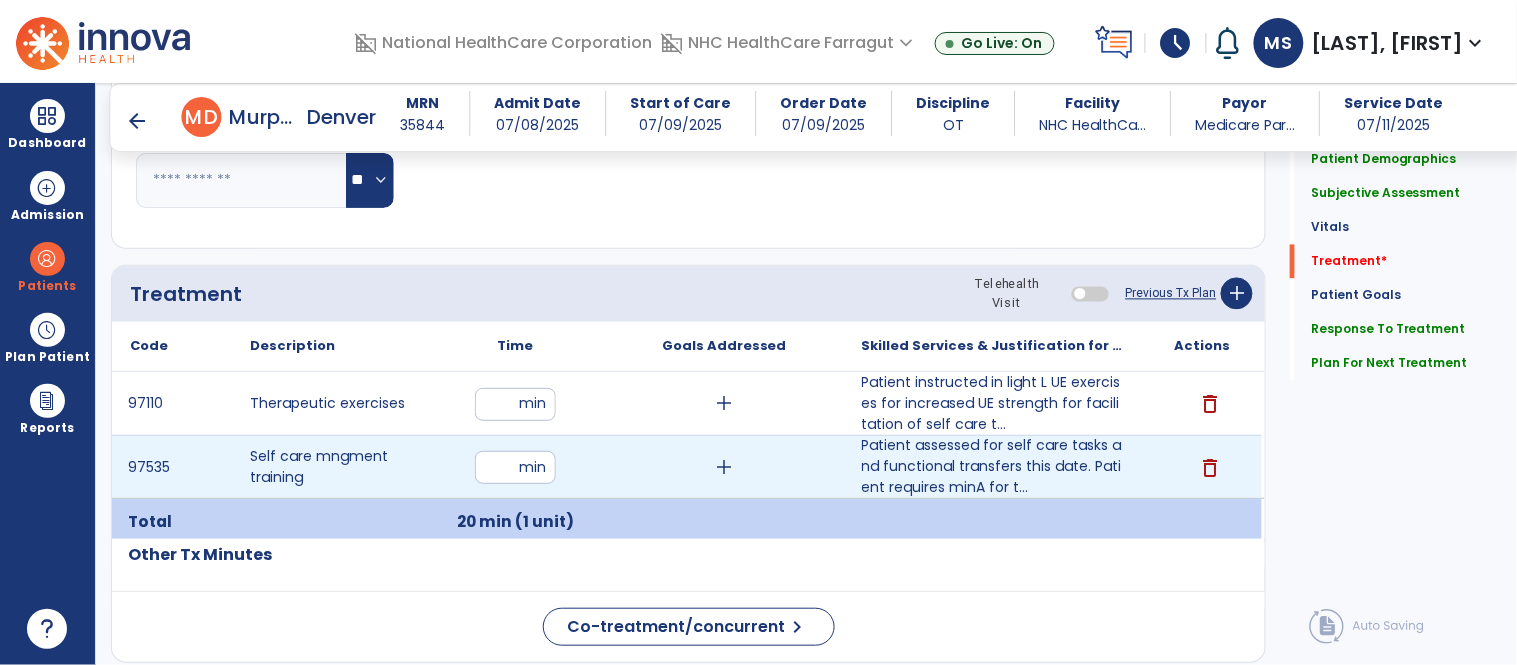 type on "**" 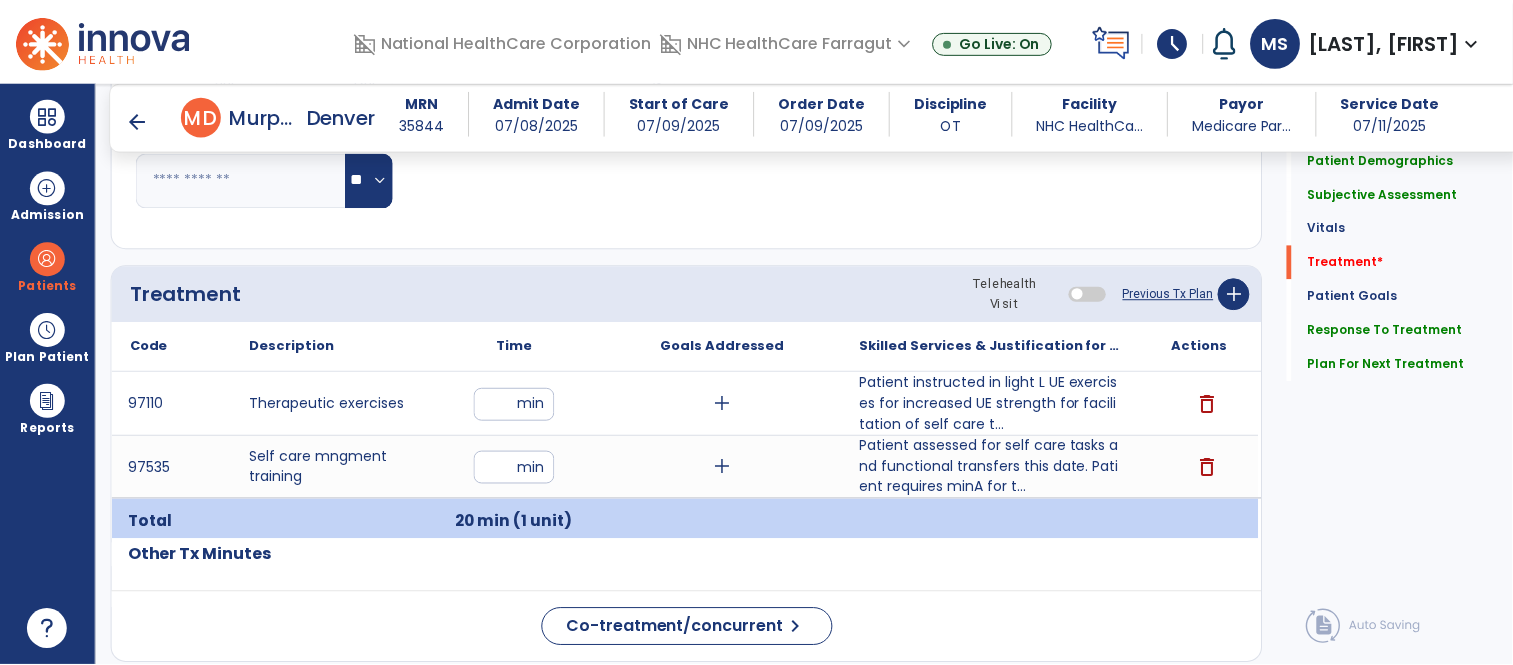 scroll, scrollTop: 1095, scrollLeft: 0, axis: vertical 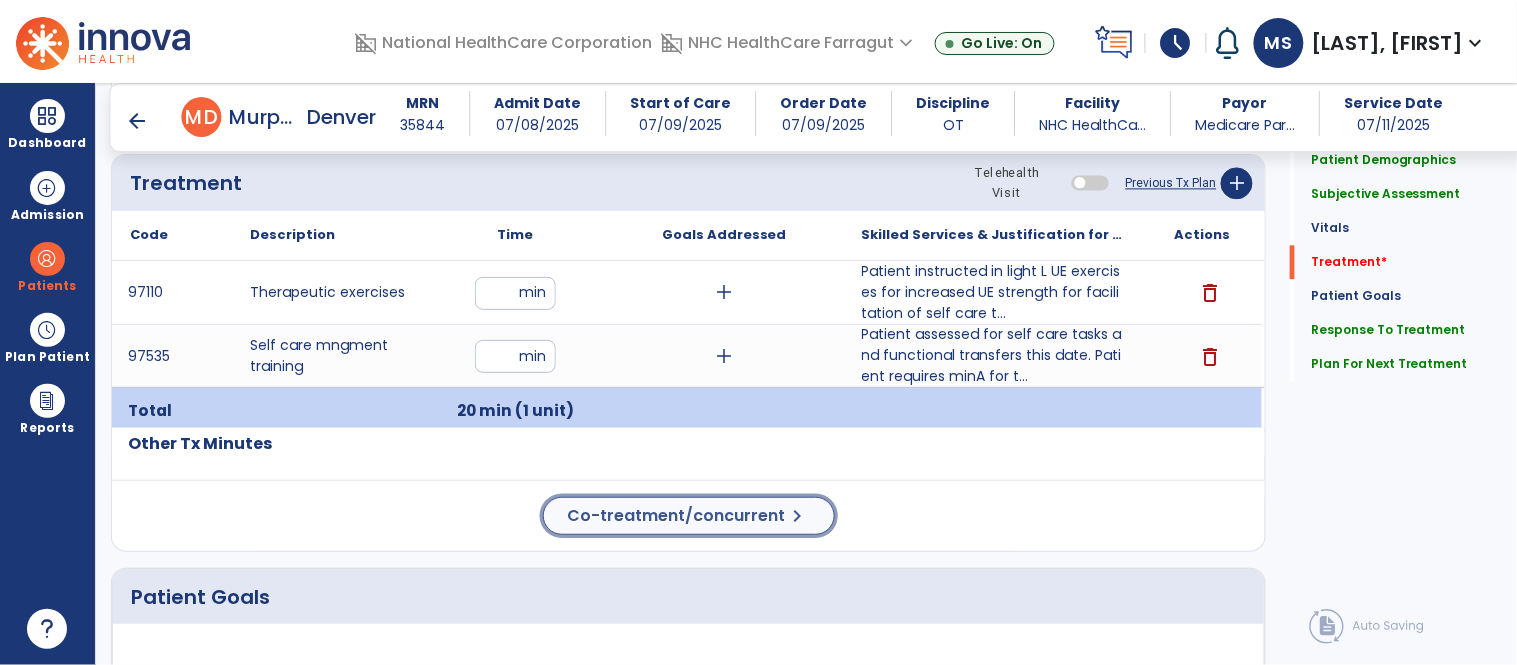 click on "Treatment Telehealth Visit  Previous Tx Plan   add
Code
Description
Time" 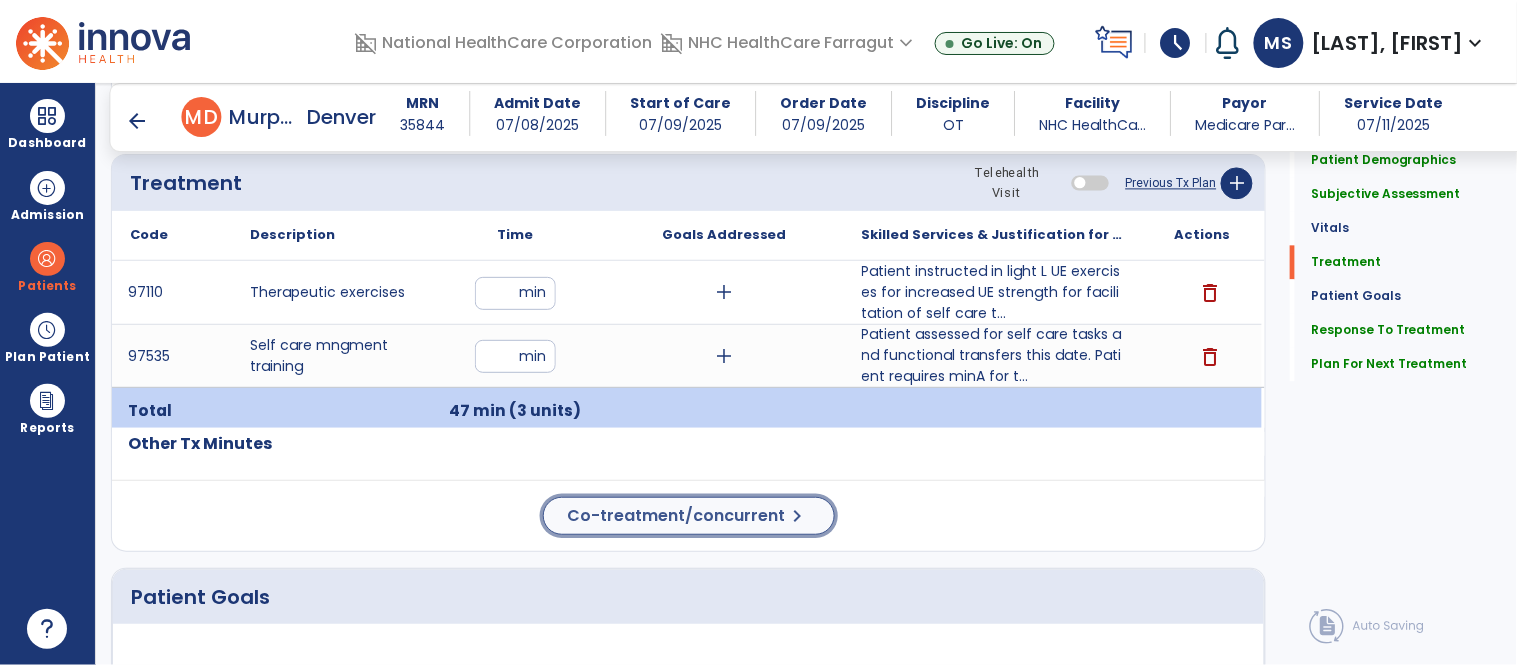 click on "Co-treatment/concurrent  chevron_right" 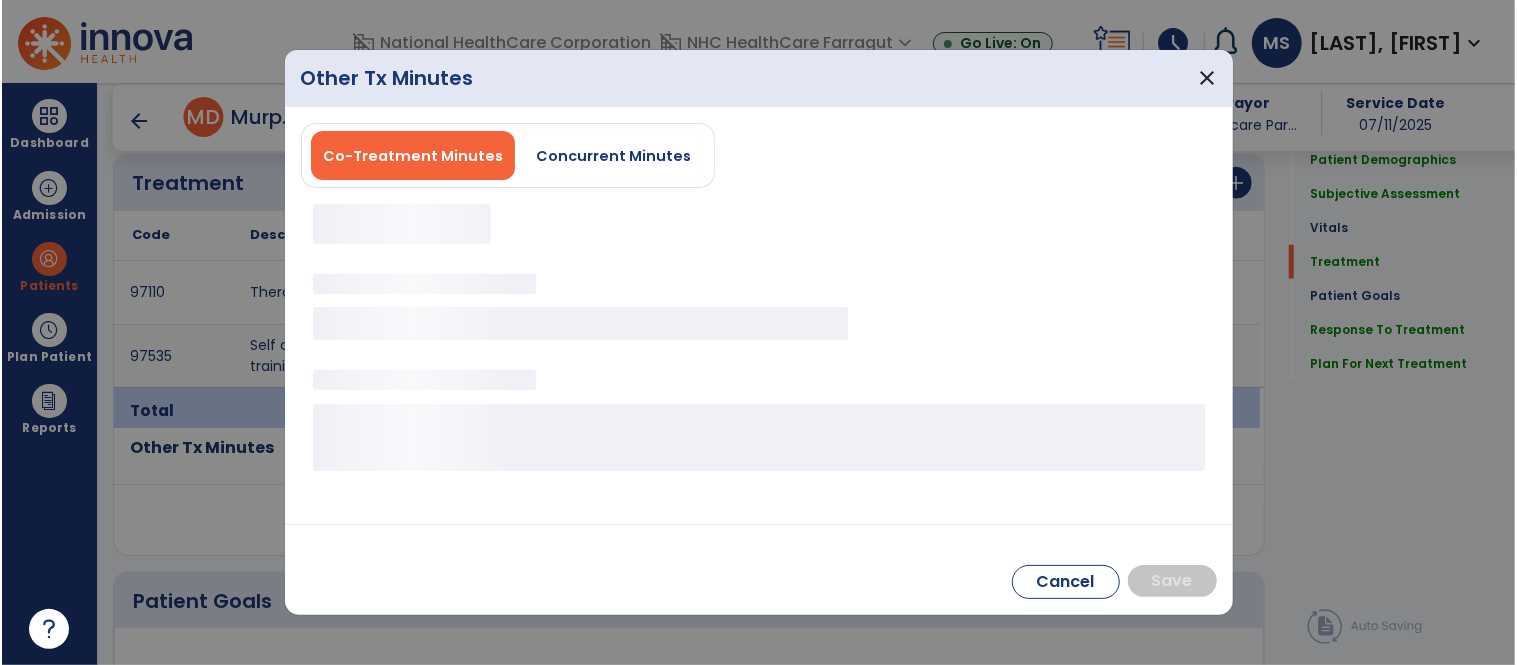 scroll, scrollTop: 1095, scrollLeft: 0, axis: vertical 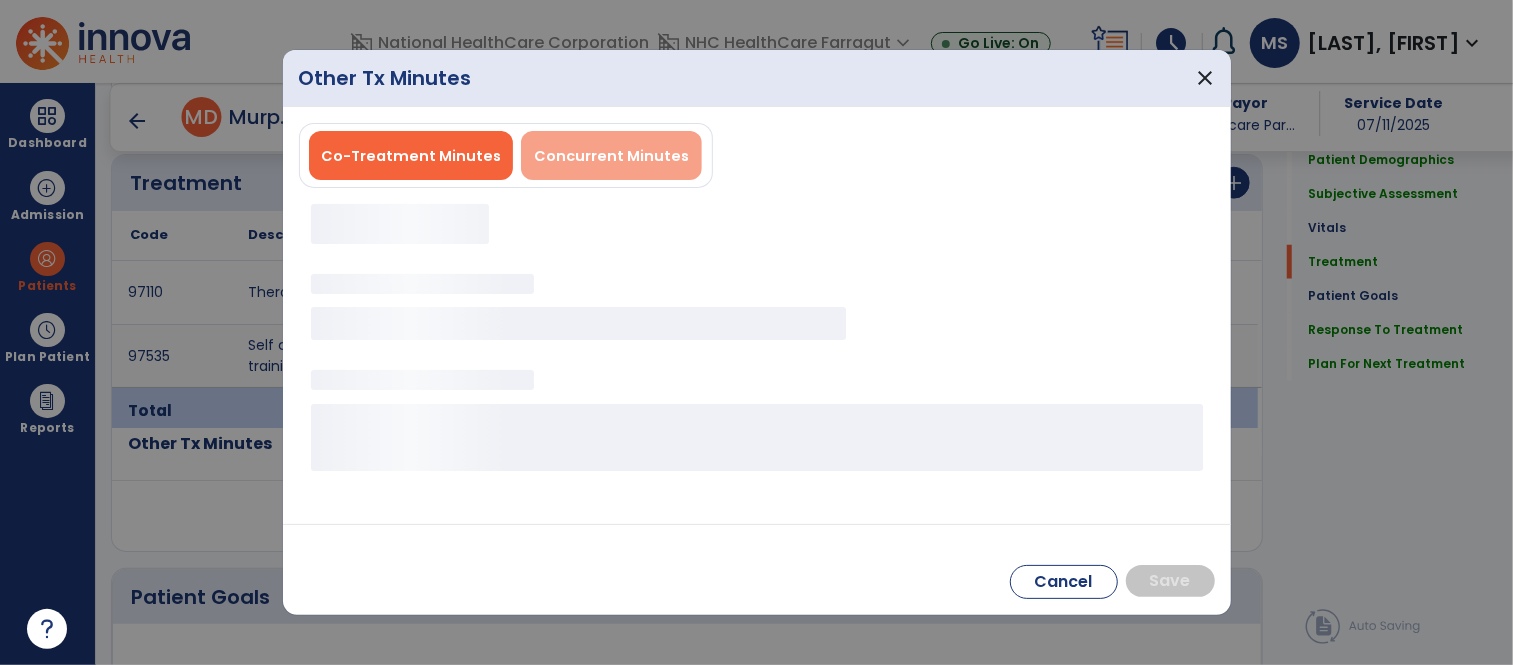 click on "Concurrent Minutes" at bounding box center [611, 155] 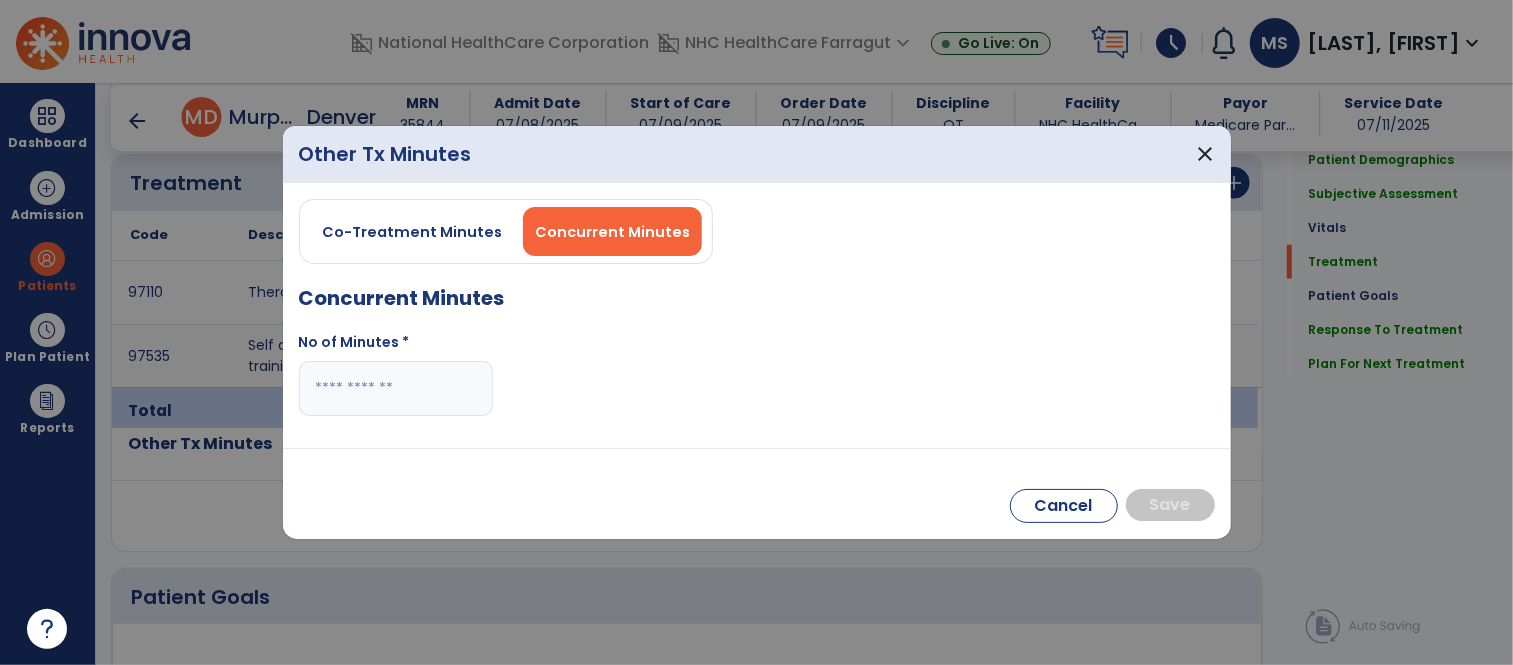 click at bounding box center [396, 388] 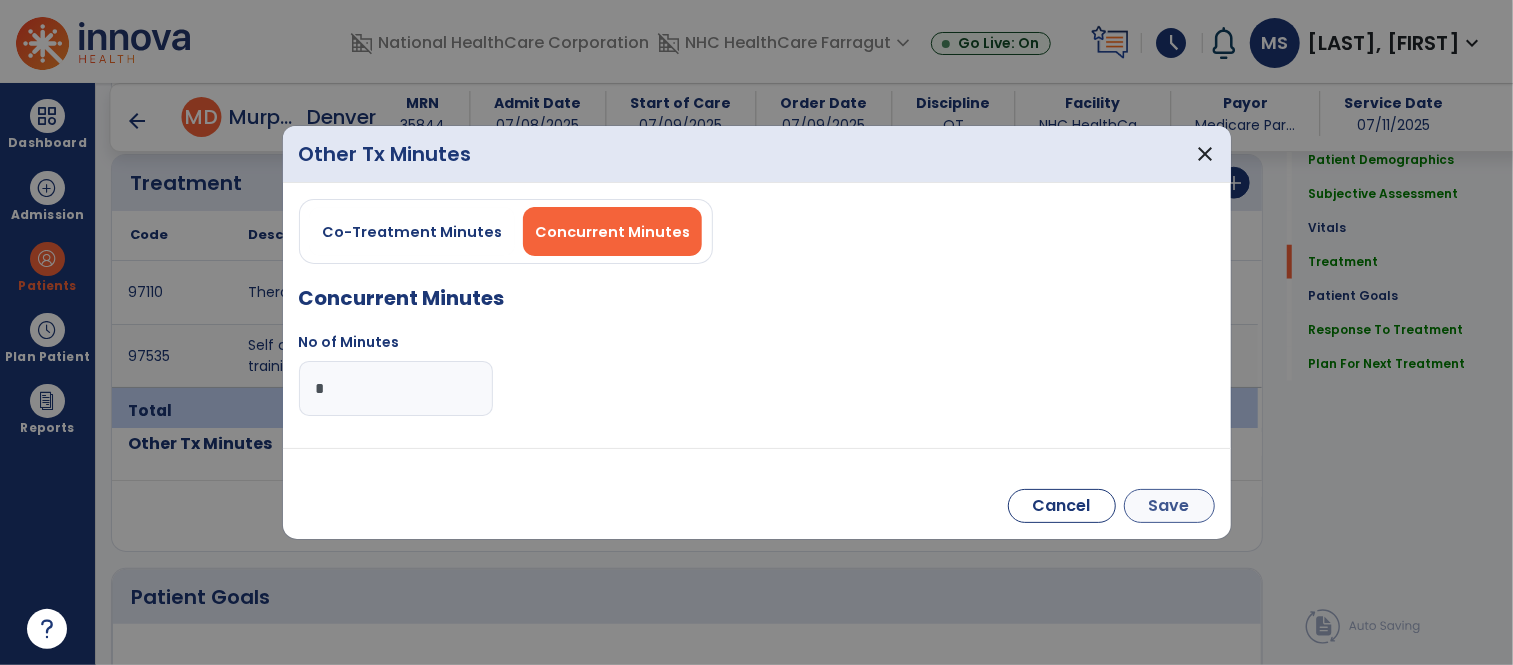 type on "*" 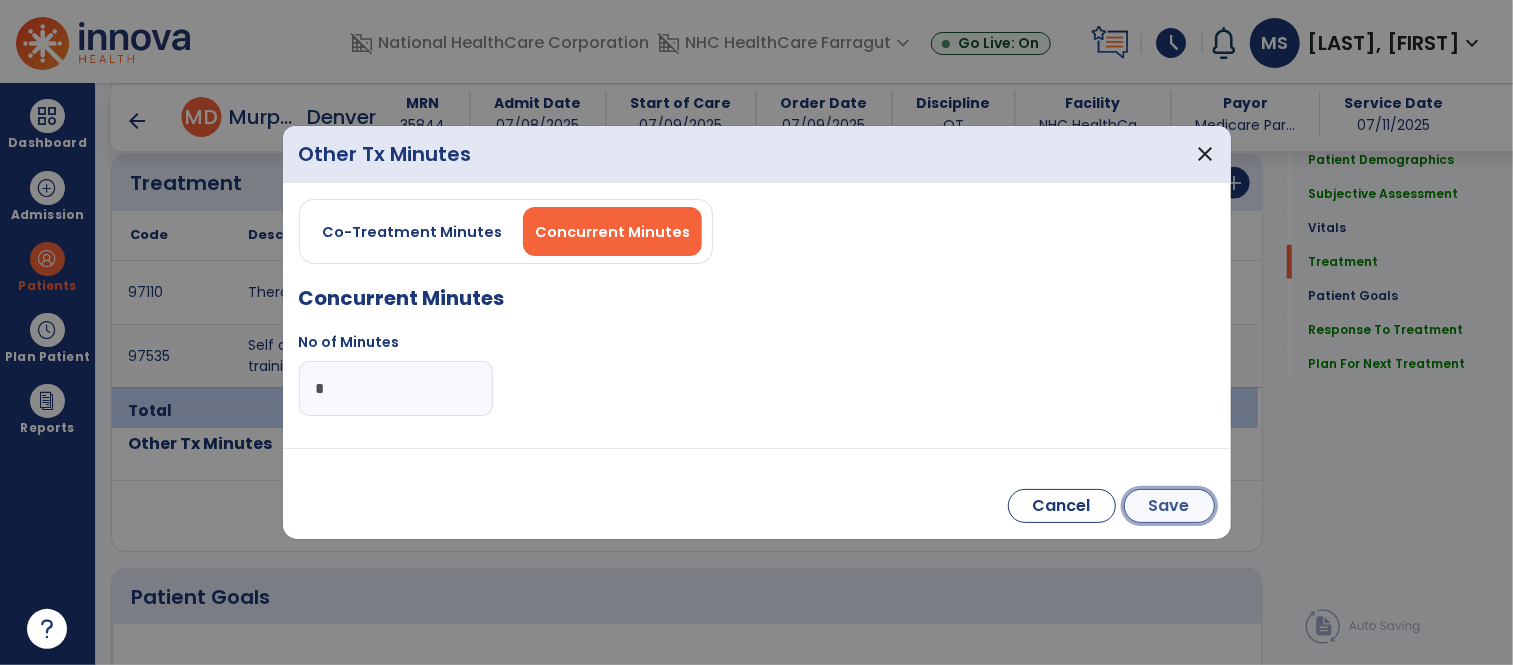click on "Save" at bounding box center (1169, 506) 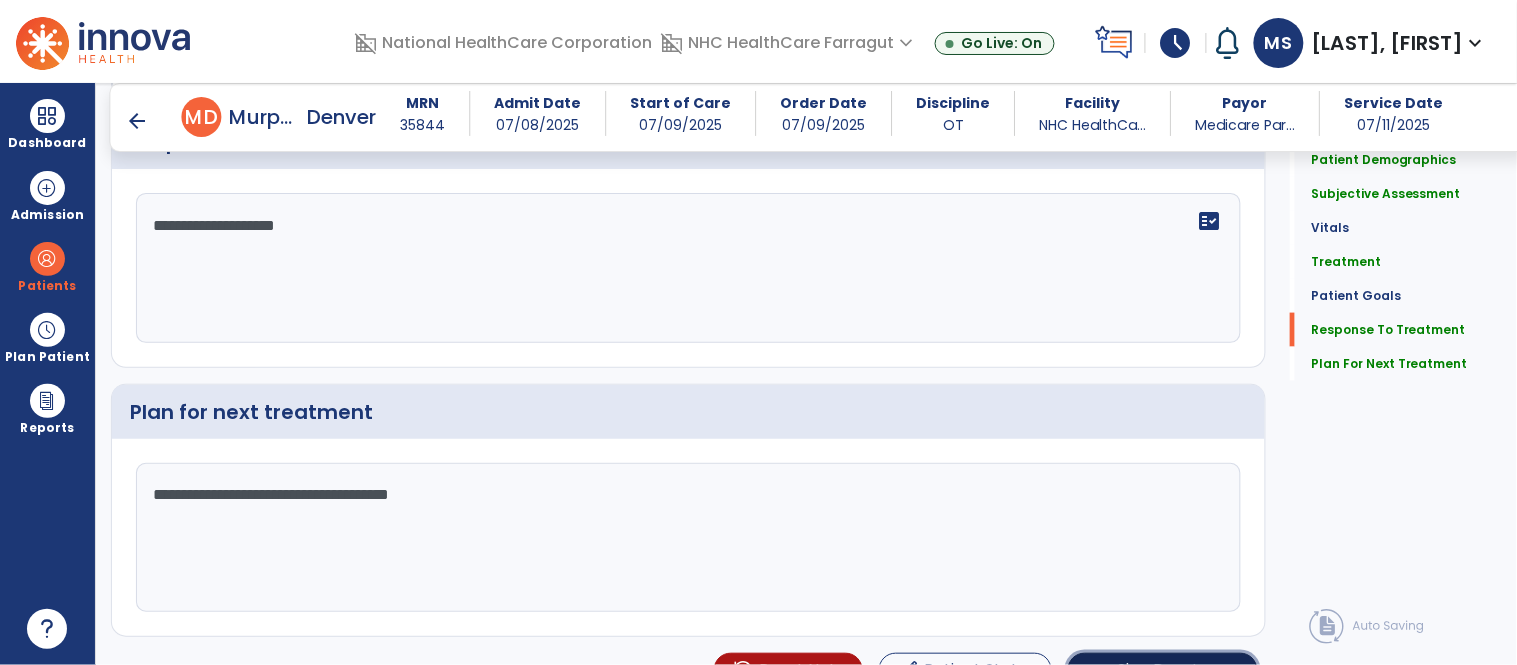 click on "Sign Doc" 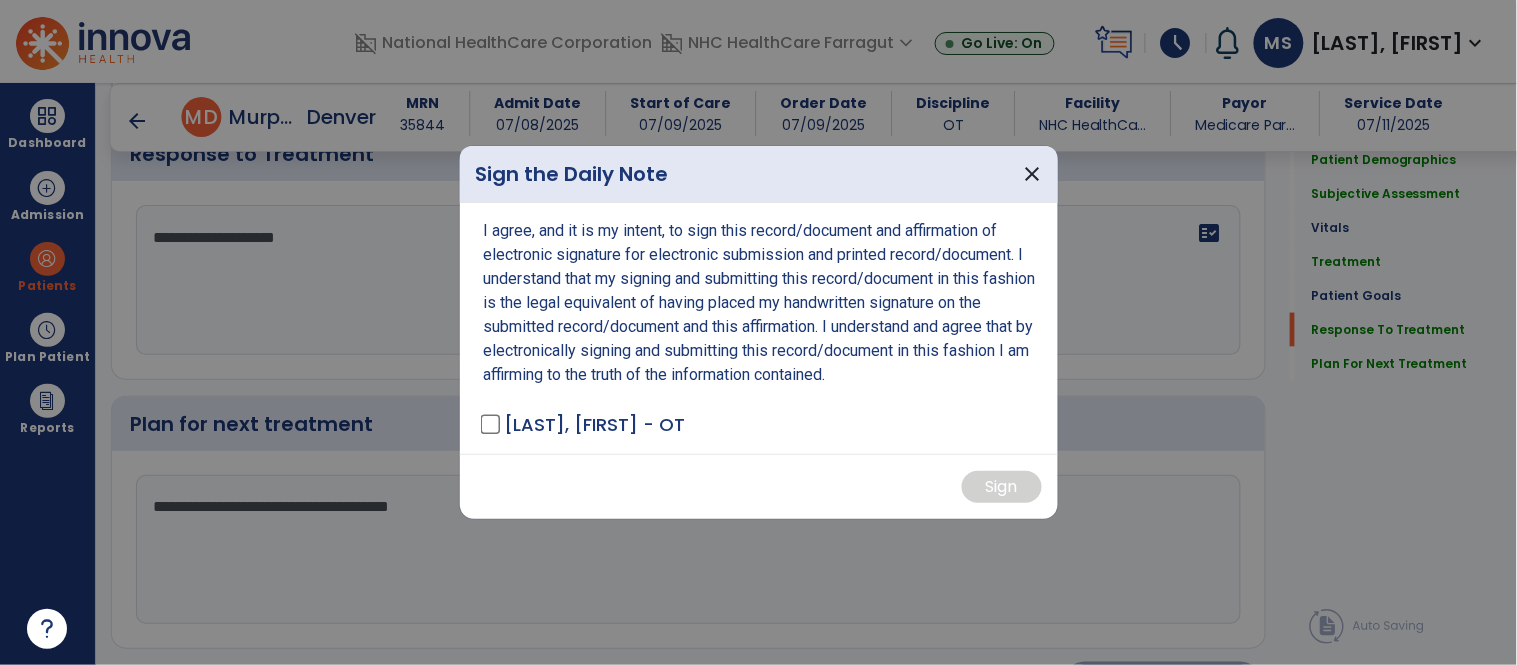scroll, scrollTop: 2525, scrollLeft: 0, axis: vertical 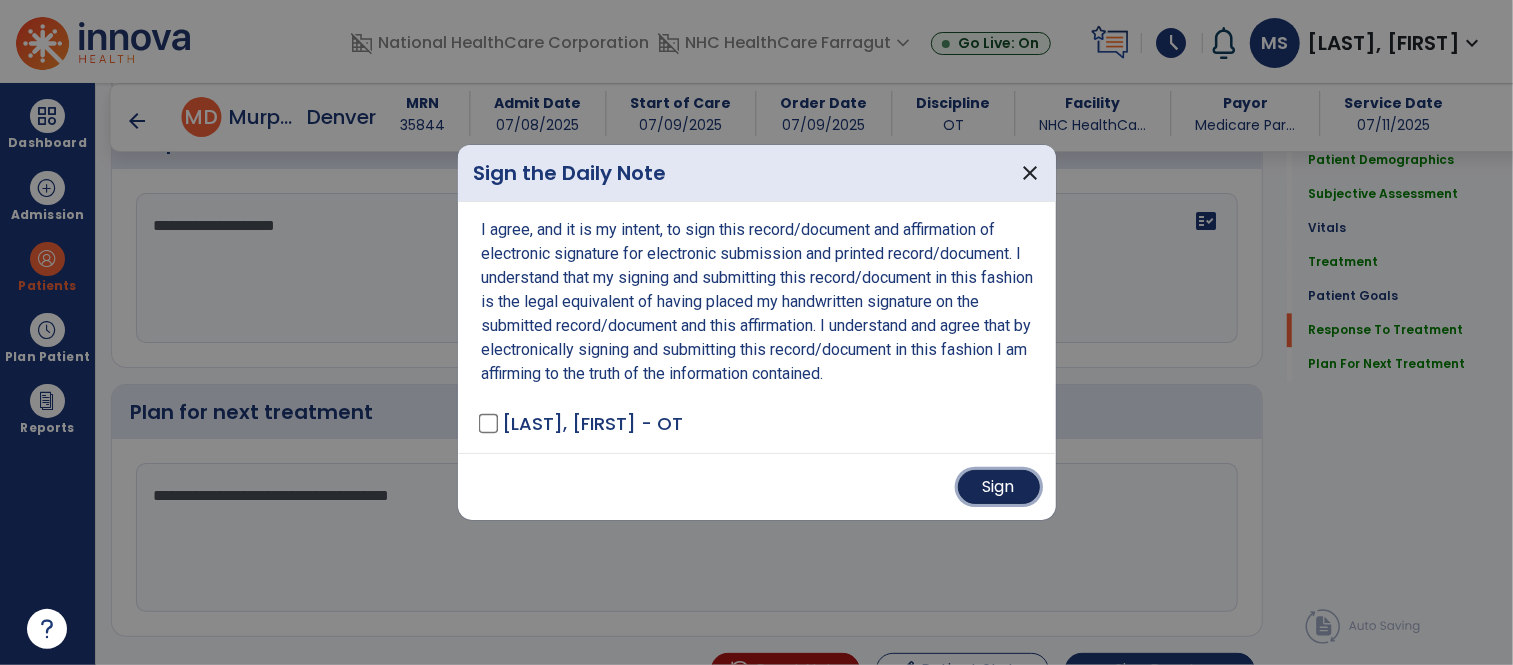 click on "Sign" at bounding box center [999, 487] 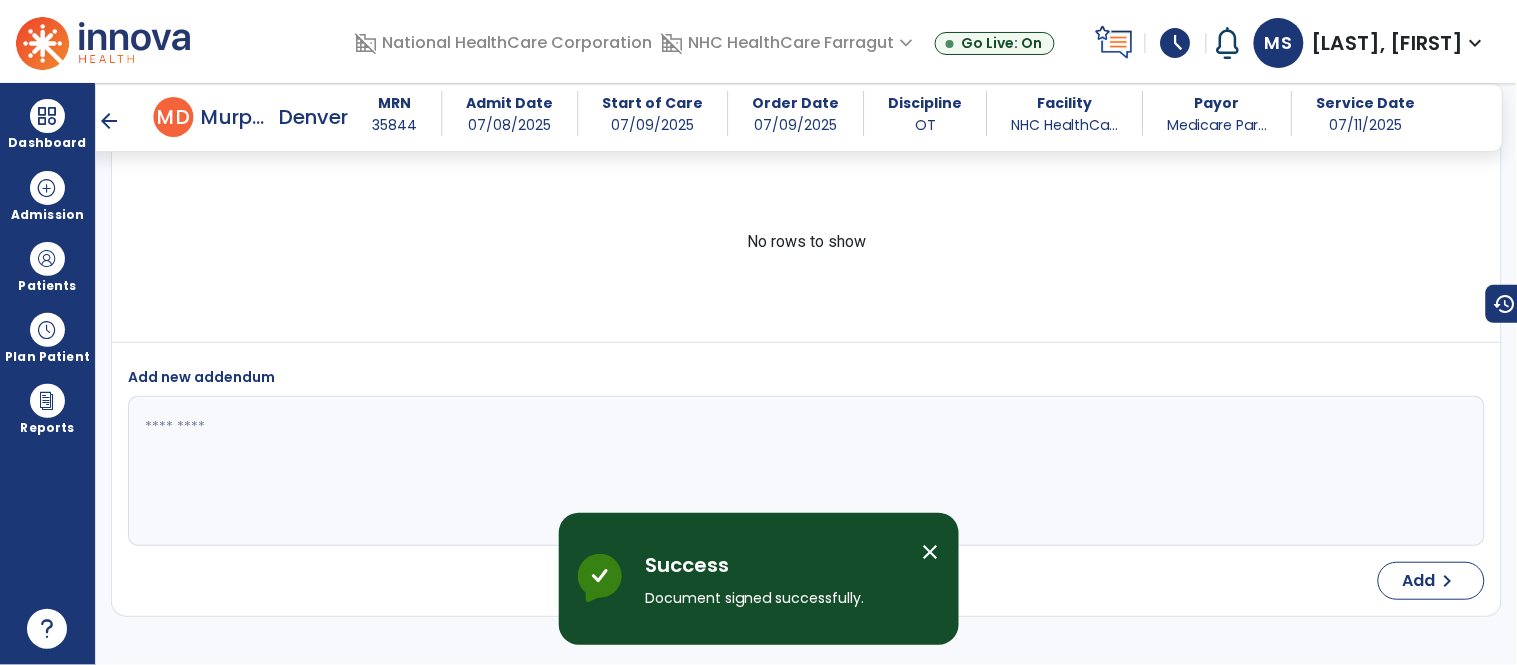scroll, scrollTop: 3816, scrollLeft: 0, axis: vertical 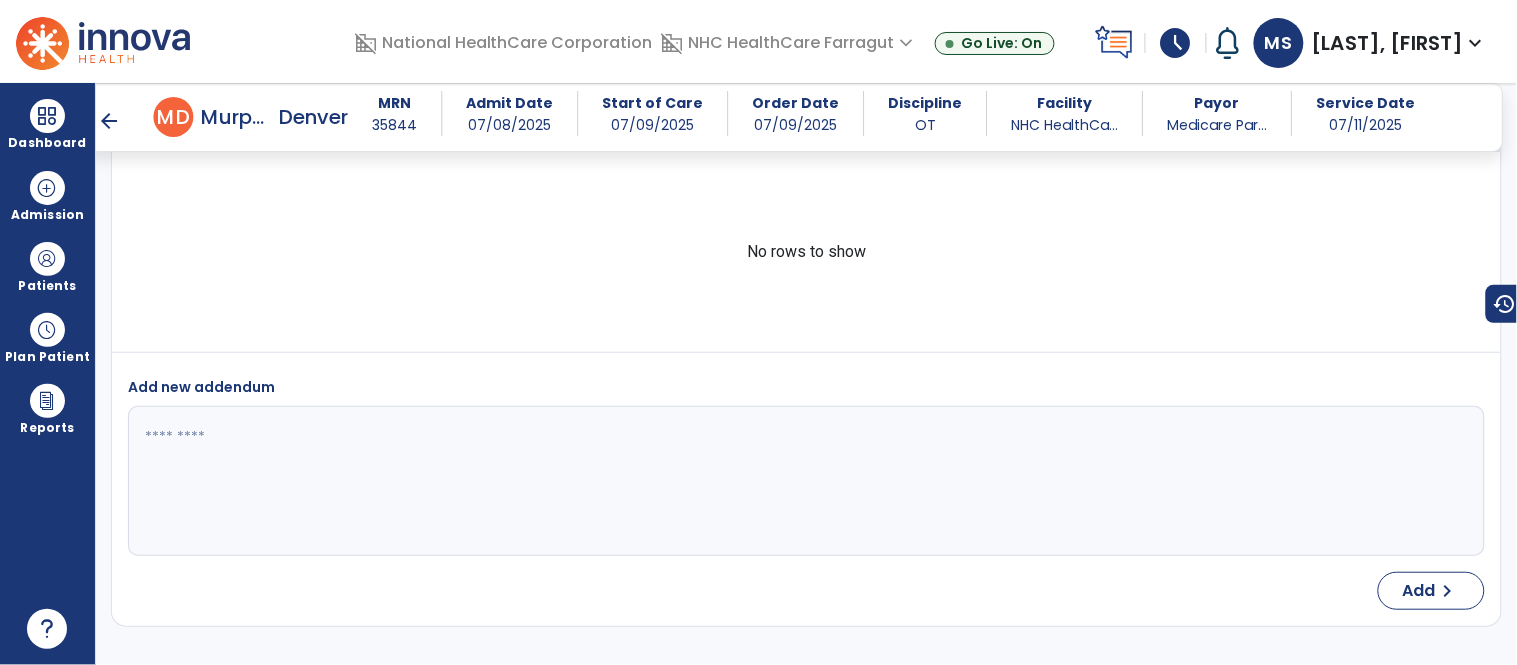 click on "schedule" at bounding box center (1176, 43) 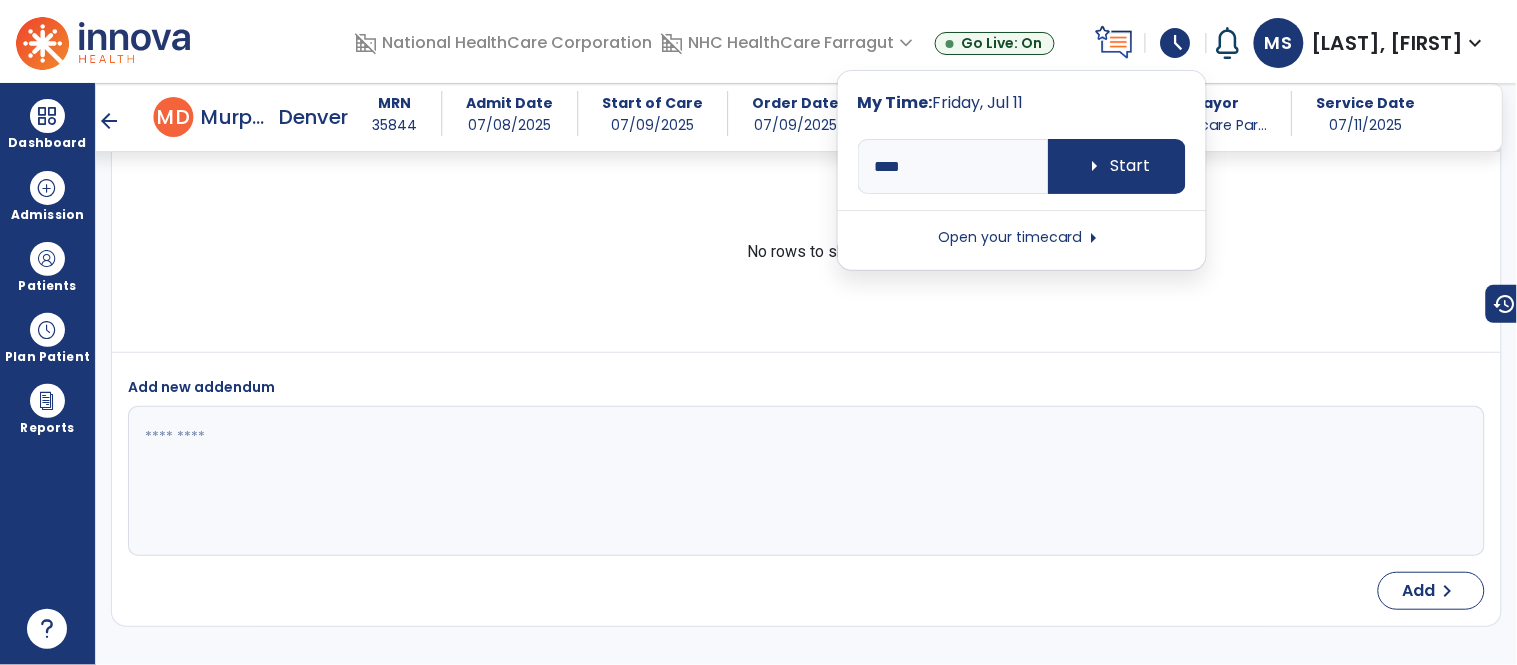 click on "Open your timecard  arrow_right" at bounding box center (1022, 238) 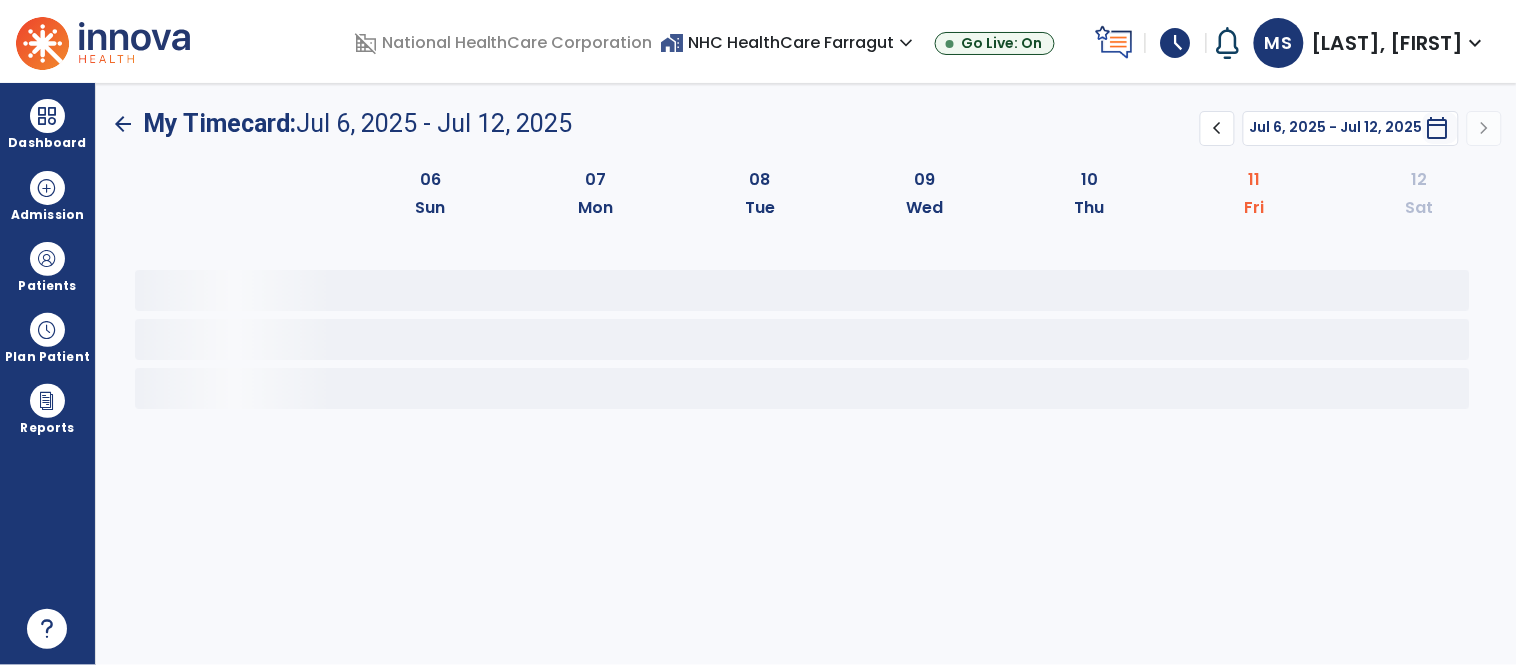 scroll, scrollTop: 0, scrollLeft: 0, axis: both 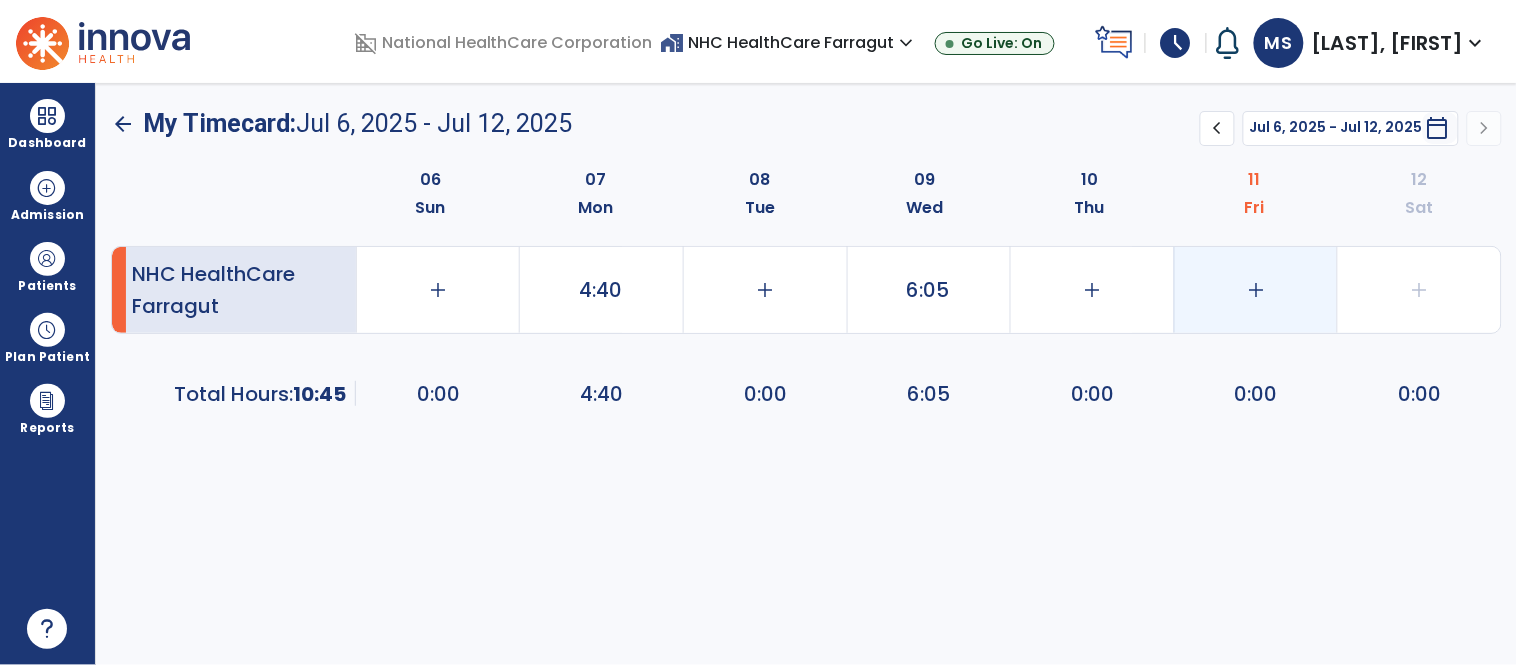 click on "add" 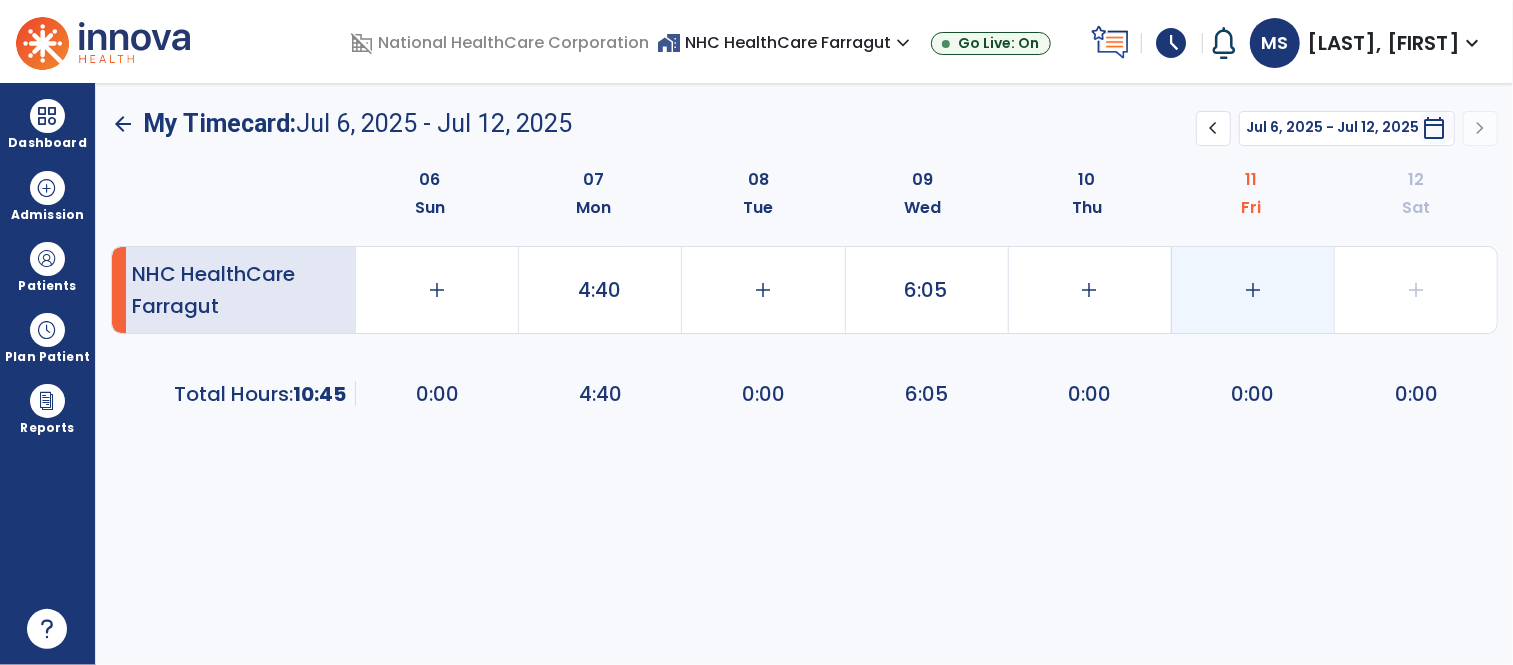 select on "**********" 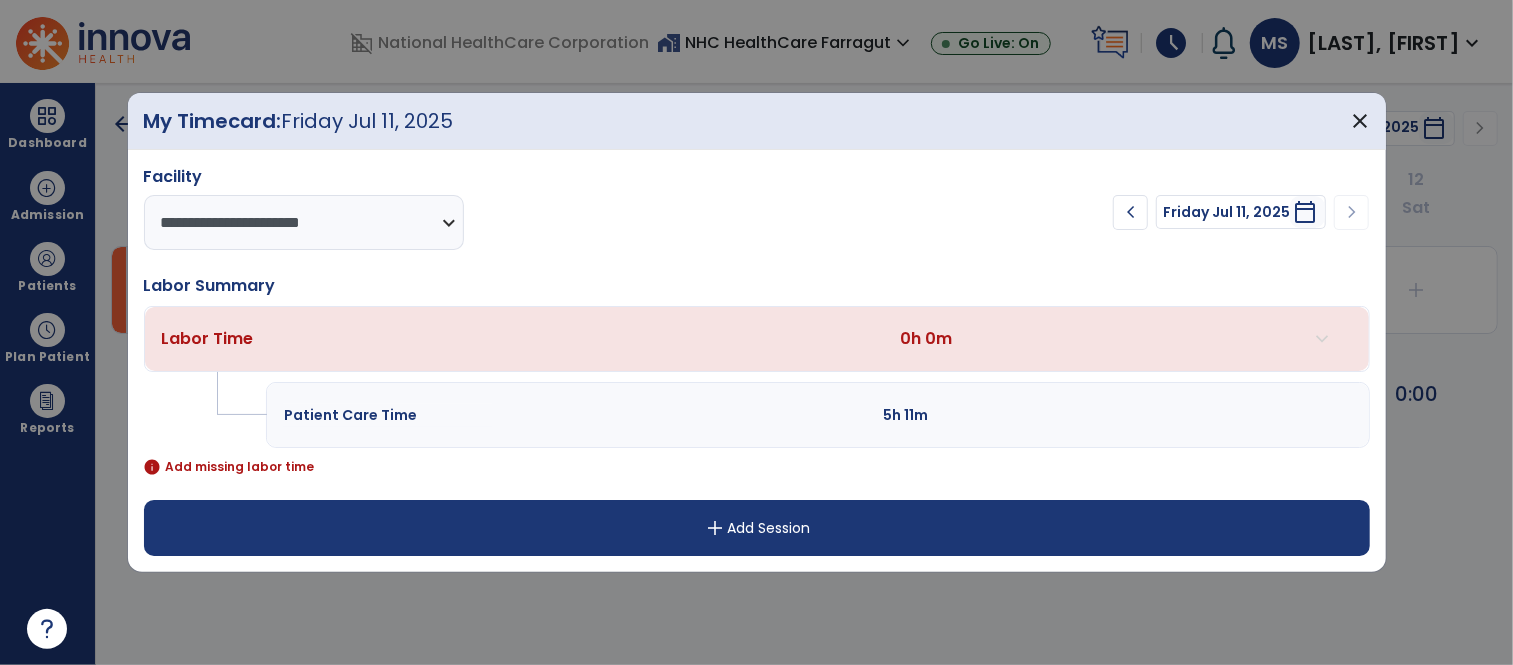 click on "add  Add Session" at bounding box center [757, 528] 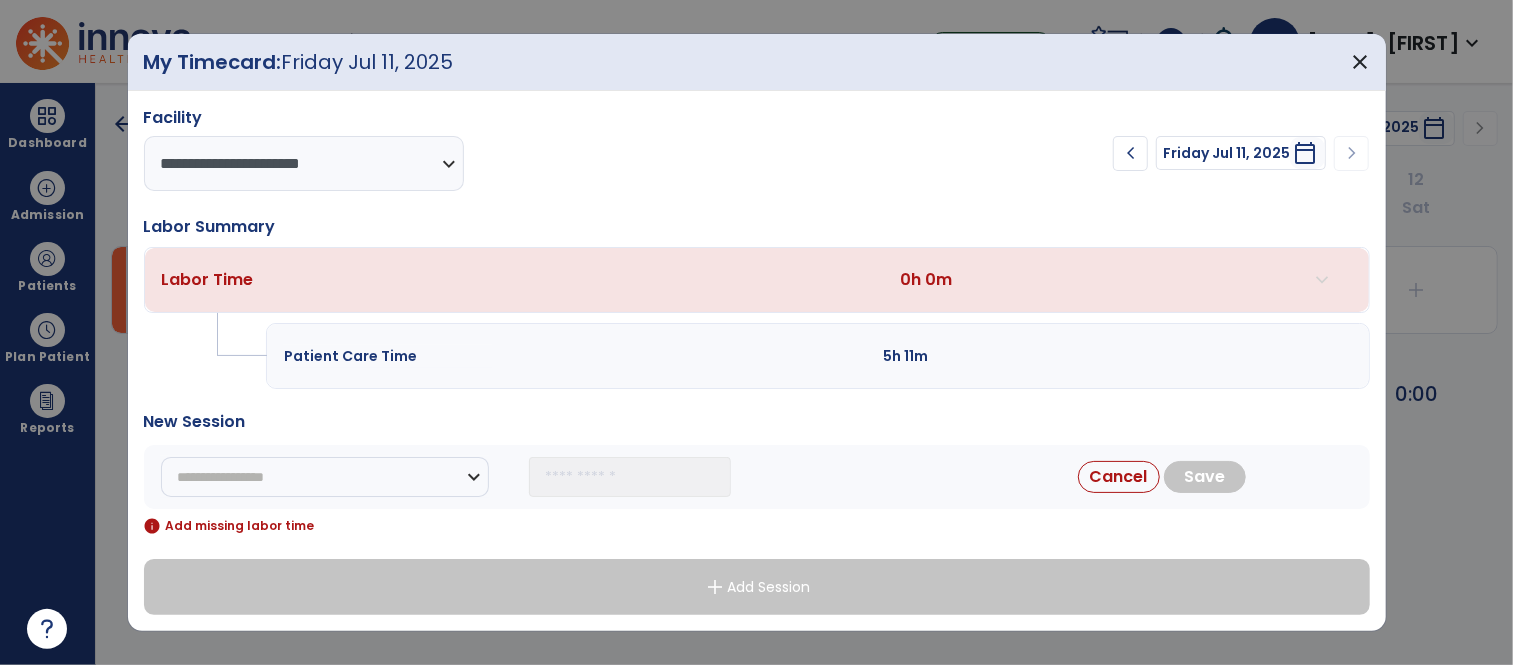 click on "**********" at bounding box center (757, 361) 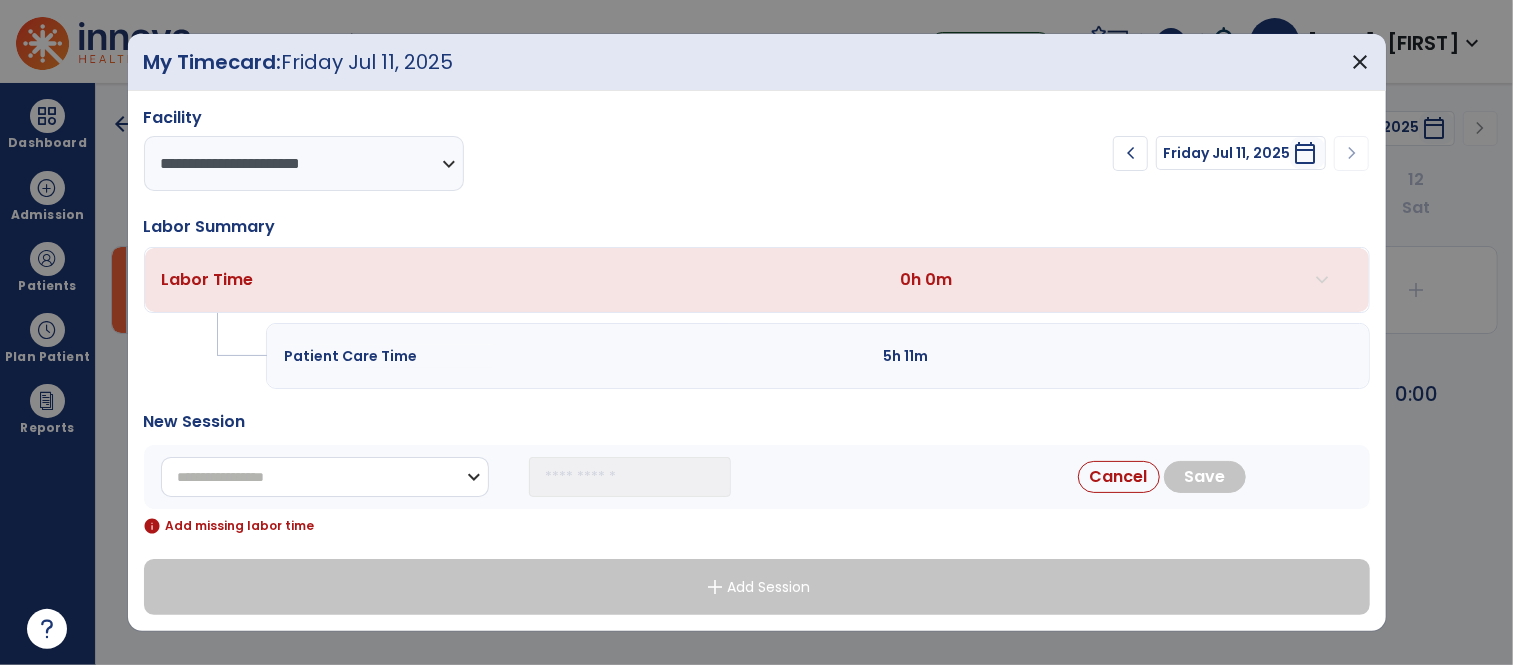 click on "**********" at bounding box center (325, 477) 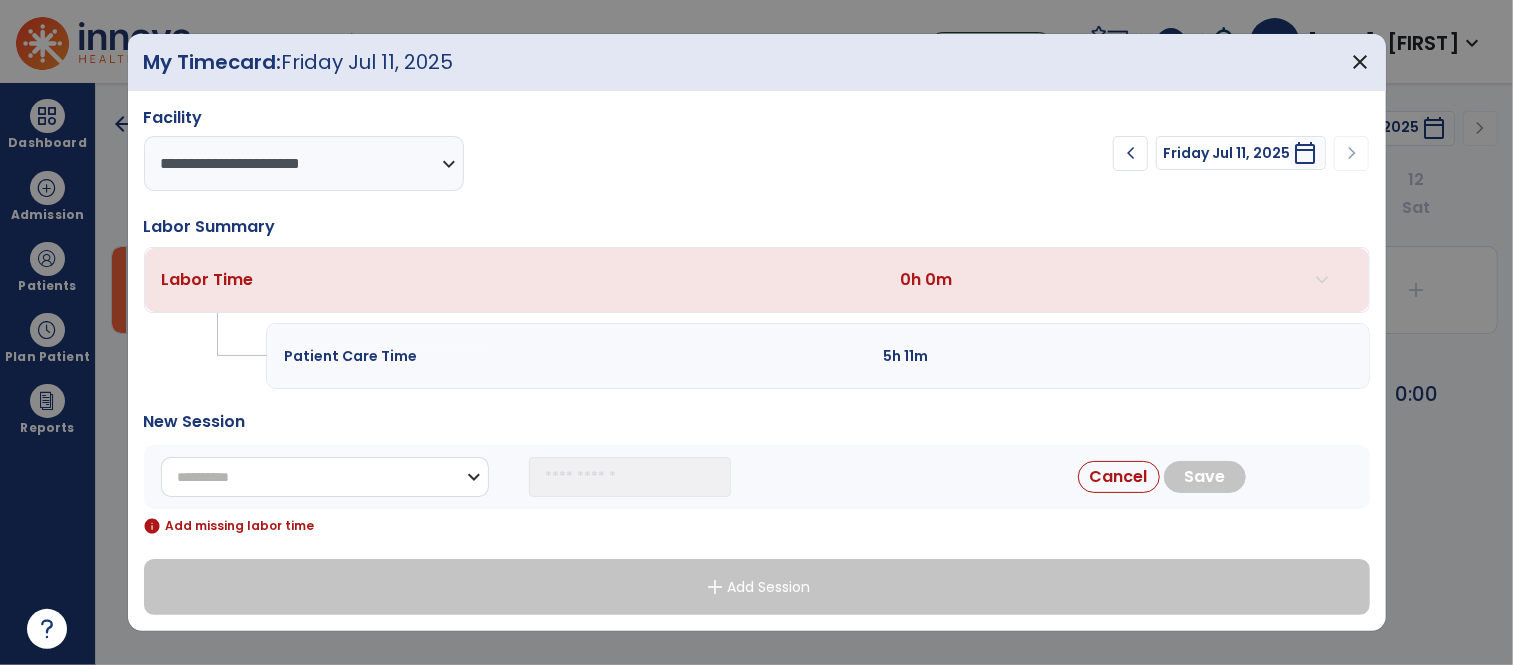 click on "**********" at bounding box center (325, 477) 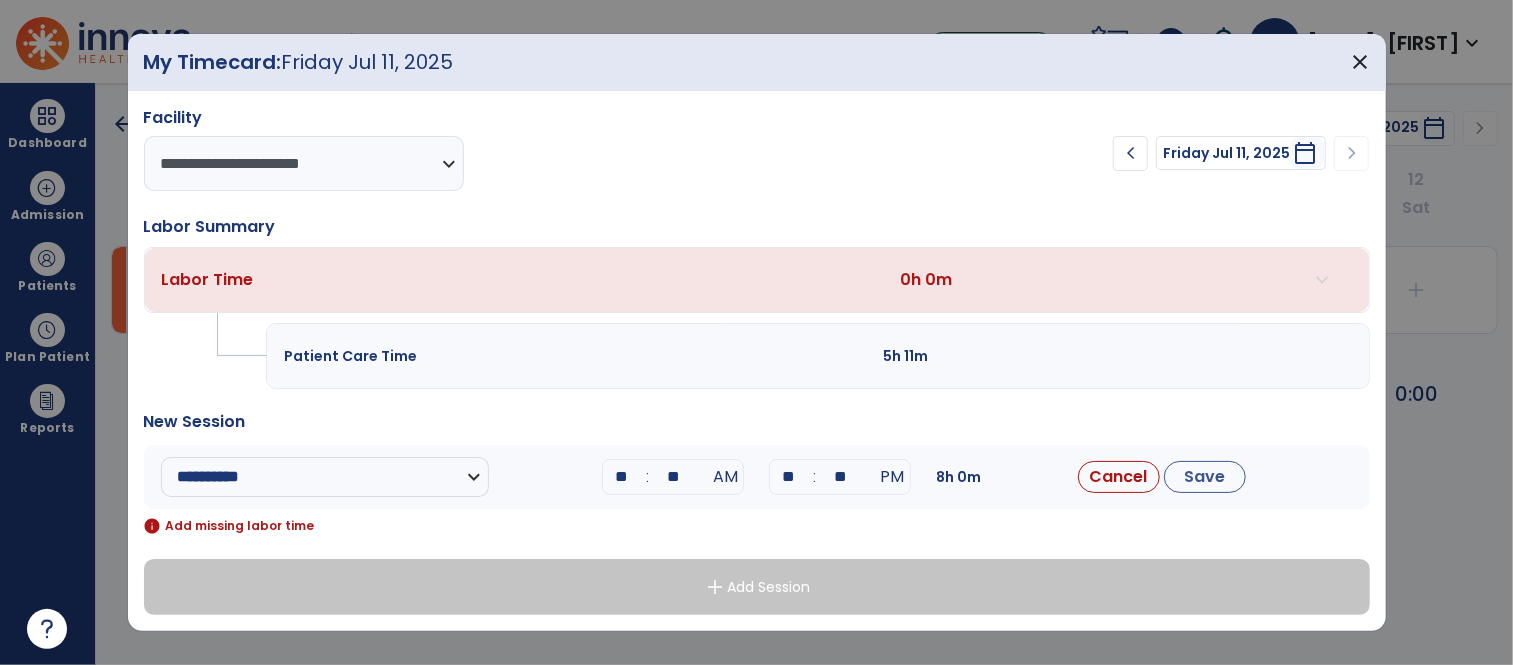 click on "**" at bounding box center [621, 477] 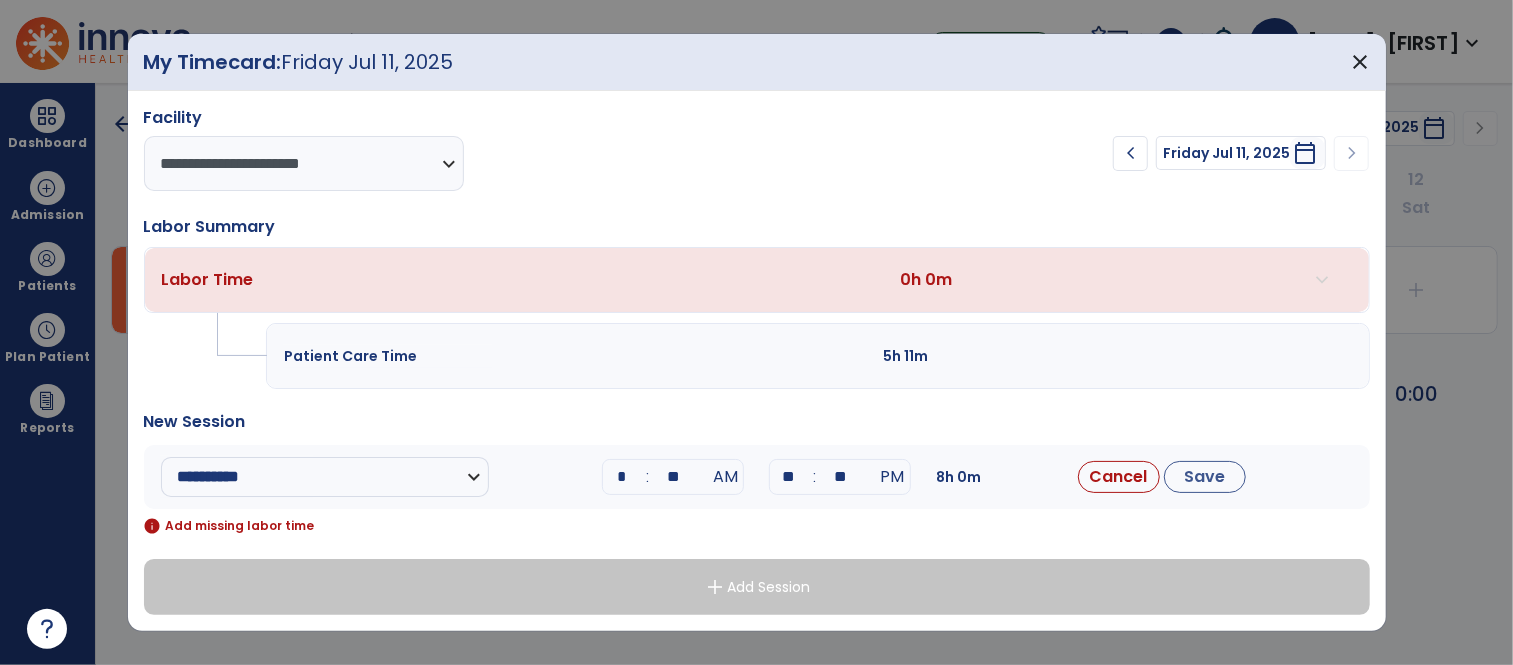 type on "**" 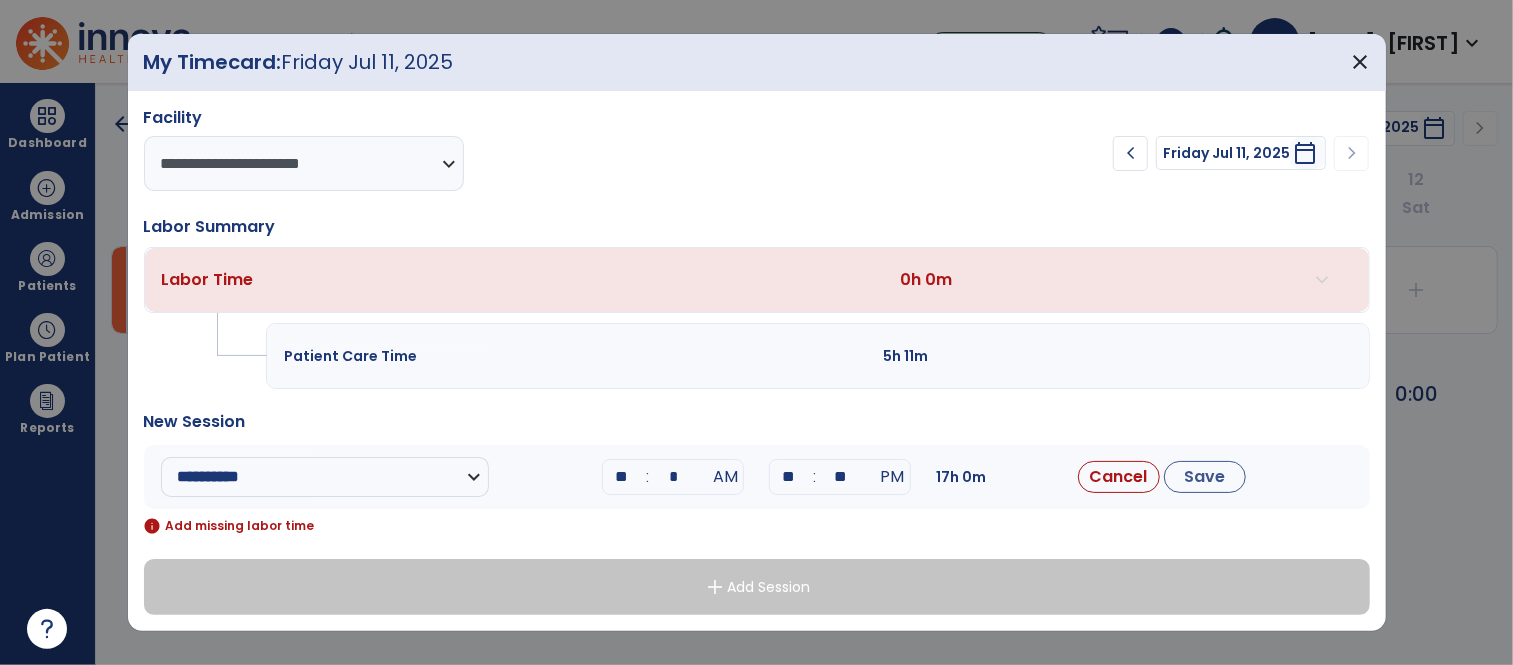 type on "**" 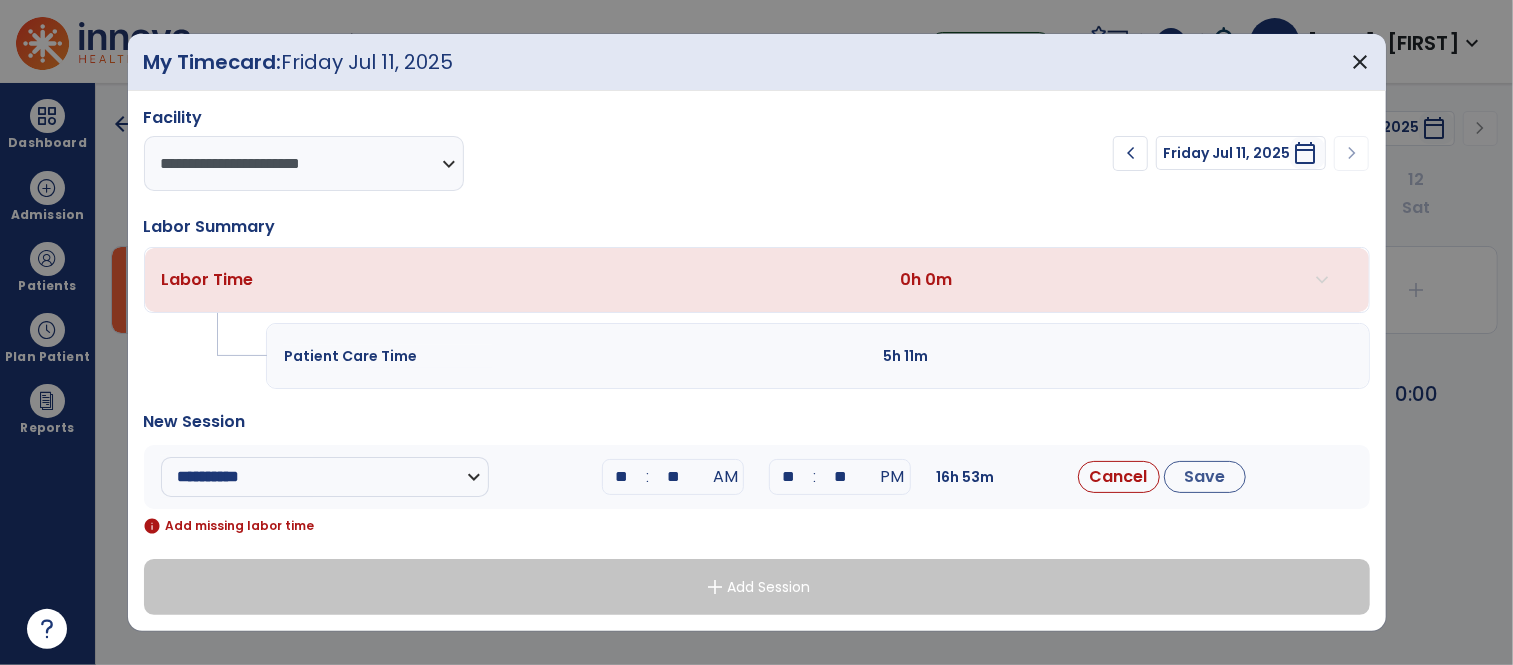 click on "**" at bounding box center [621, 477] 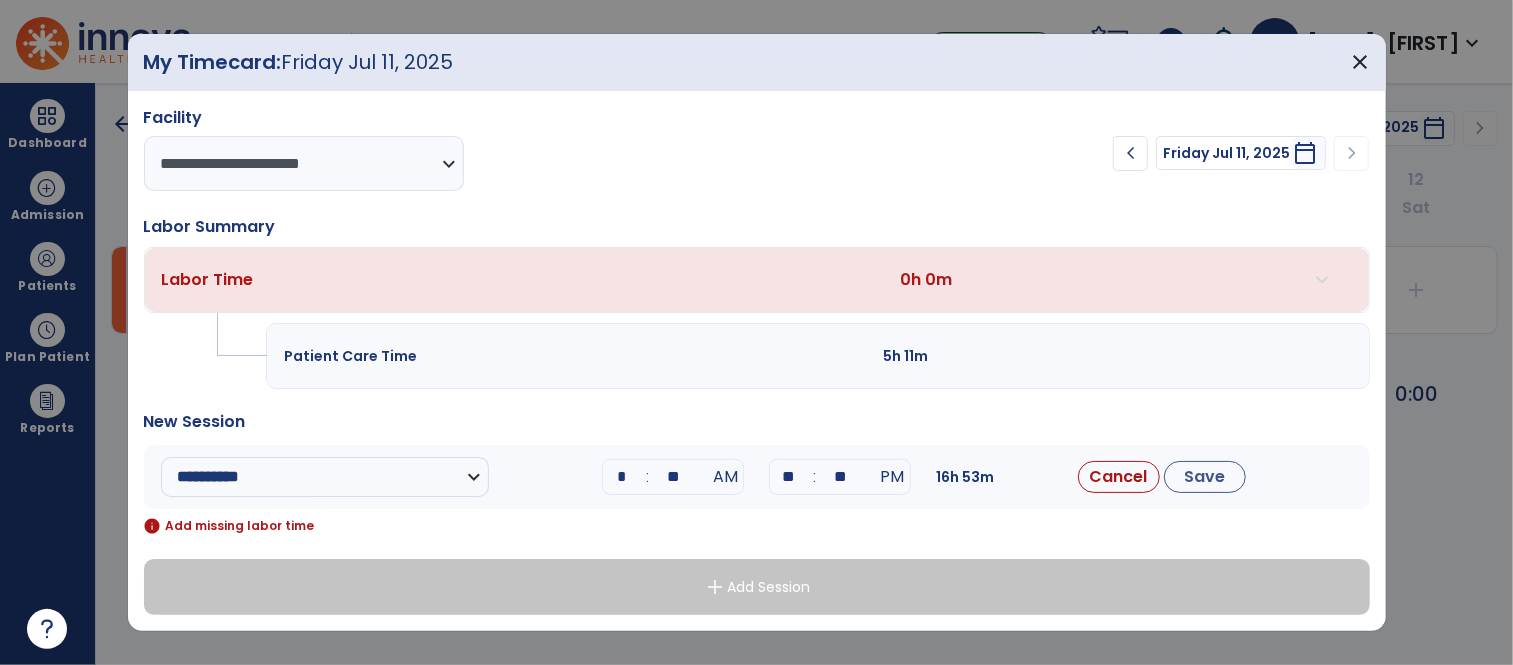 type on "**" 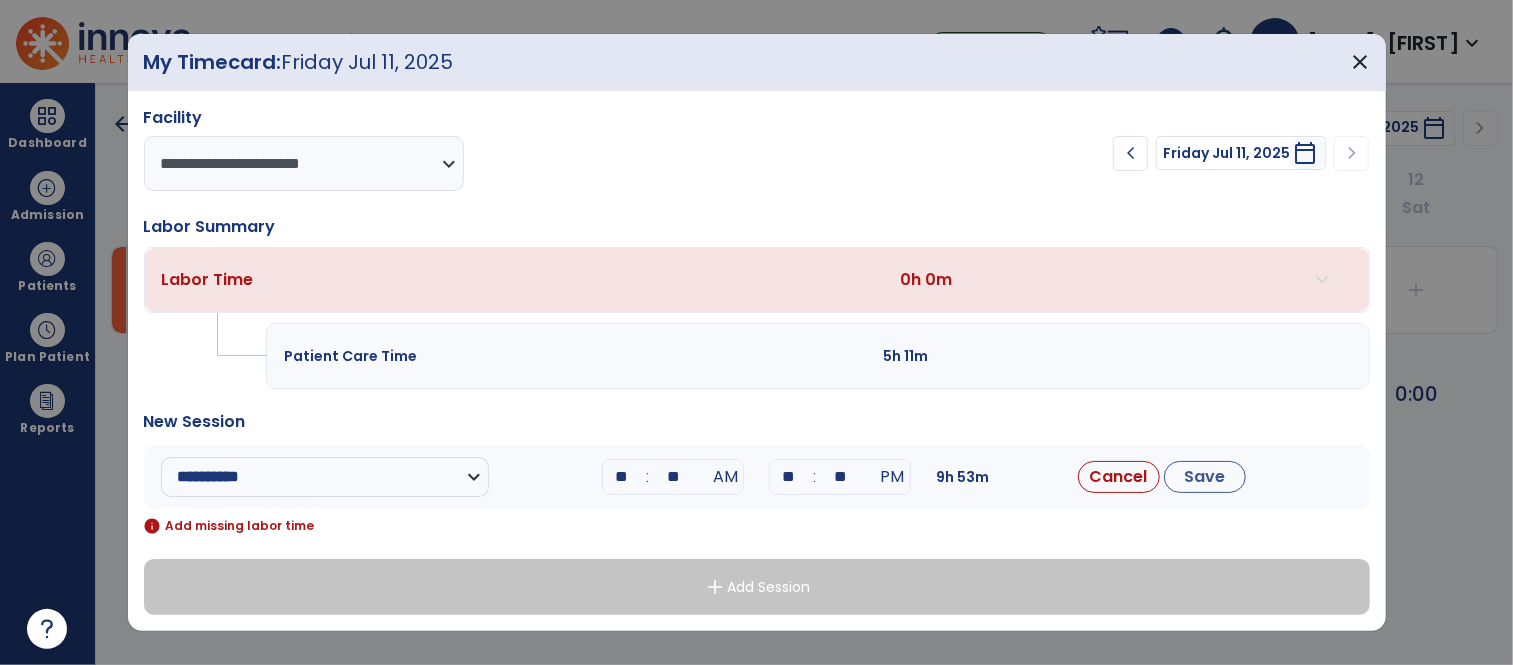 type on "**" 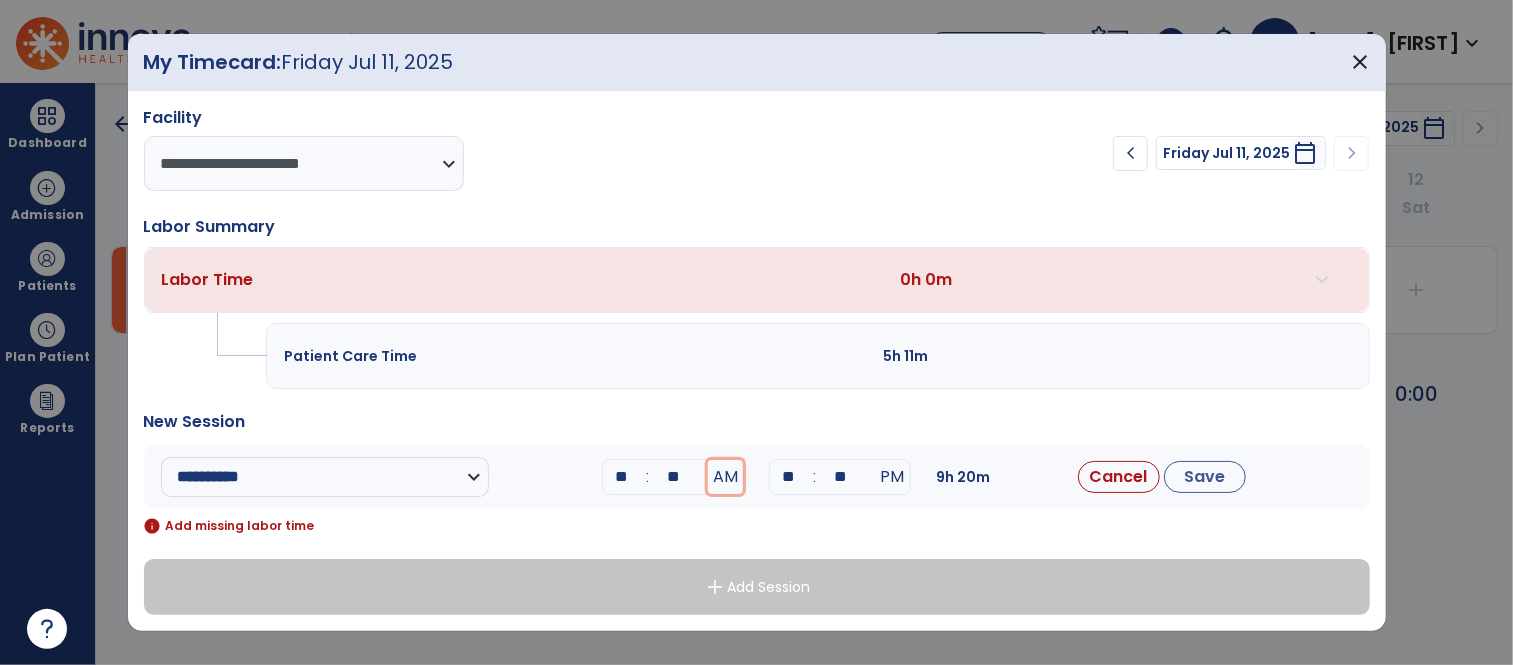 type 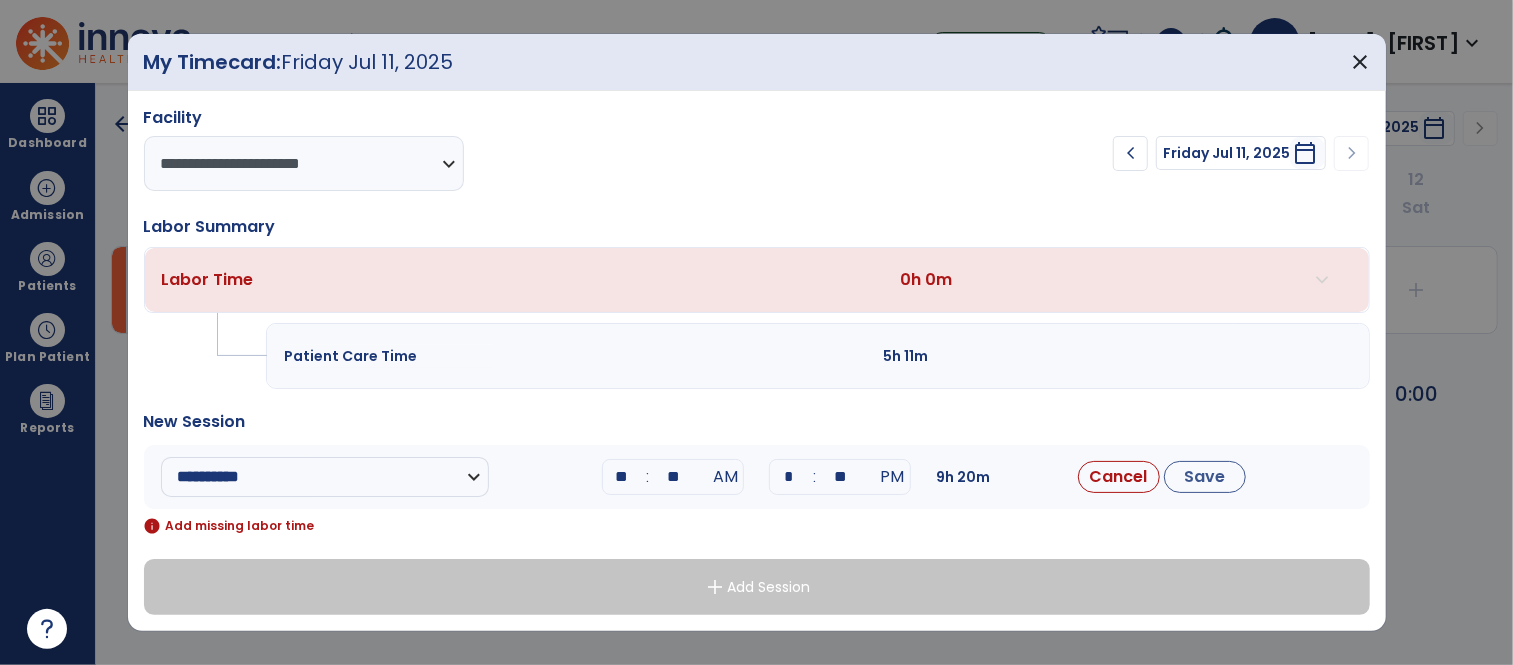 type on "**" 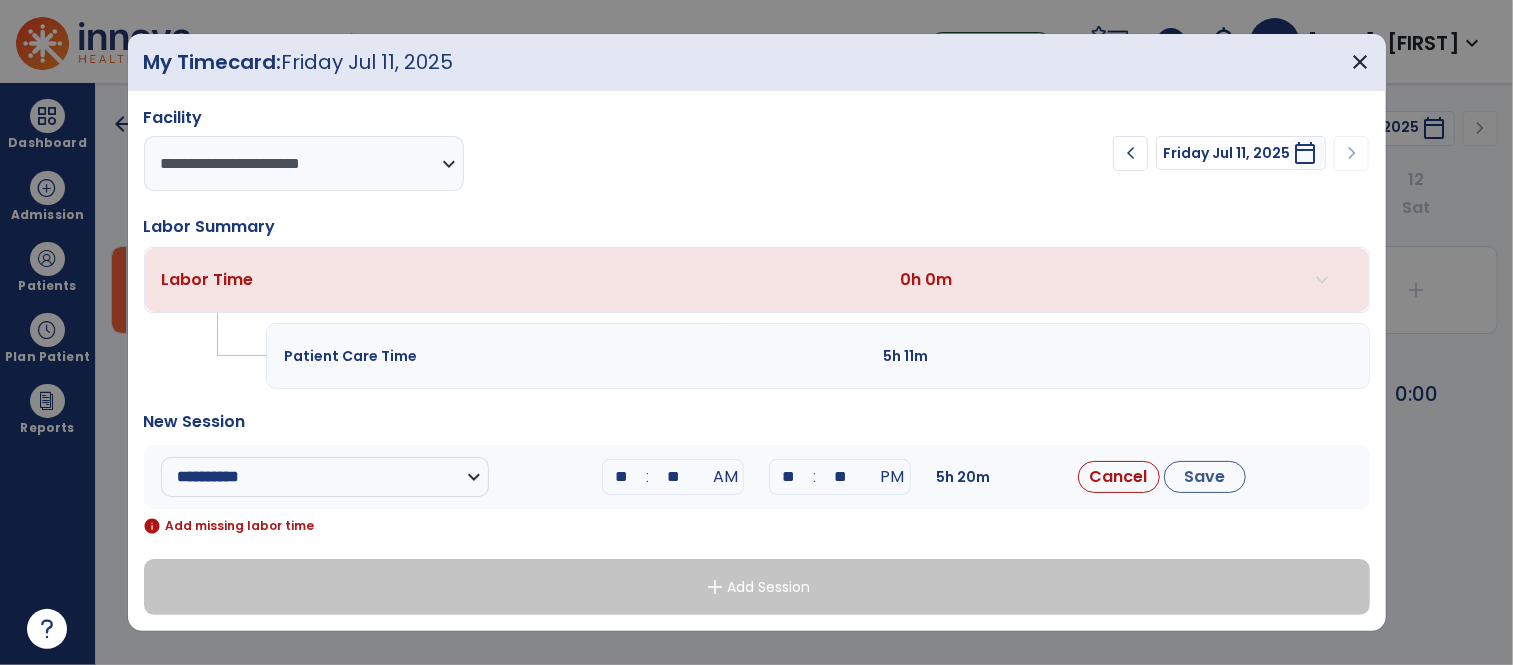 type on "**" 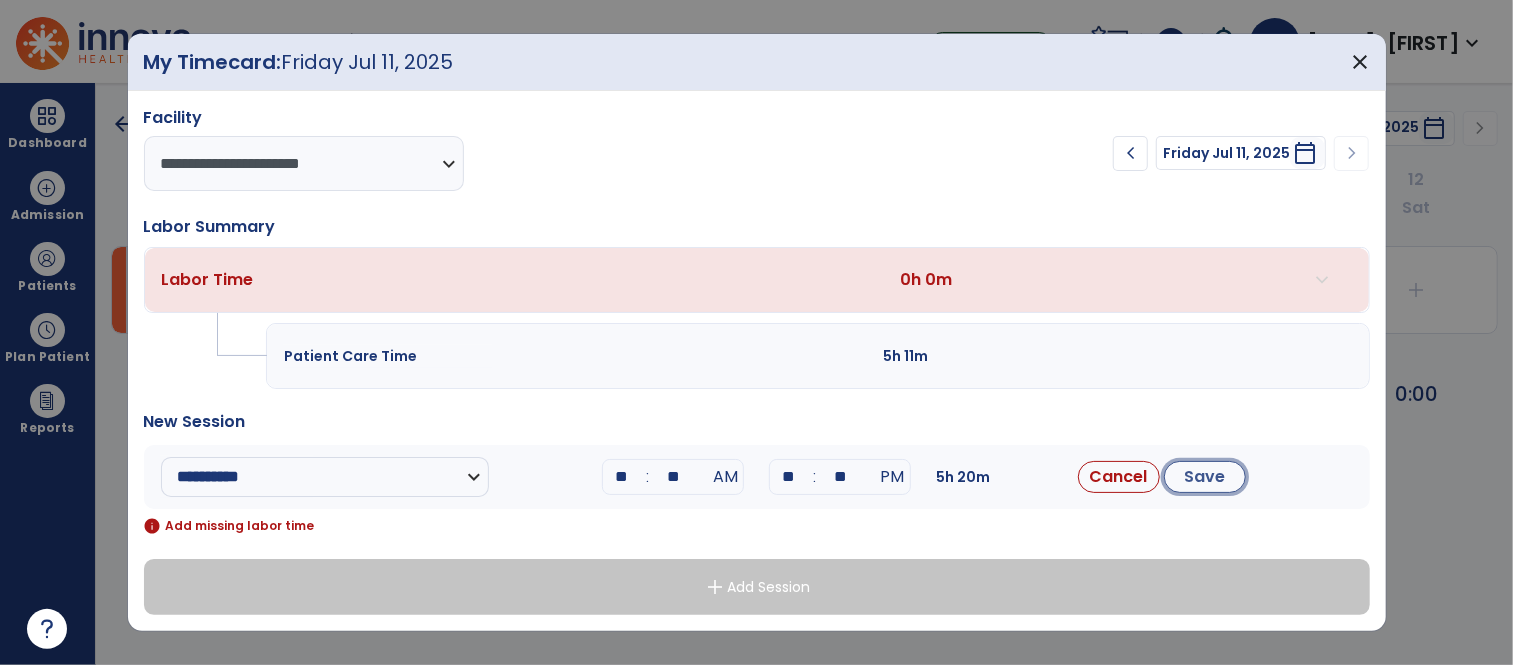 click on "Save" at bounding box center (1205, 477) 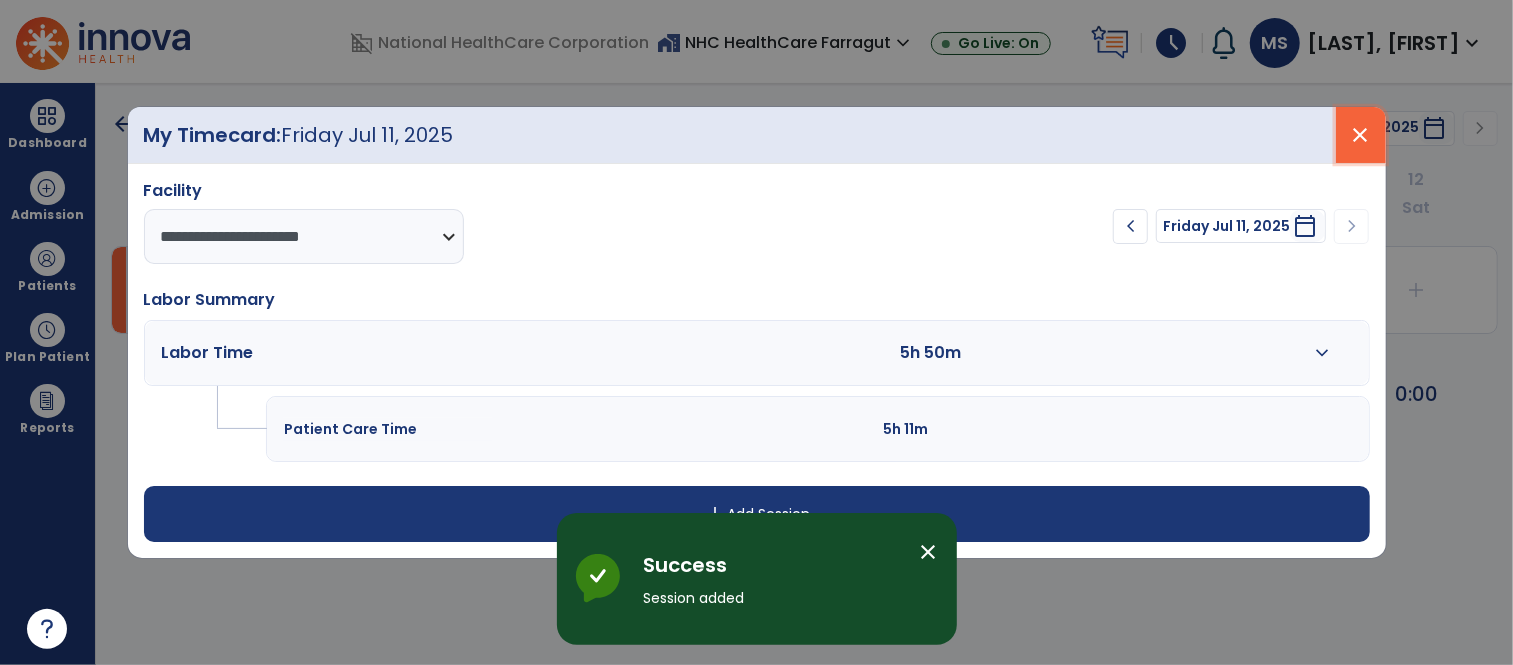 click on "close" at bounding box center (1361, 135) 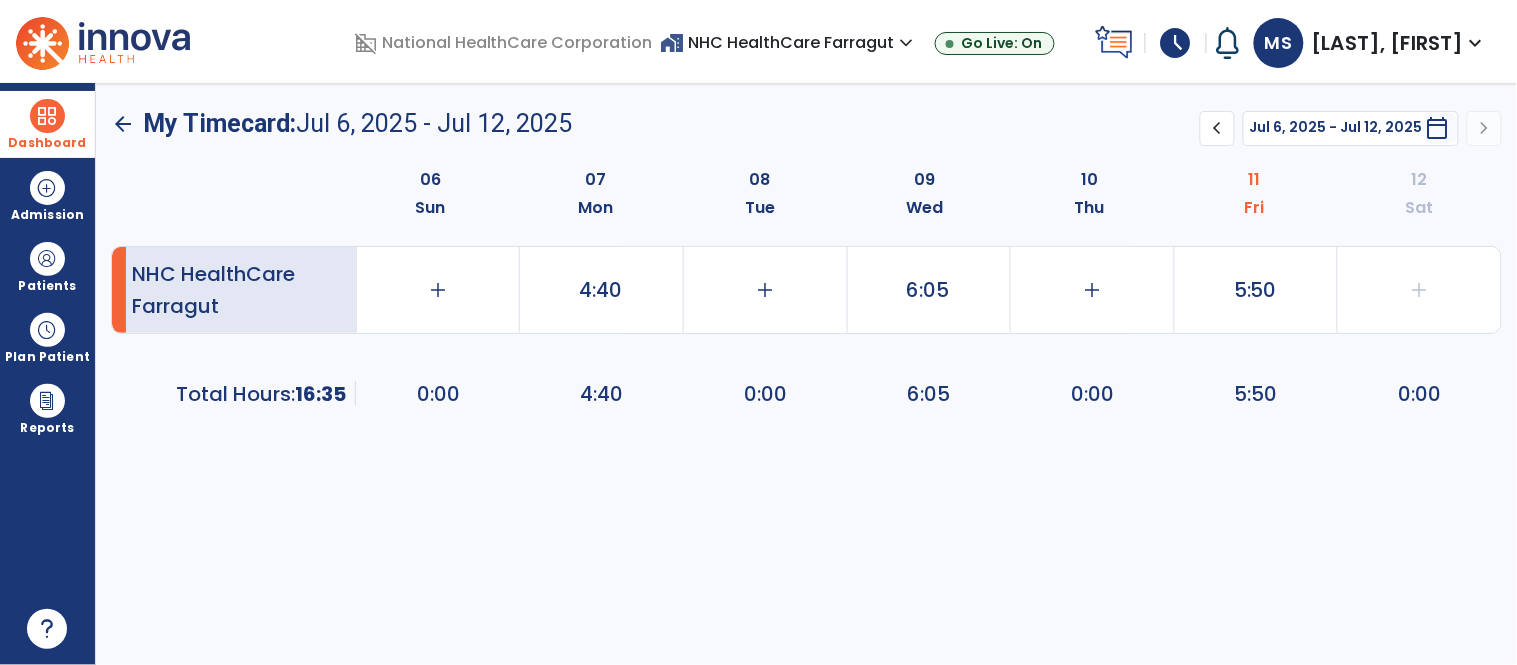 click at bounding box center [47, 116] 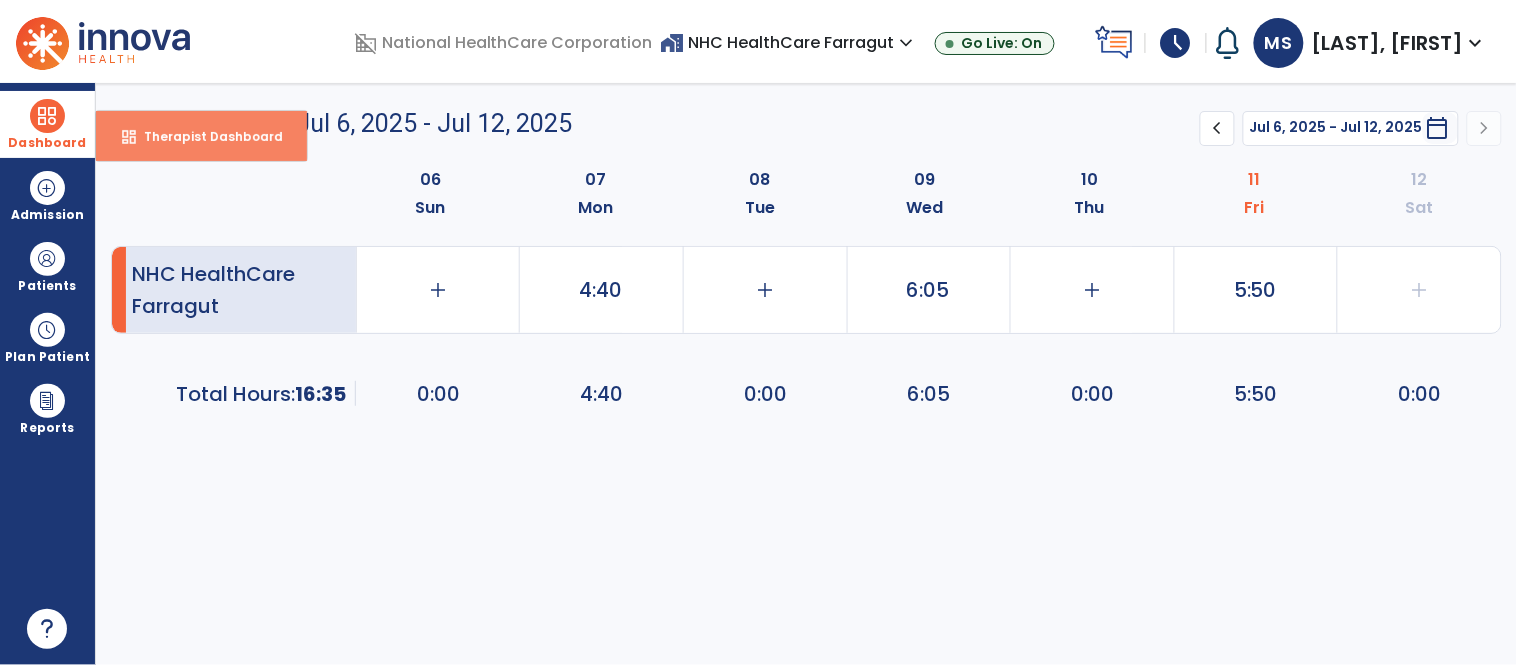 click on "Therapist Dashboard" at bounding box center [205, 136] 